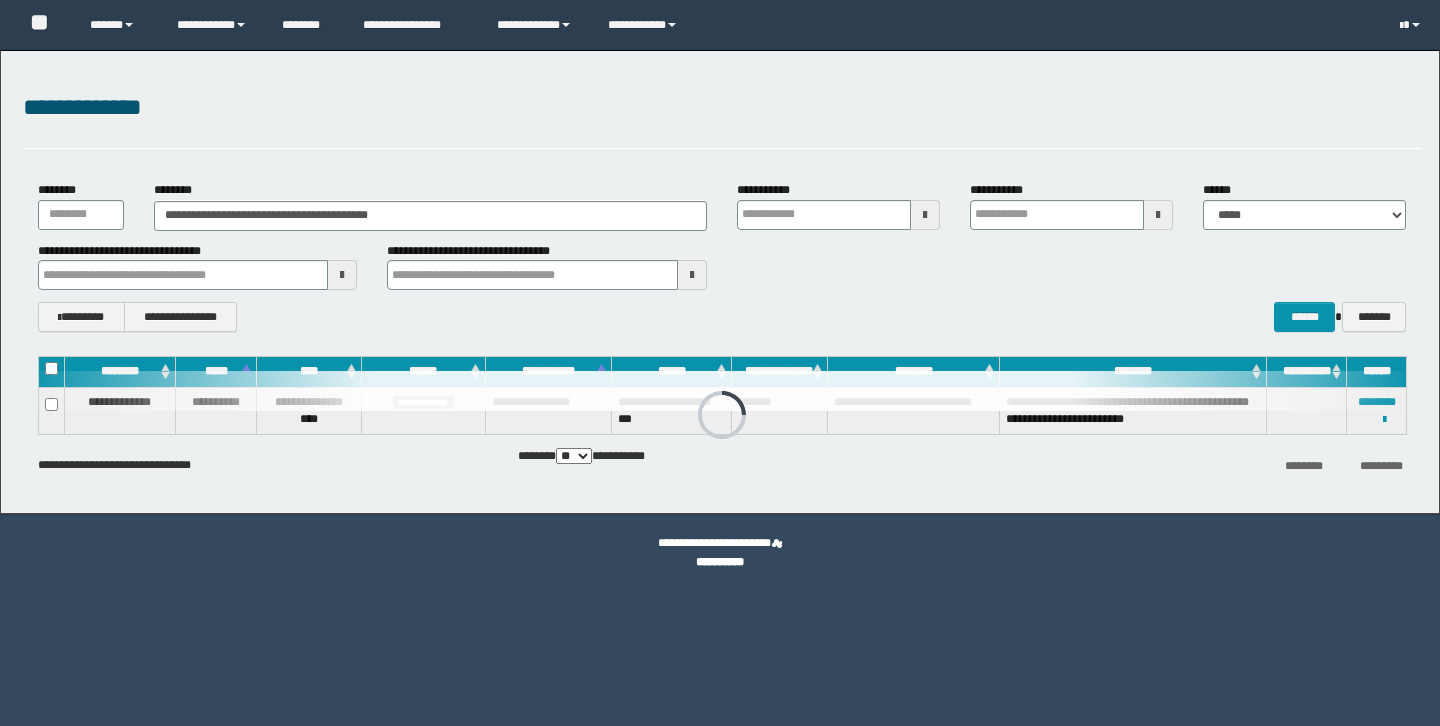 scroll, scrollTop: 0, scrollLeft: 0, axis: both 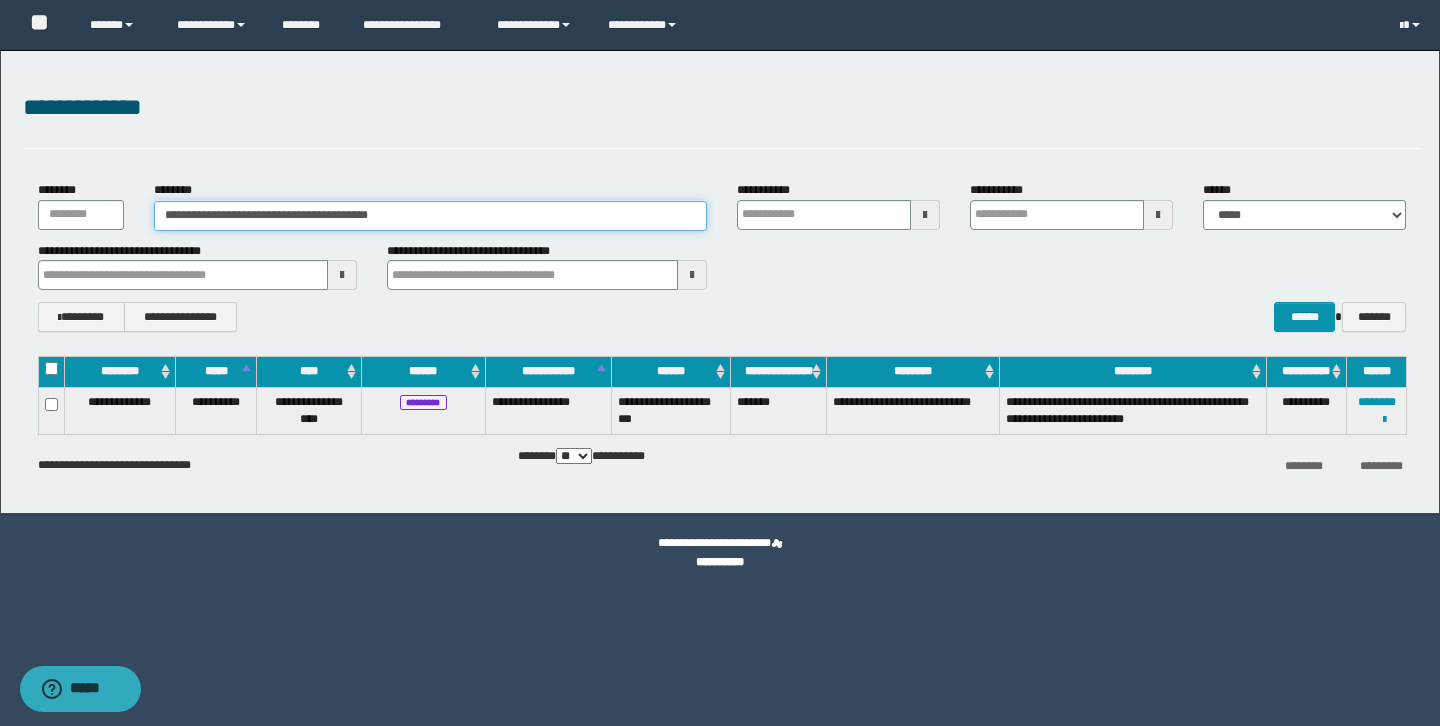 drag, startPoint x: 430, startPoint y: 220, endPoint x: 105, endPoint y: 202, distance: 325.49808 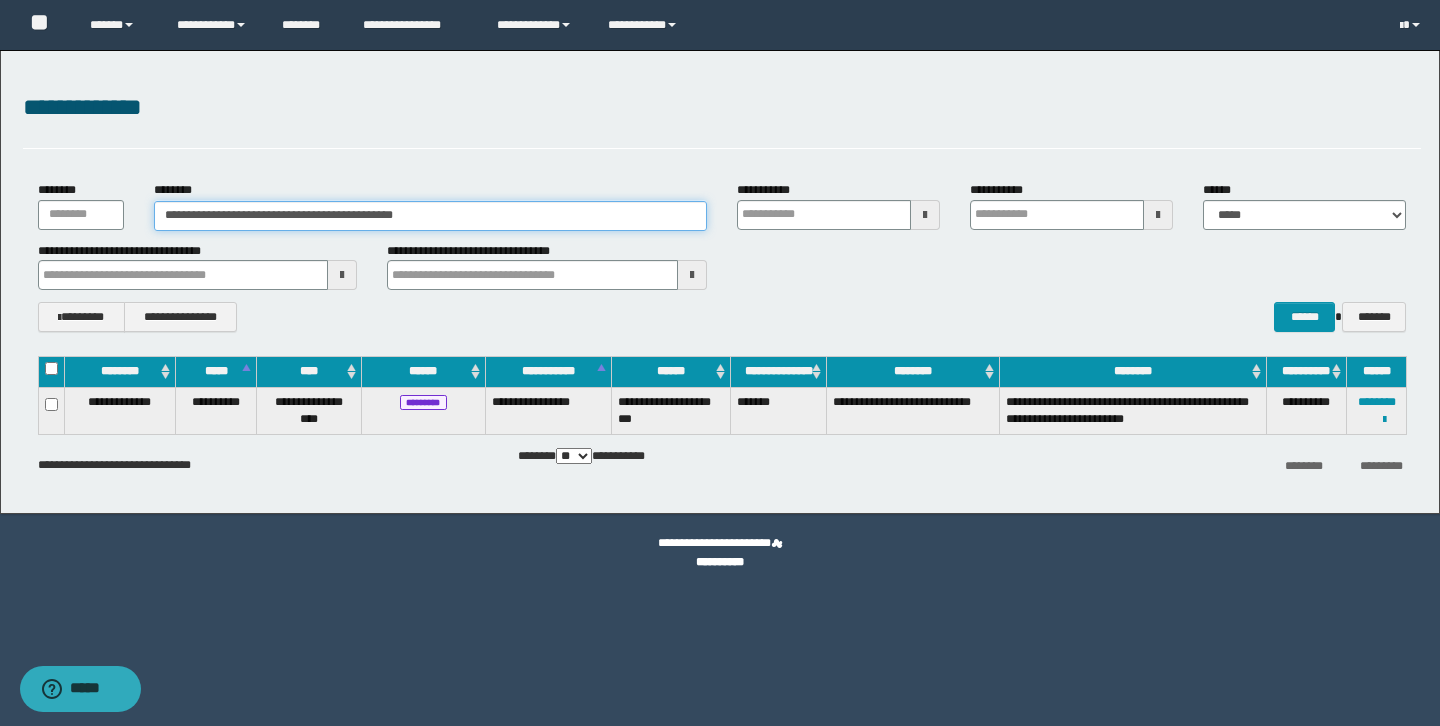 drag, startPoint x: 344, startPoint y: 217, endPoint x: 553, endPoint y: 217, distance: 209 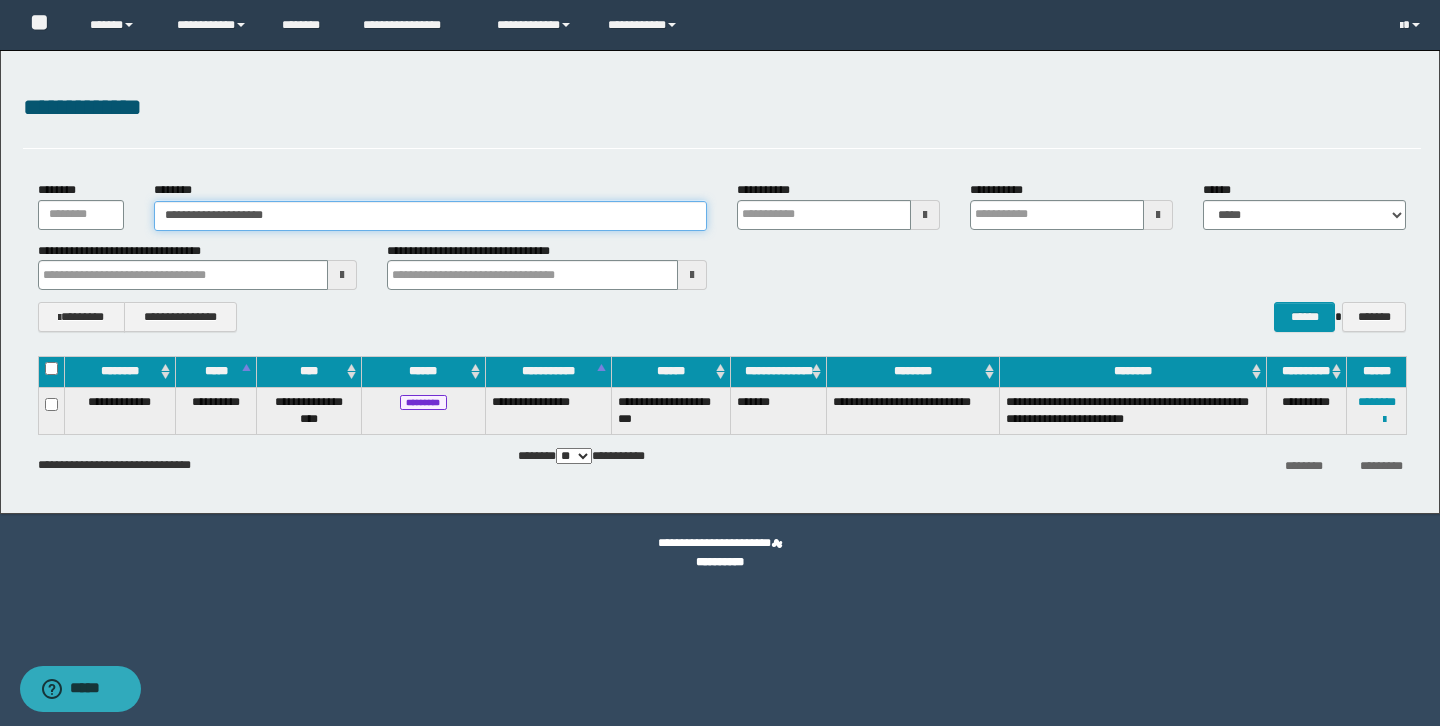 type on "**********" 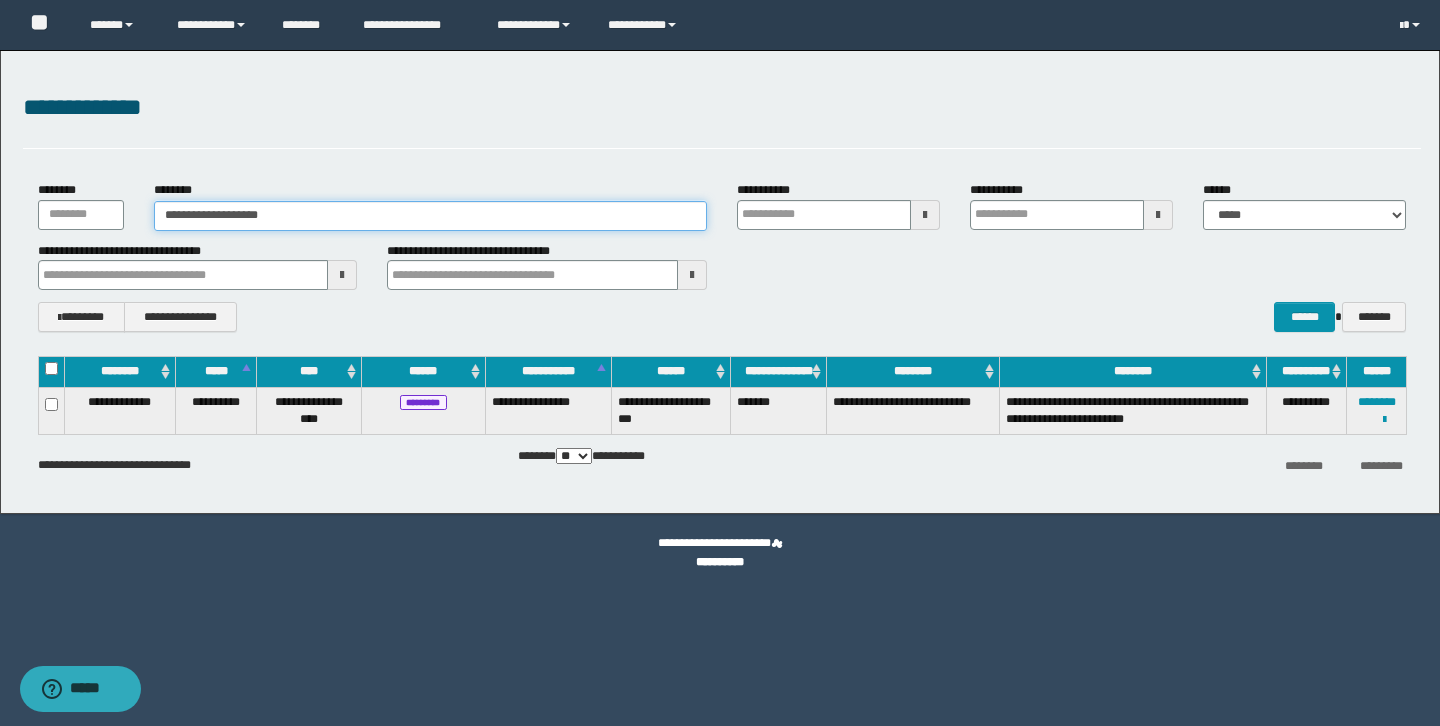type on "**********" 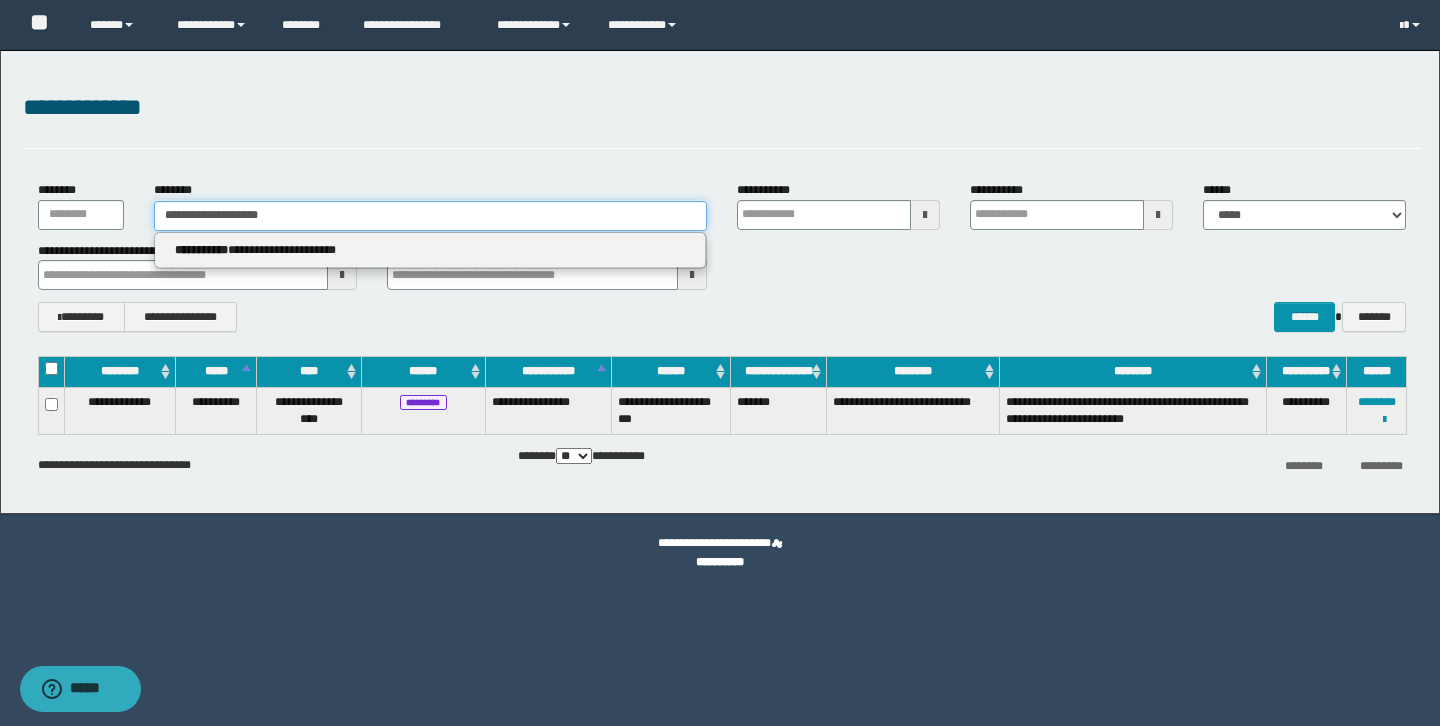 type 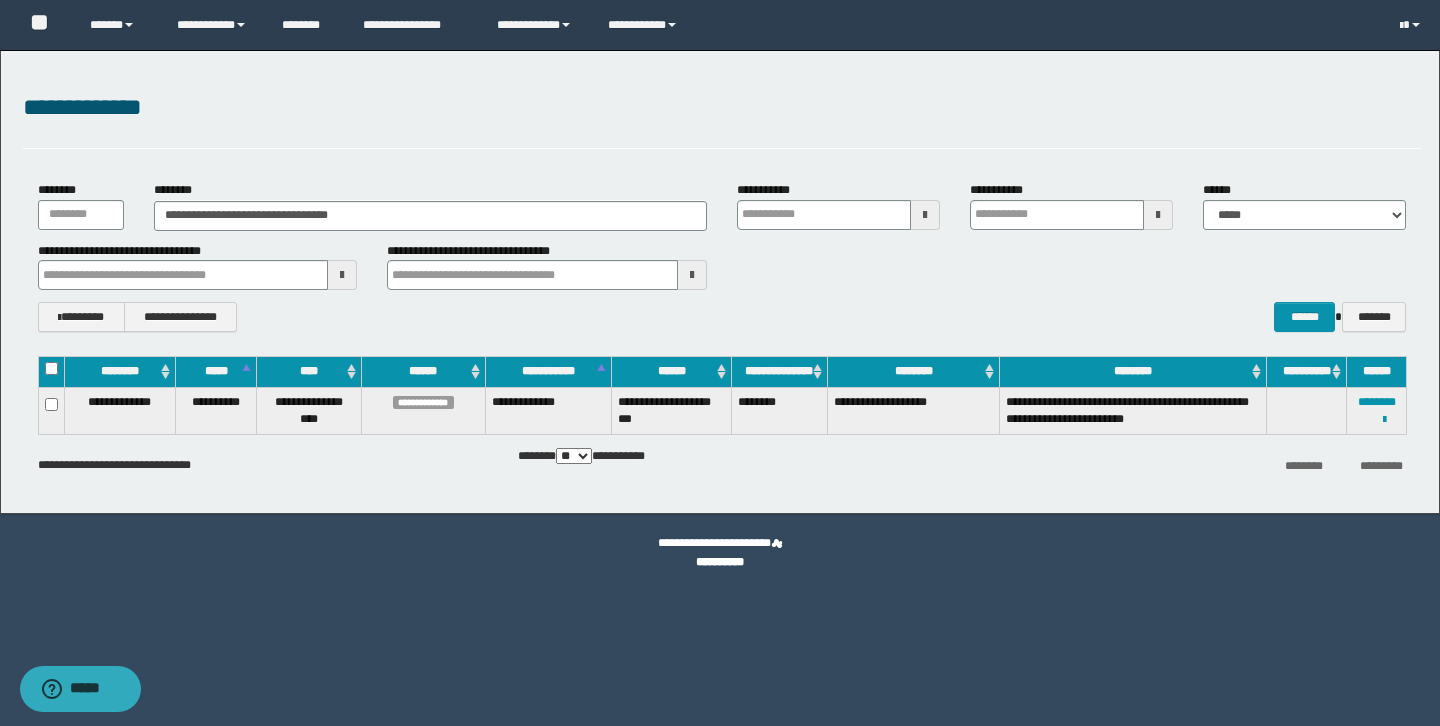 click on "**********" at bounding box center (722, 317) 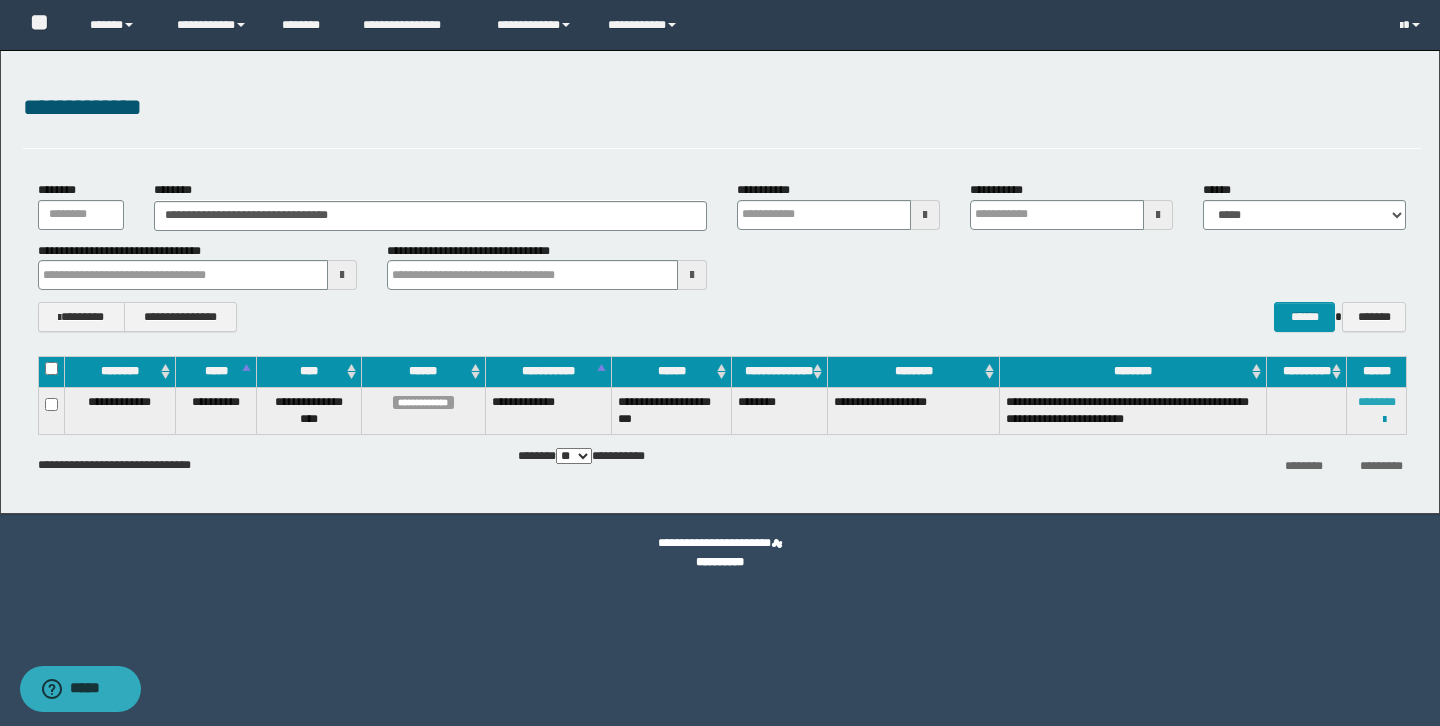 click on "********" at bounding box center (1377, 402) 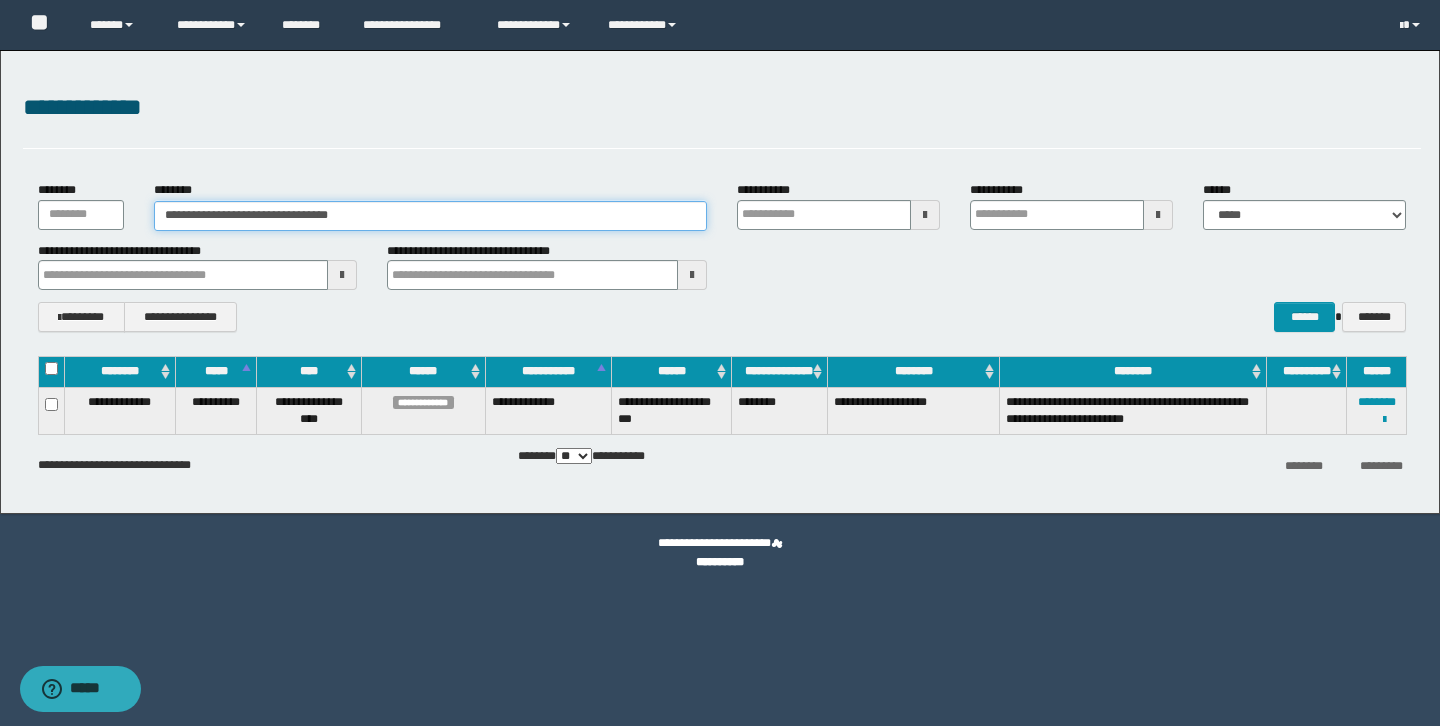 drag, startPoint x: 395, startPoint y: 212, endPoint x: 19, endPoint y: 197, distance: 376.29907 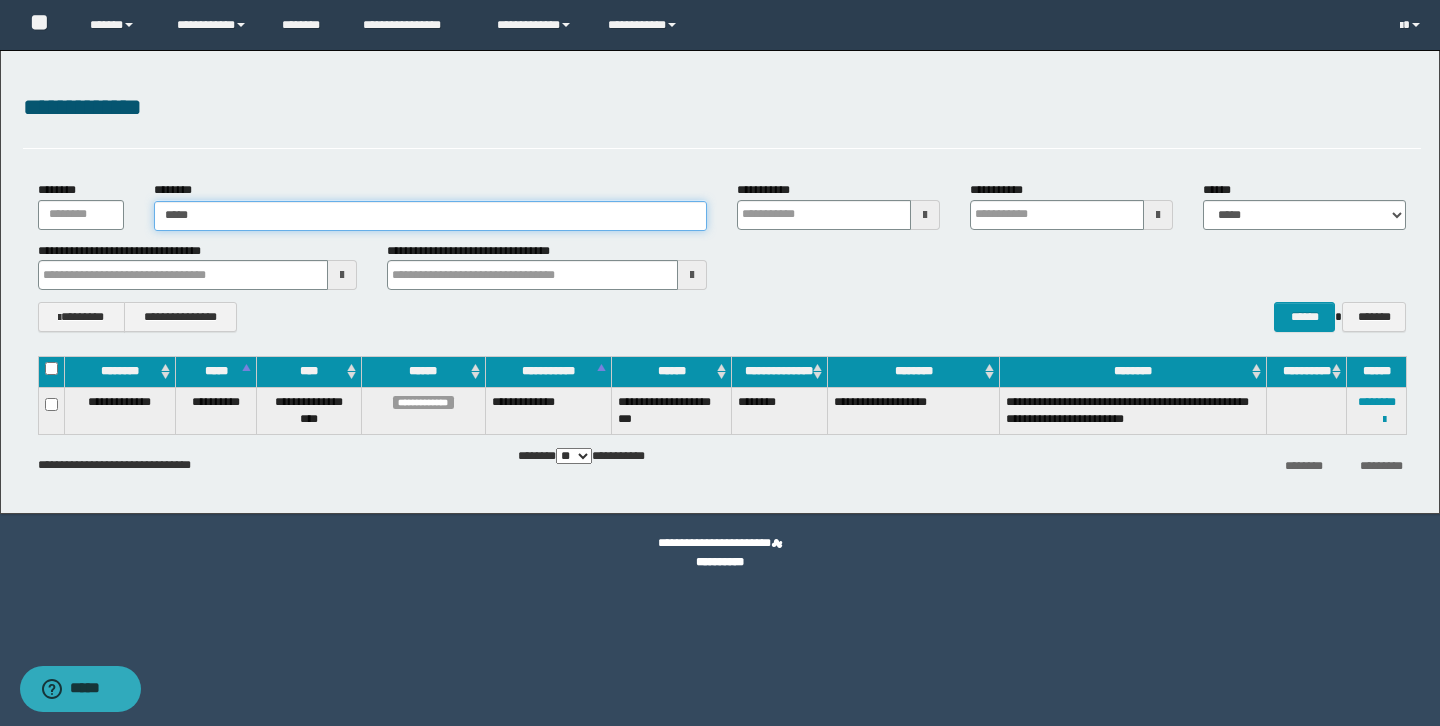 type on "******" 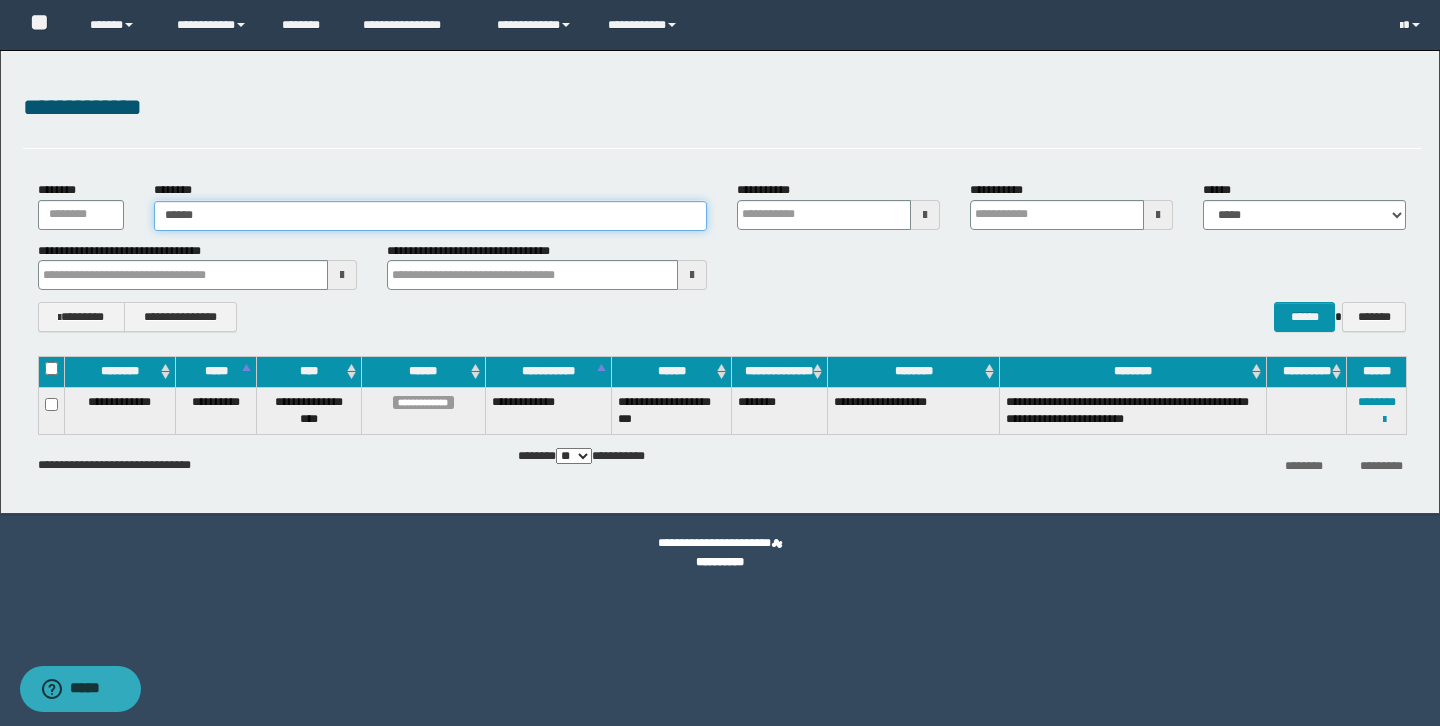 type on "******" 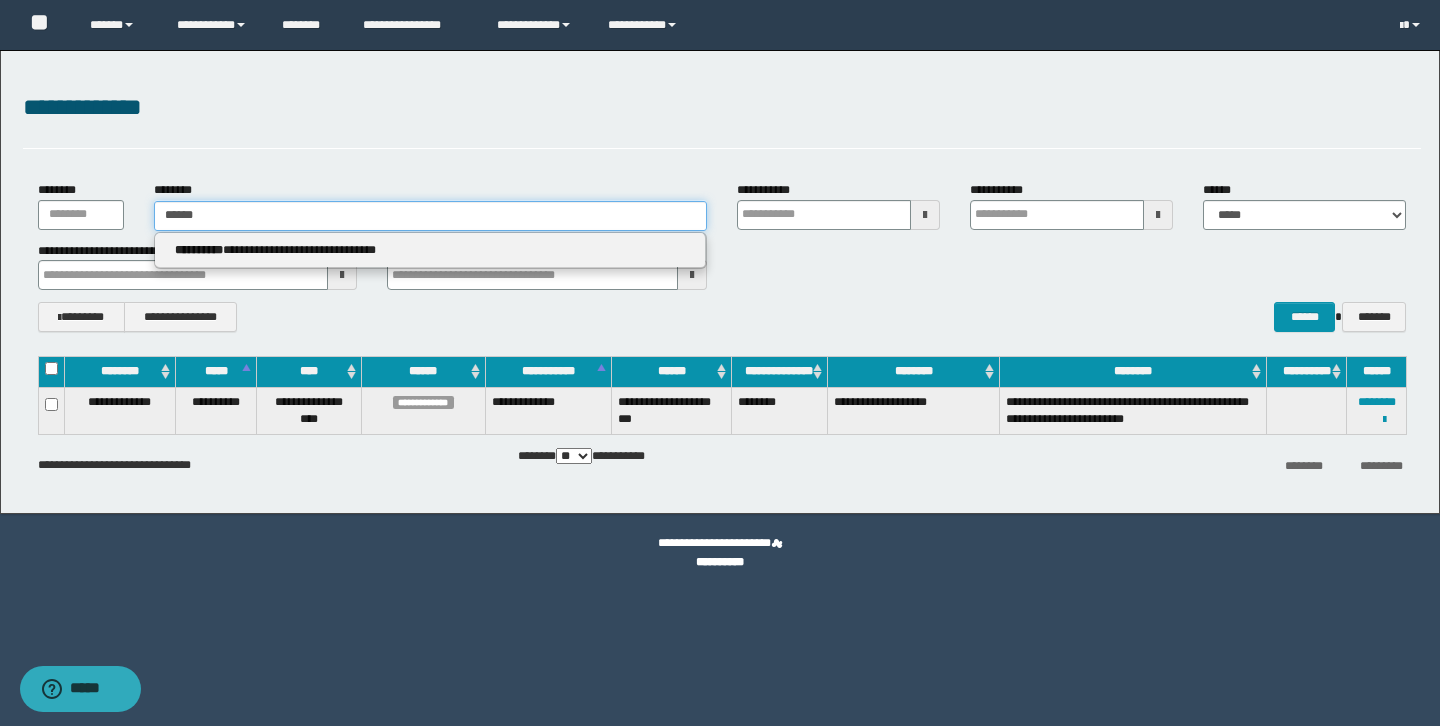 type 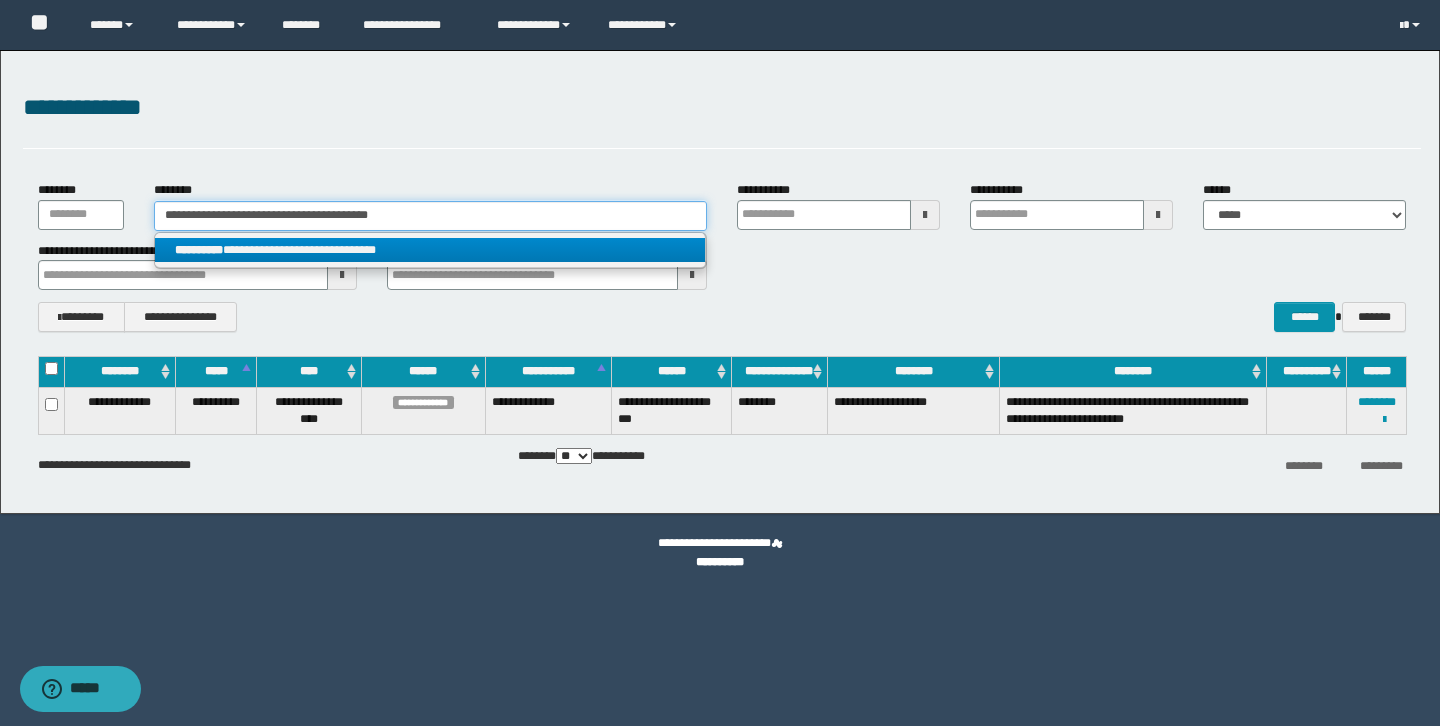 type on "**********" 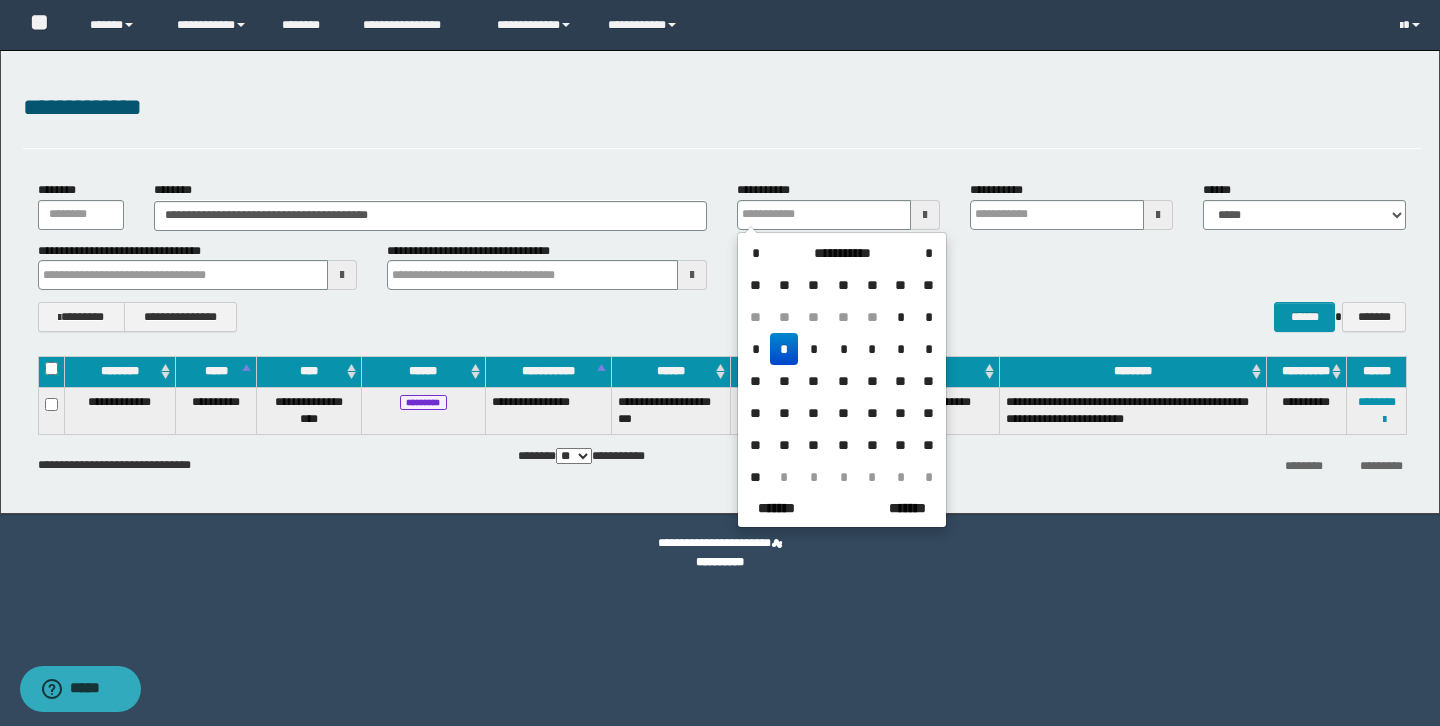 click on "**********" at bounding box center [722, 257] 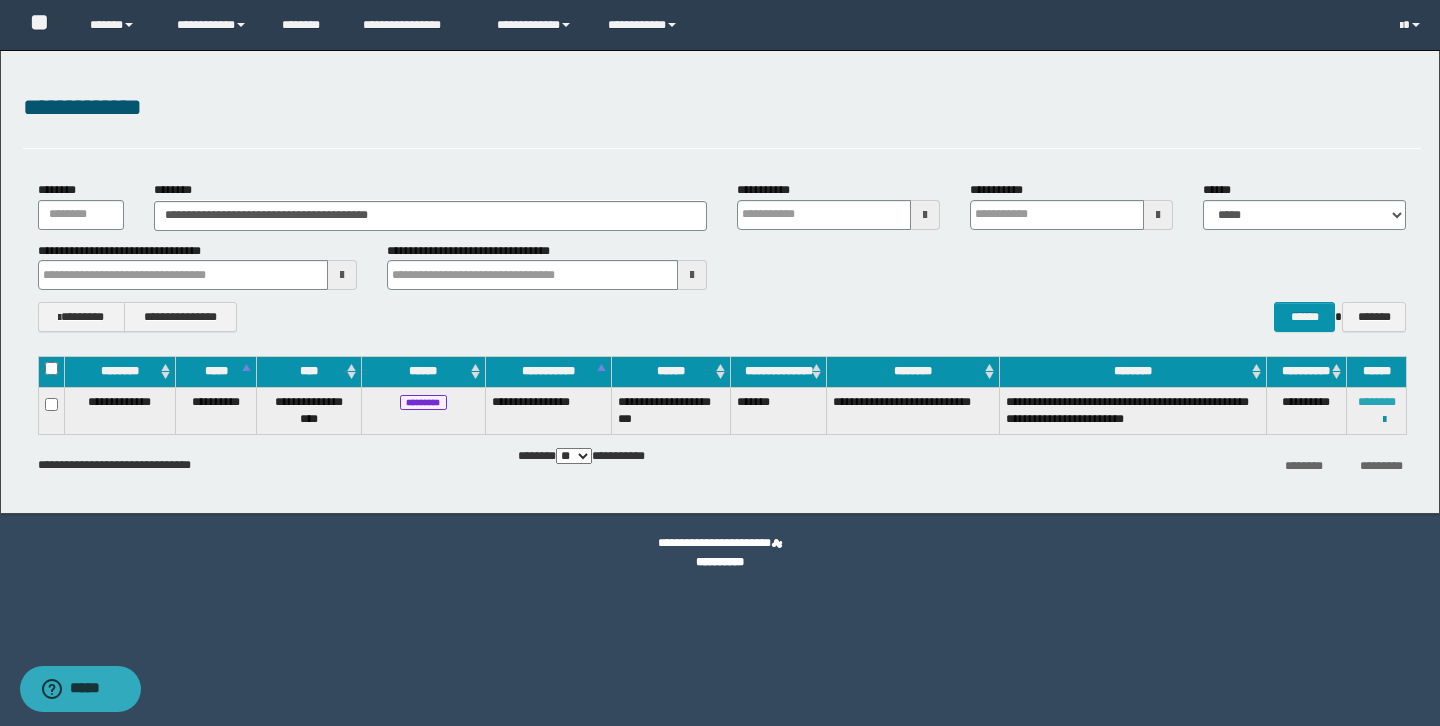 click on "********" at bounding box center (1377, 402) 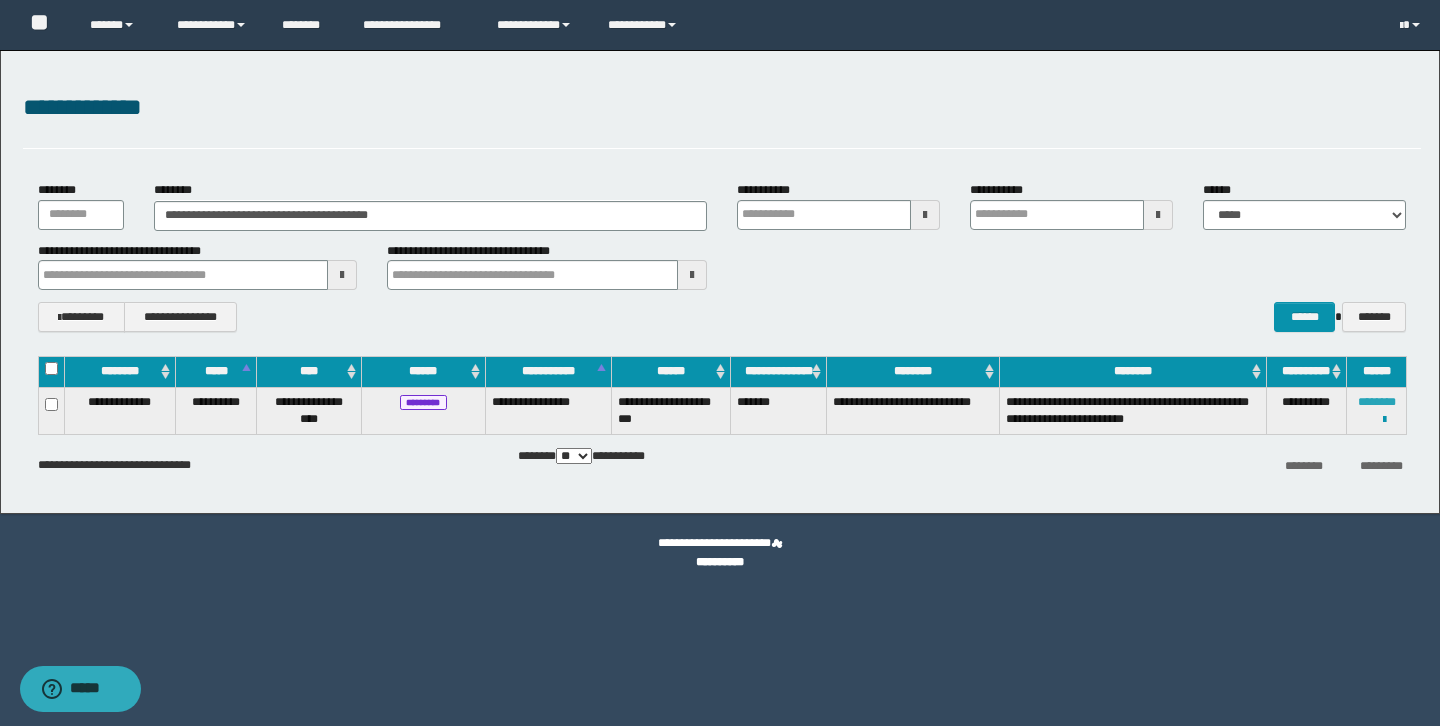 click on "********" at bounding box center (1377, 402) 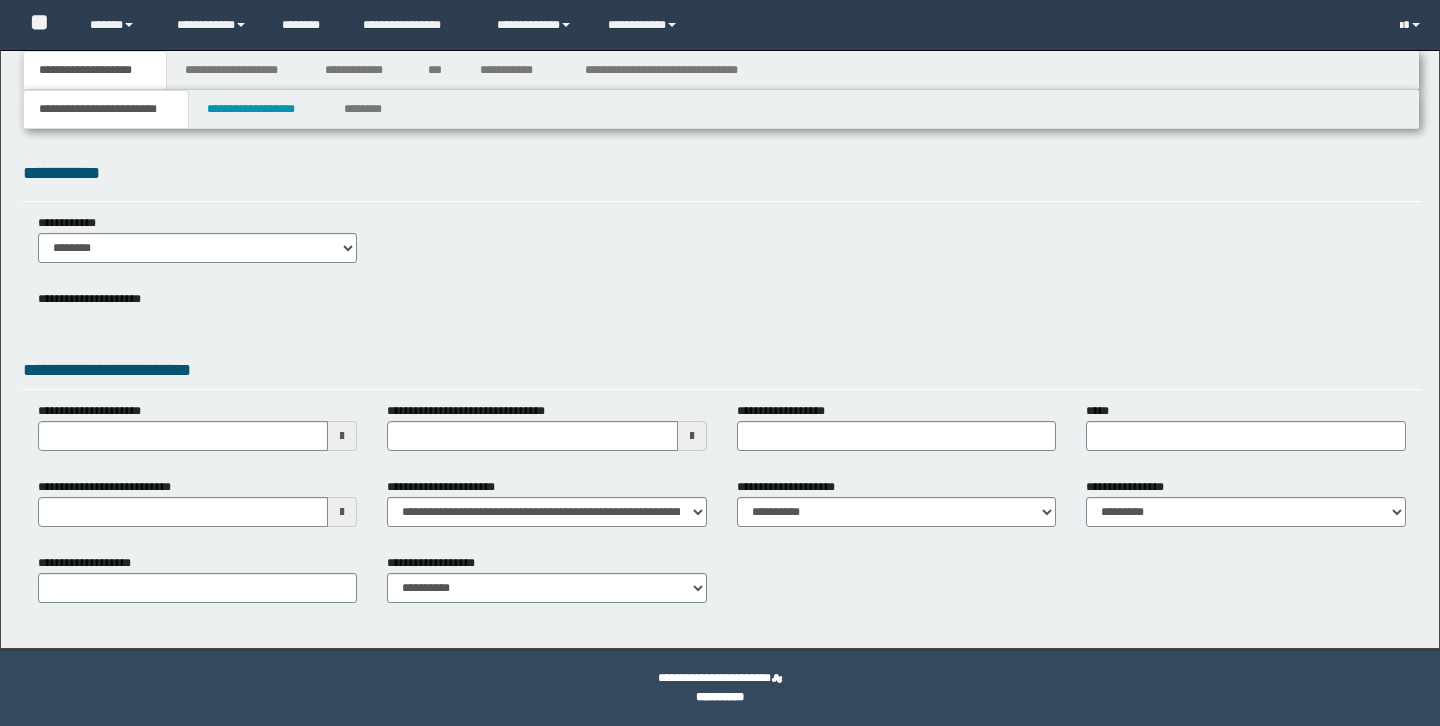 scroll, scrollTop: 0, scrollLeft: 0, axis: both 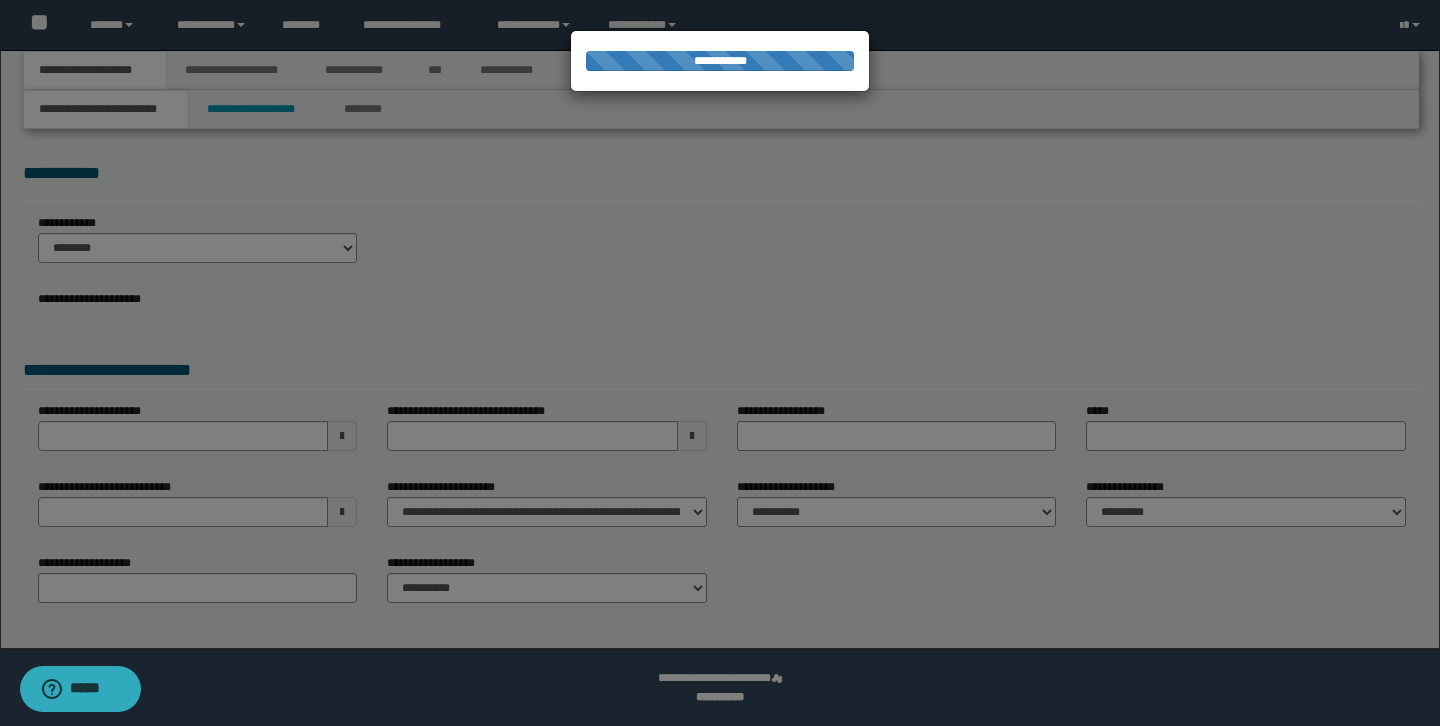 select on "*" 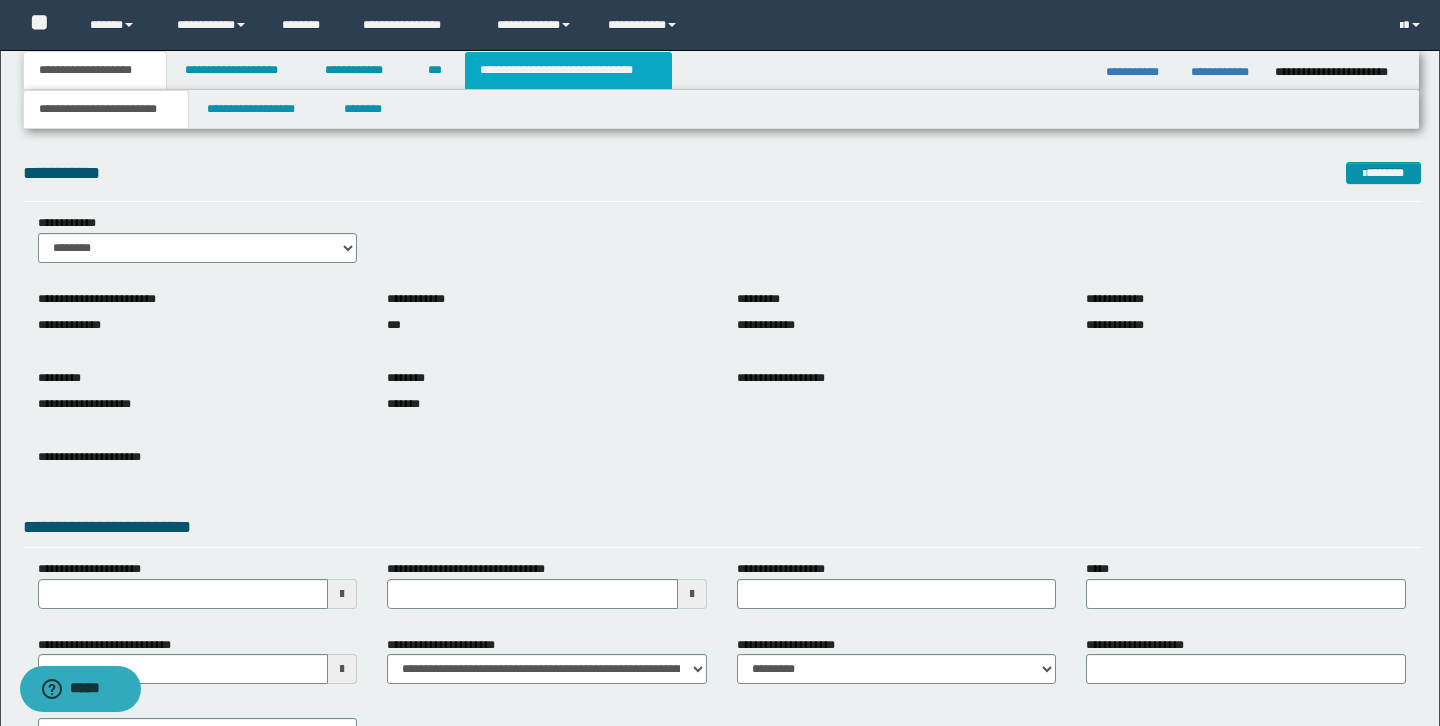 click on "**********" at bounding box center (568, 70) 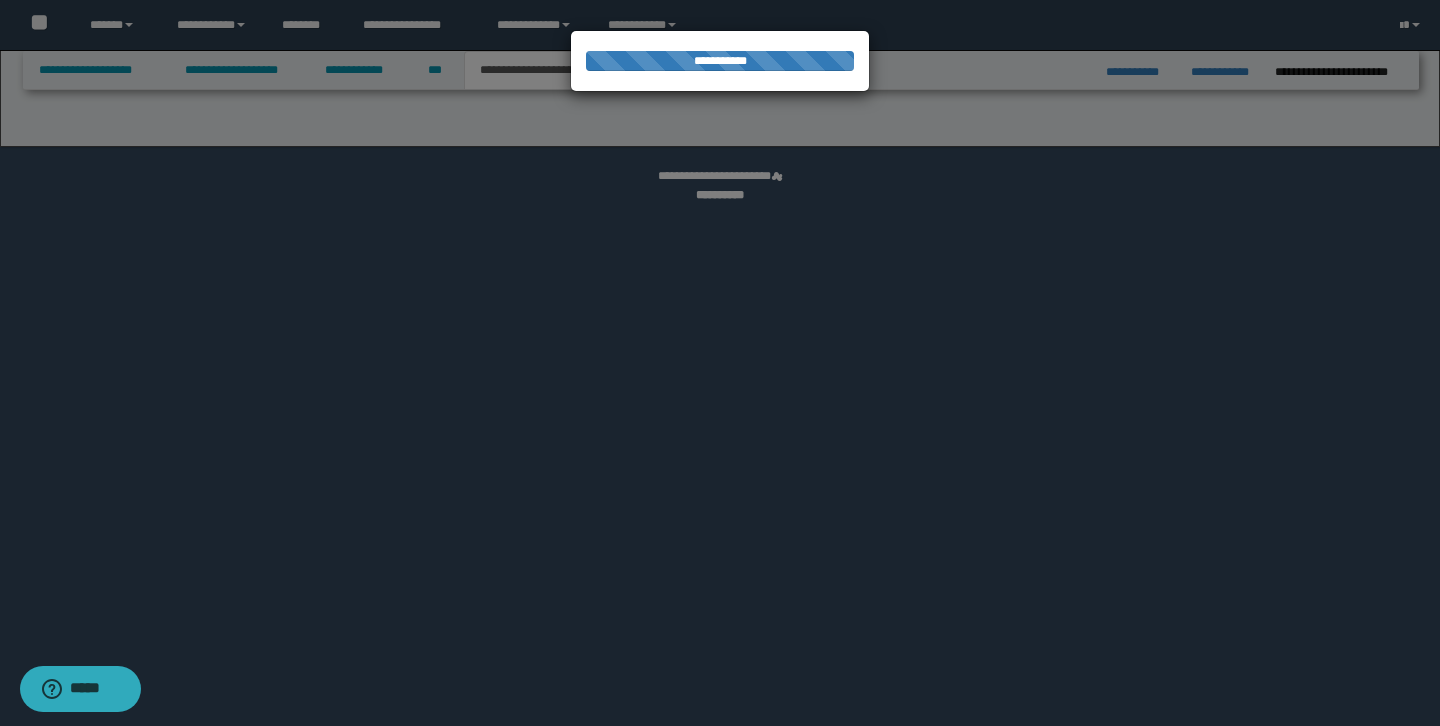 select on "*" 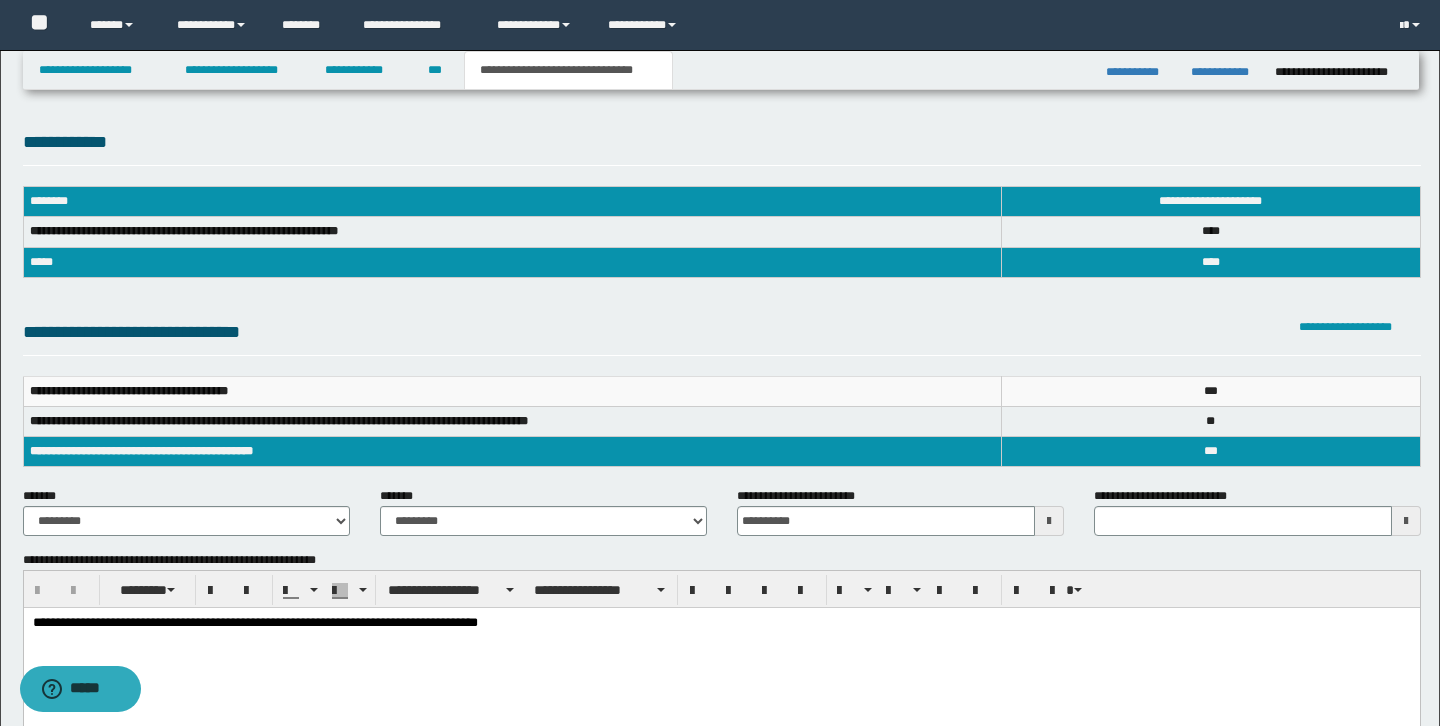 scroll, scrollTop: 0, scrollLeft: 0, axis: both 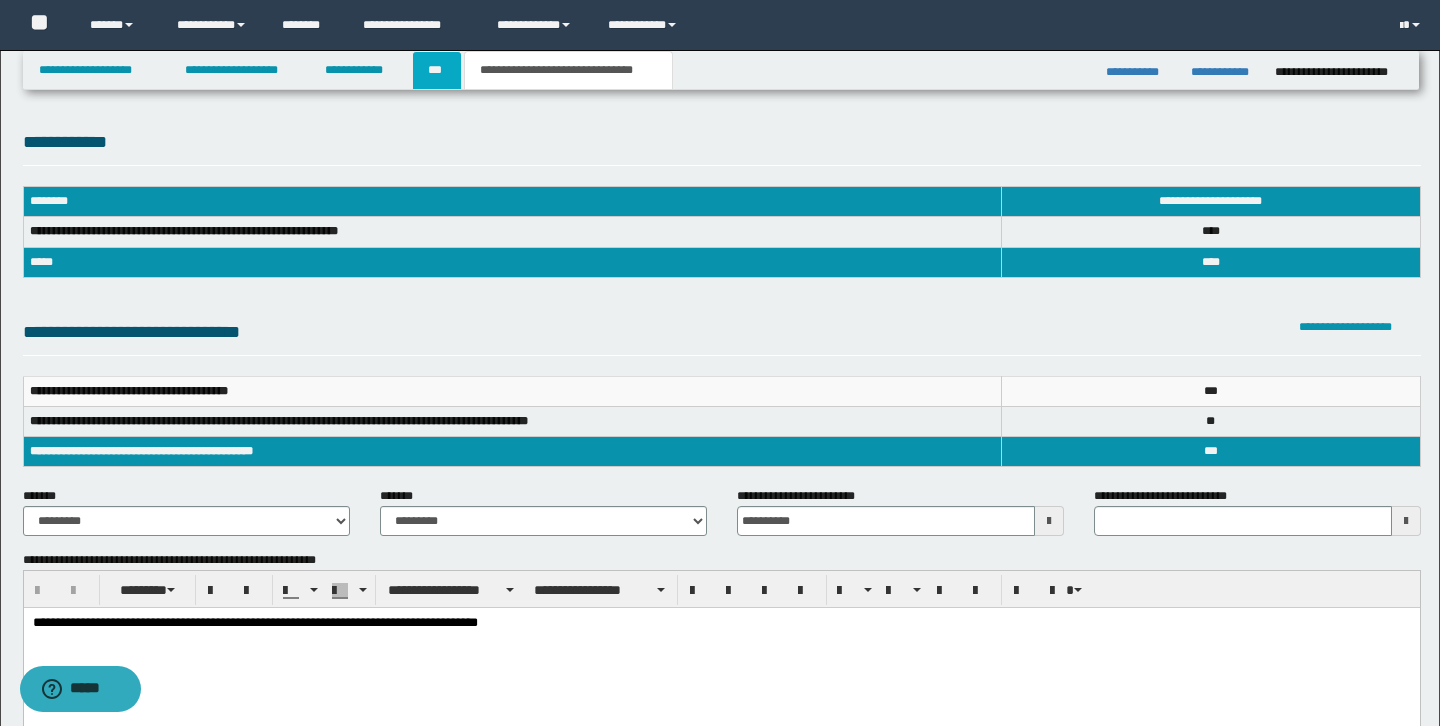 click on "***" at bounding box center [437, 70] 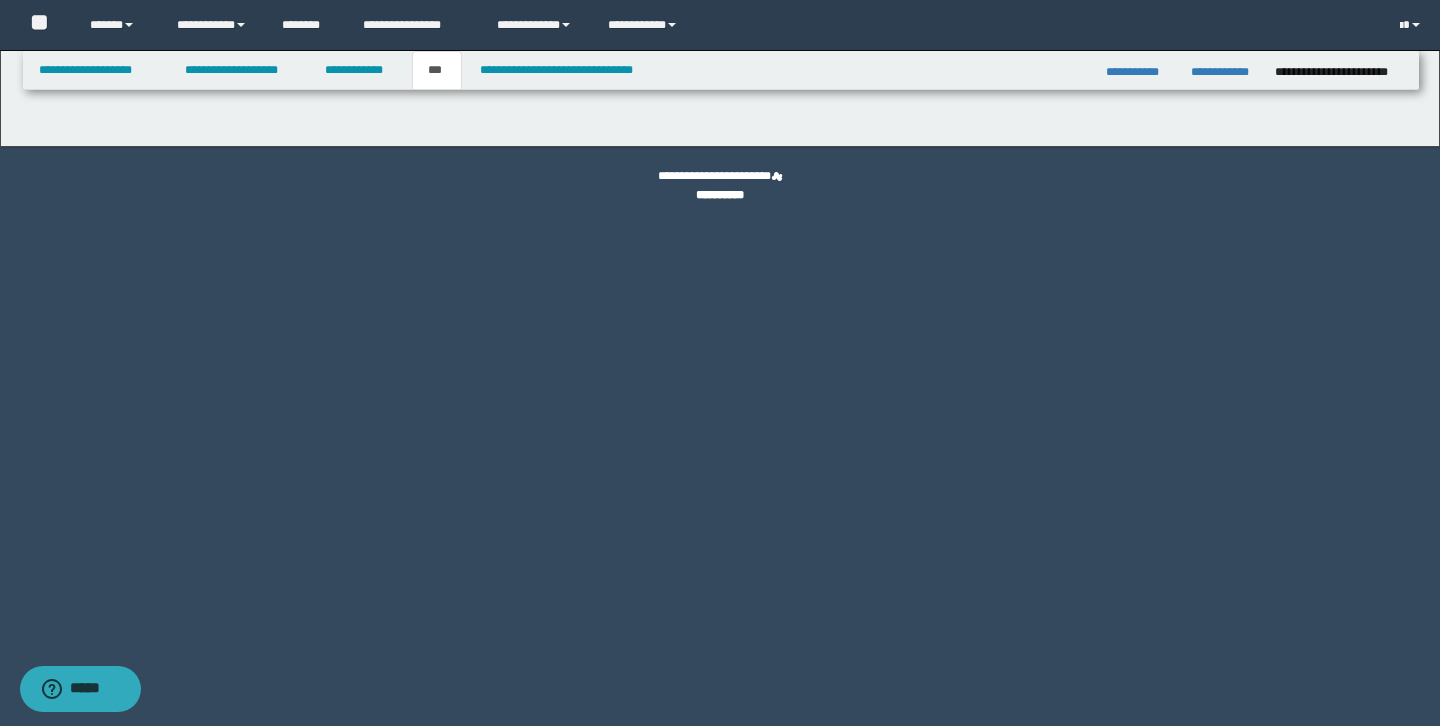 select on "*" 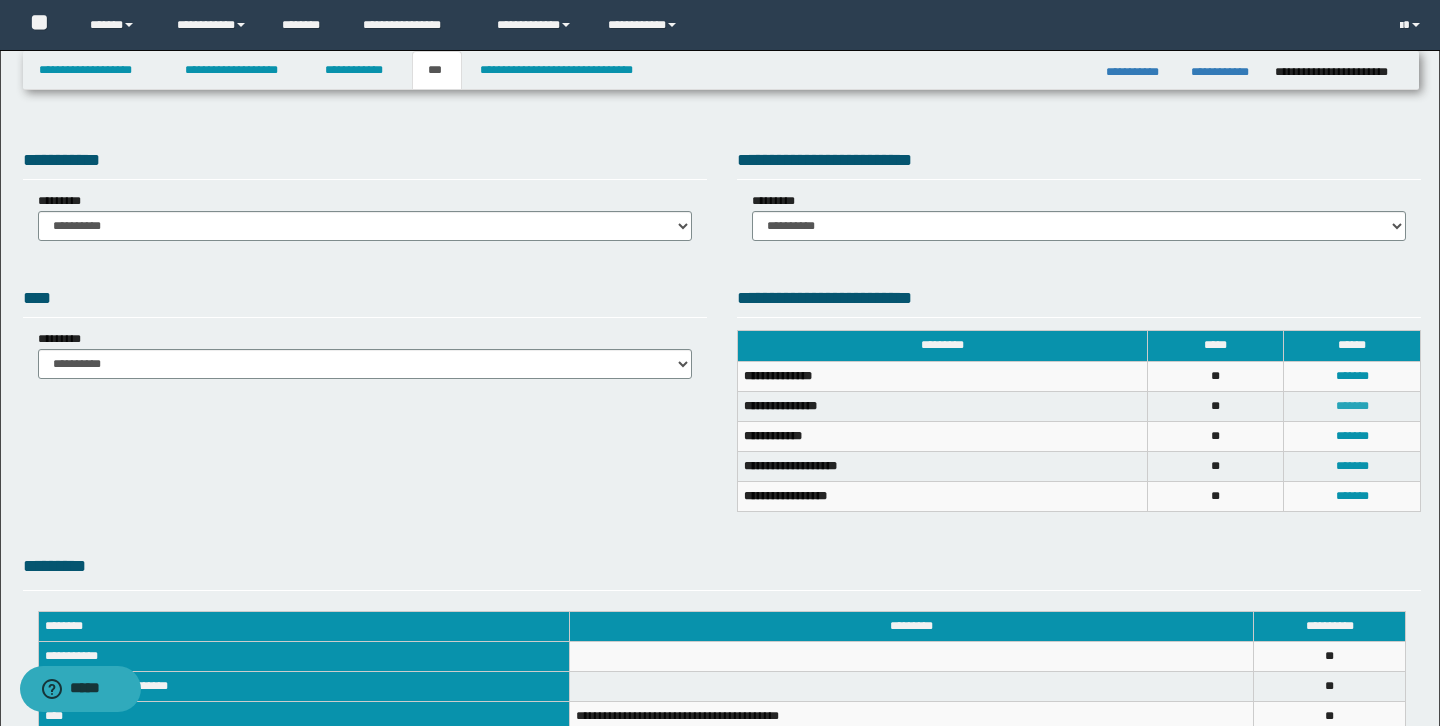 click on "*******" at bounding box center (1352, 406) 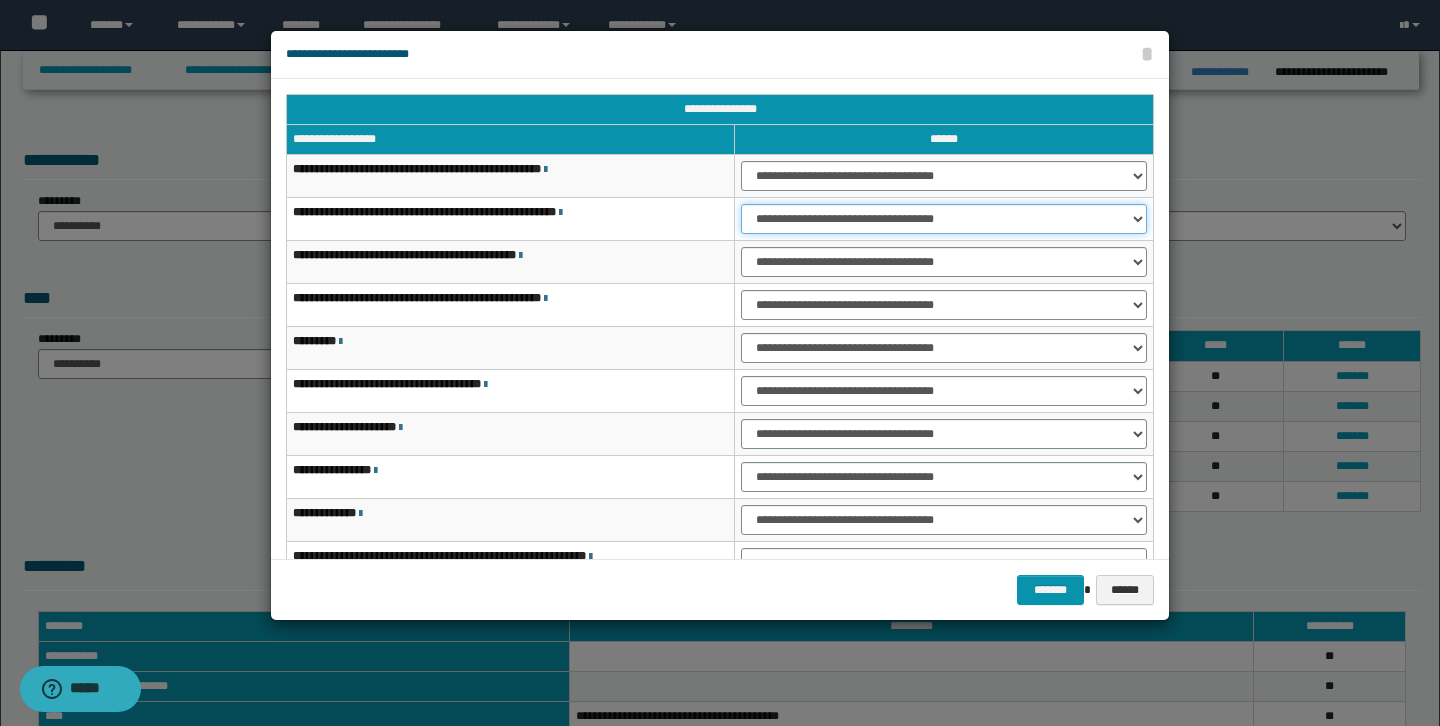 click on "**********" at bounding box center (944, 219) 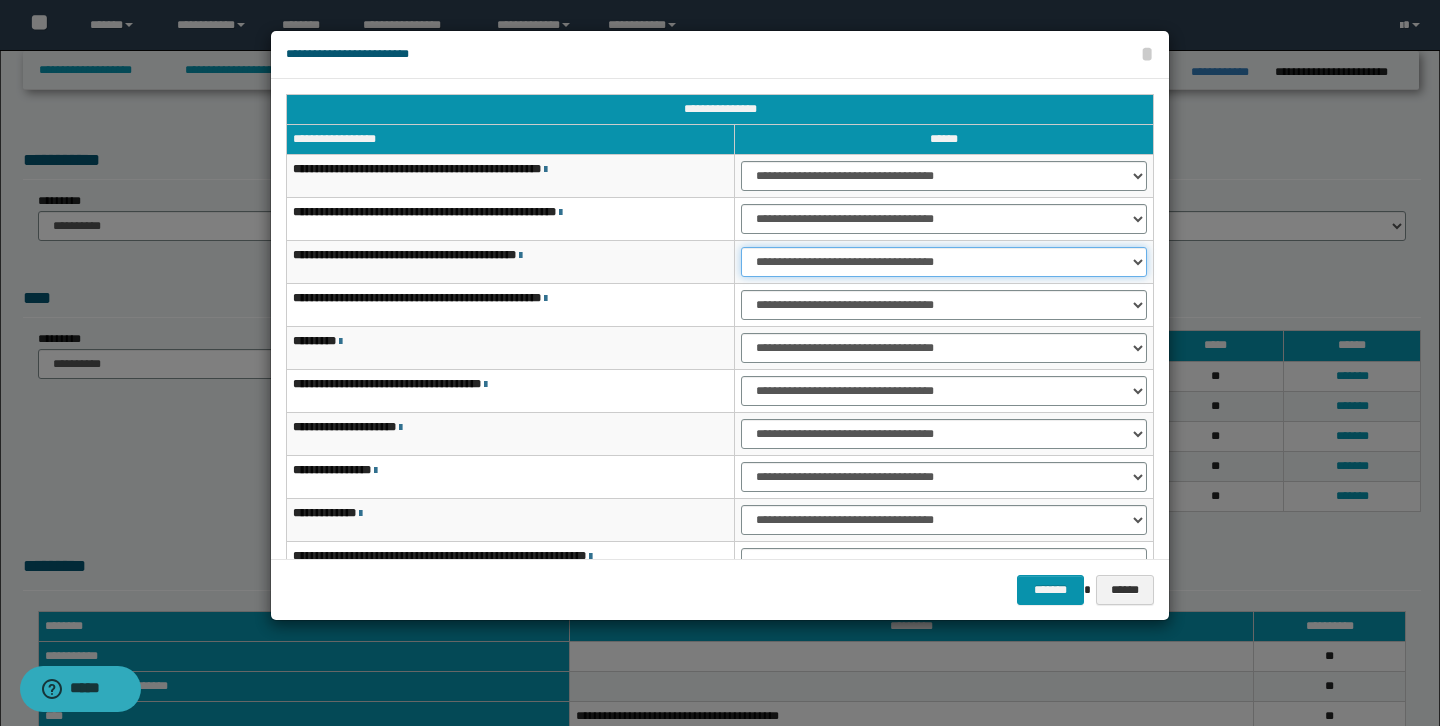 click on "**********" at bounding box center (944, 262) 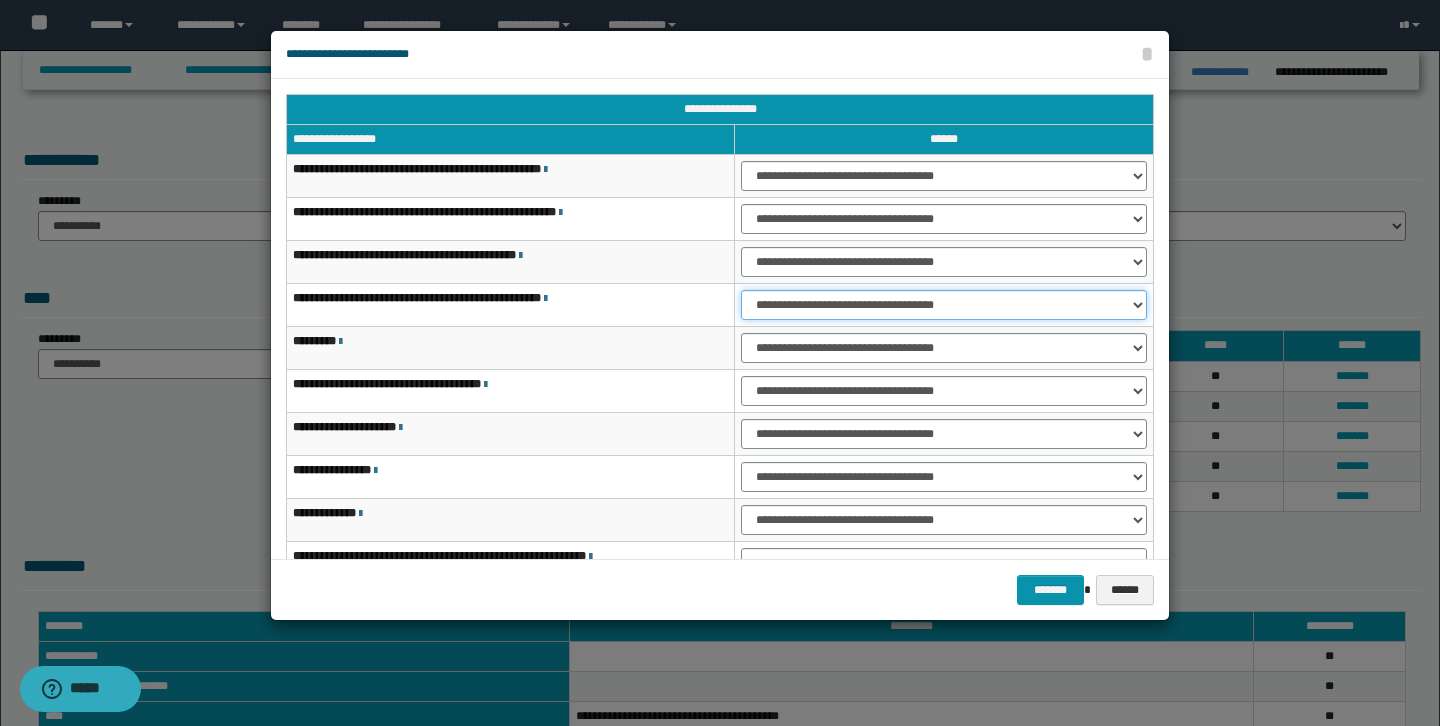 click on "**********" at bounding box center (944, 305) 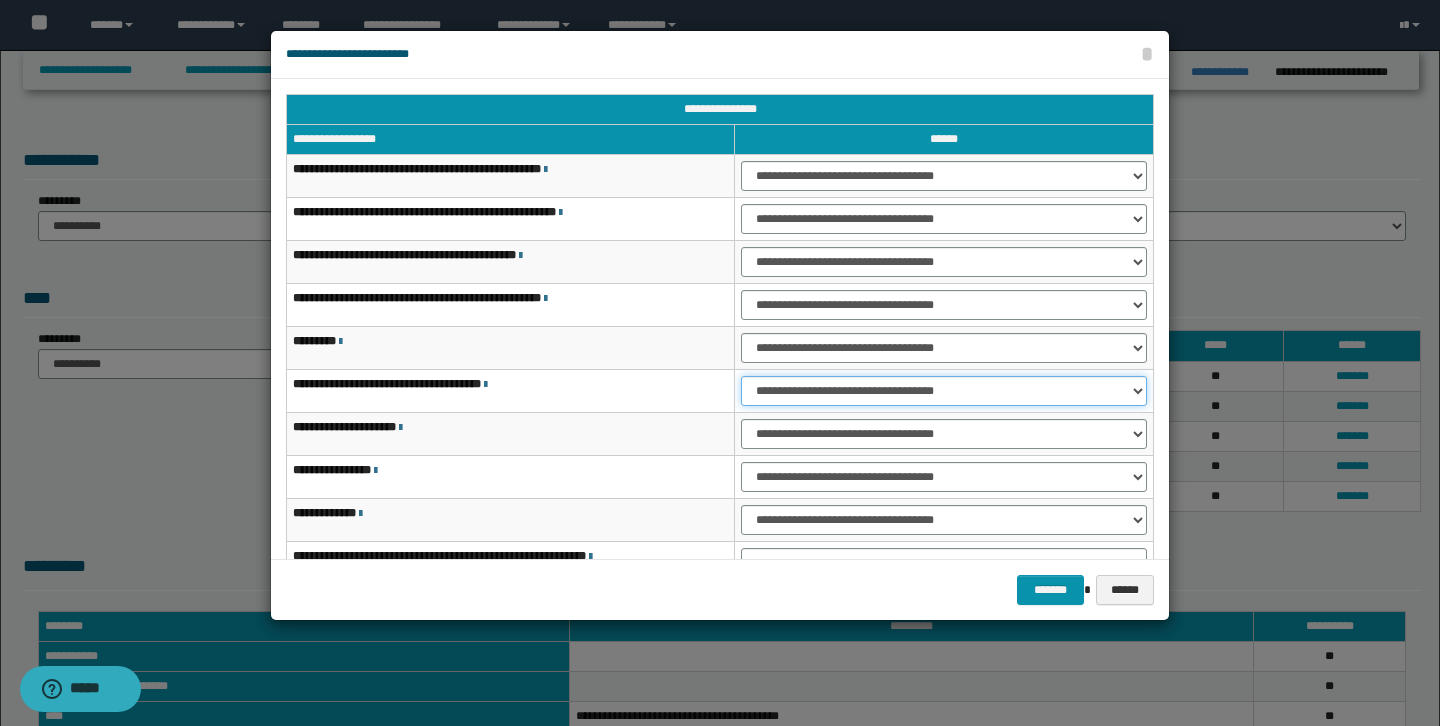 click on "**********" at bounding box center (944, 391) 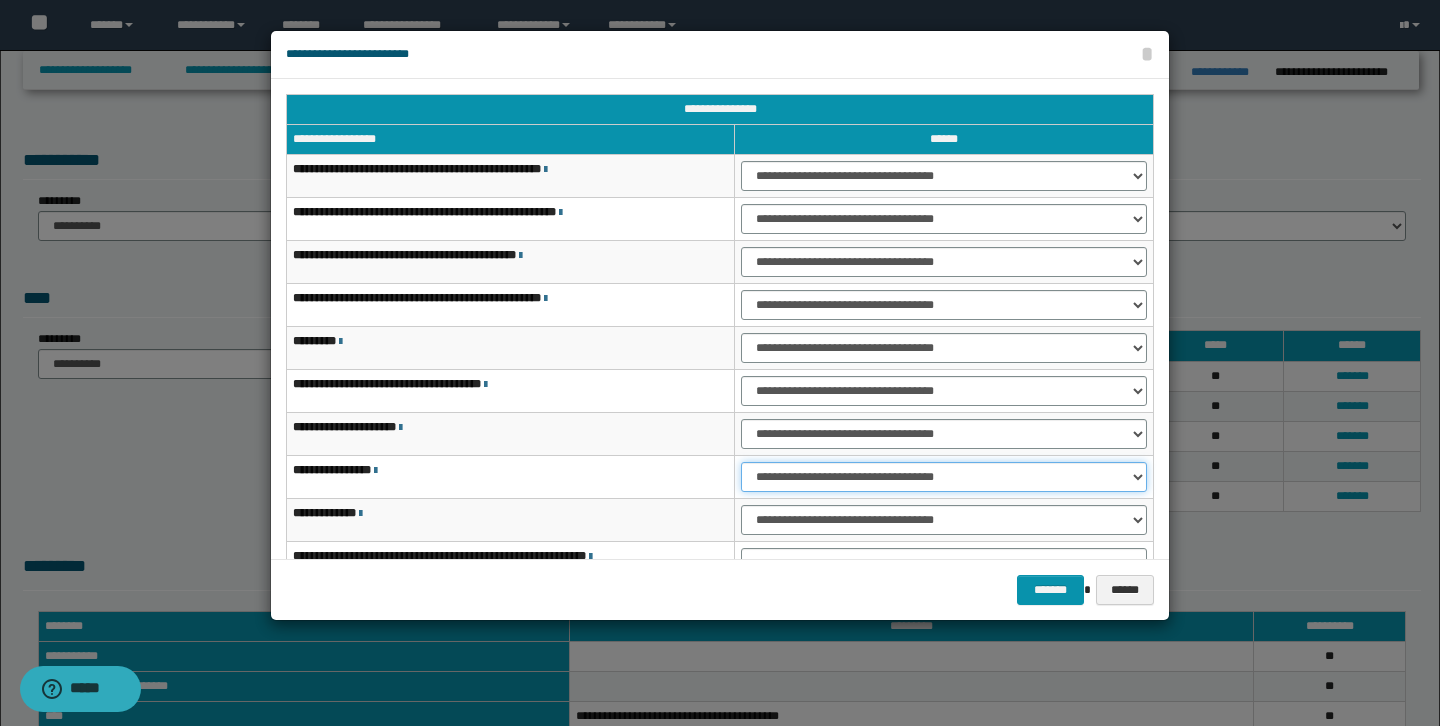 click on "**********" at bounding box center (944, 477) 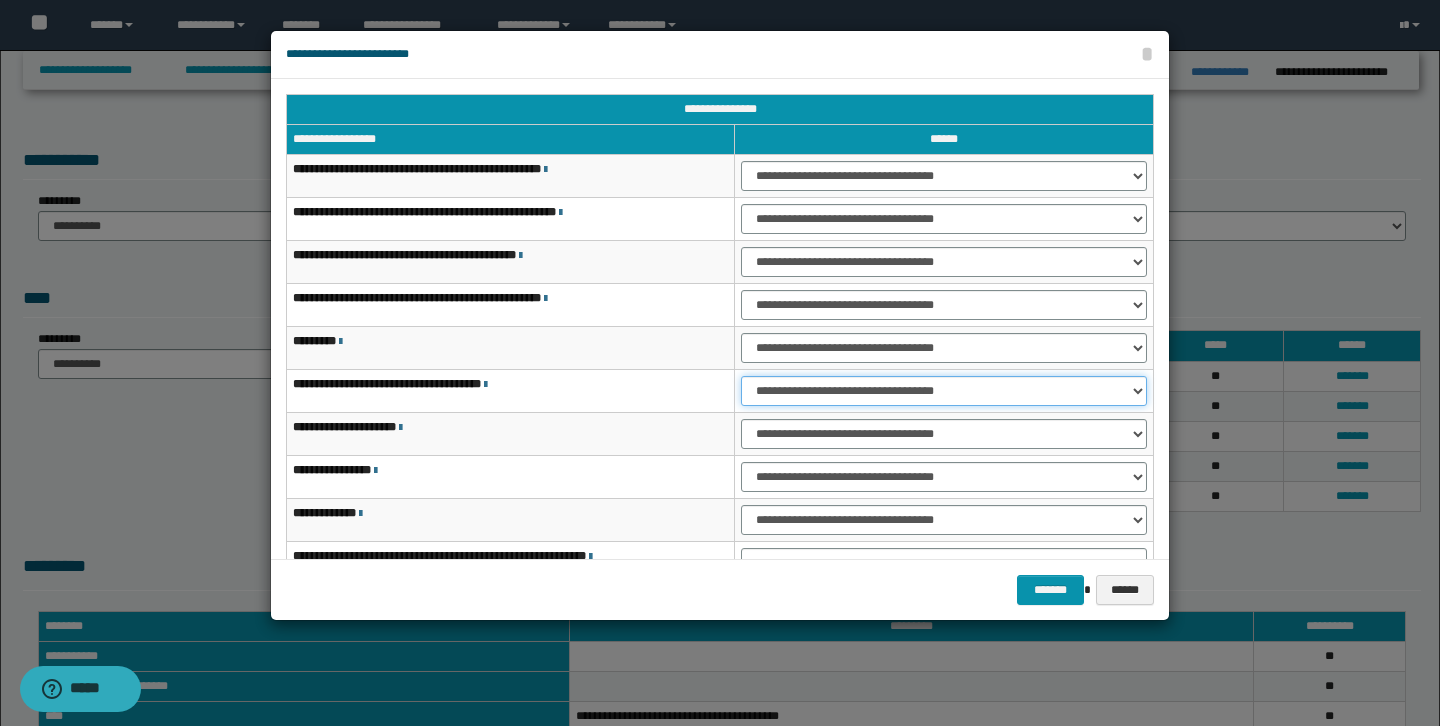 click on "**********" at bounding box center [944, 391] 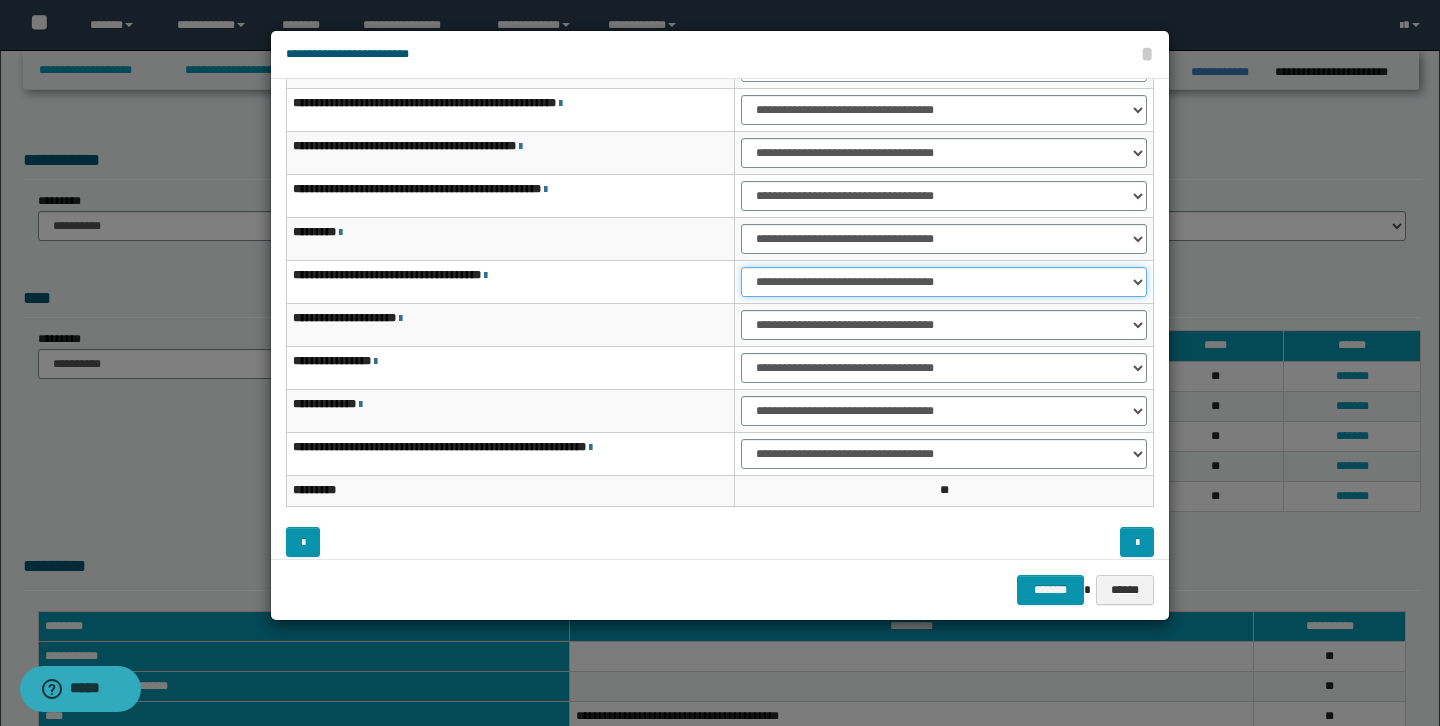 scroll, scrollTop: 114, scrollLeft: 0, axis: vertical 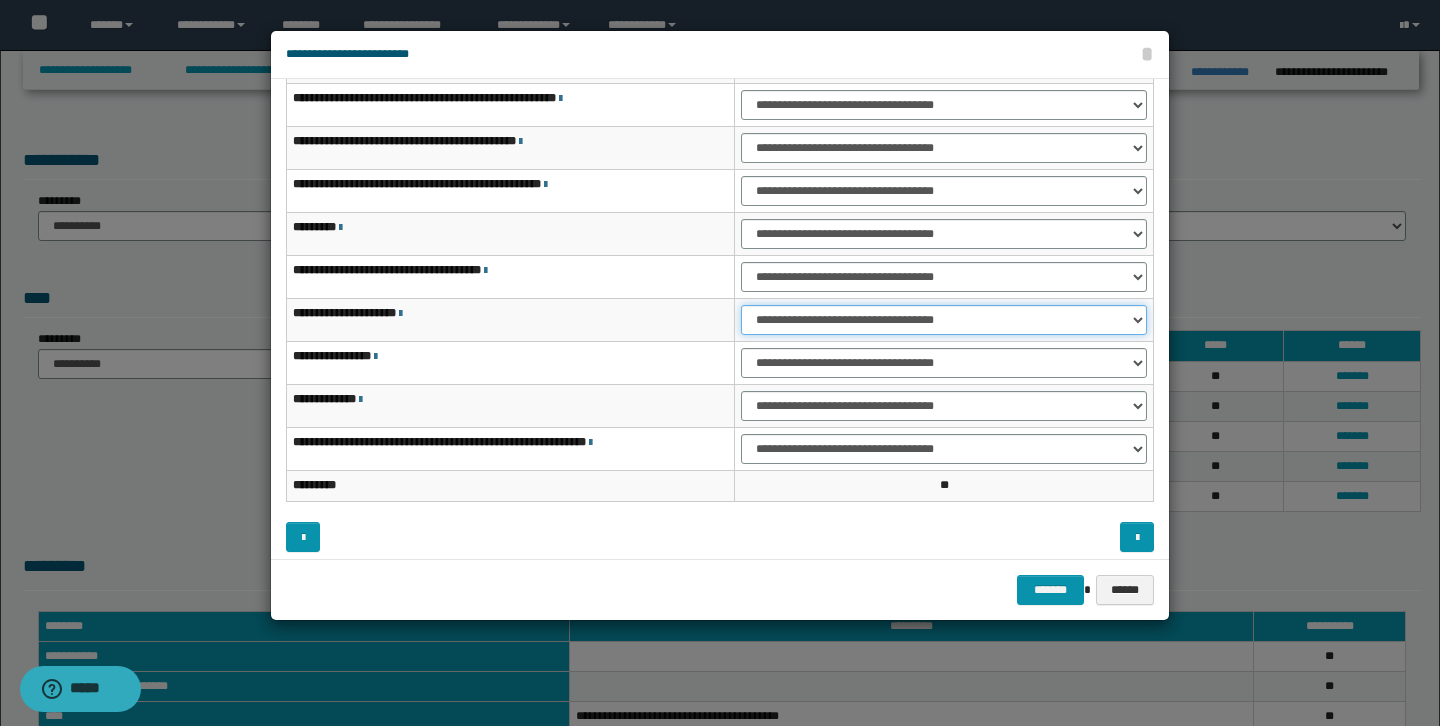 click on "**********" at bounding box center [944, 320] 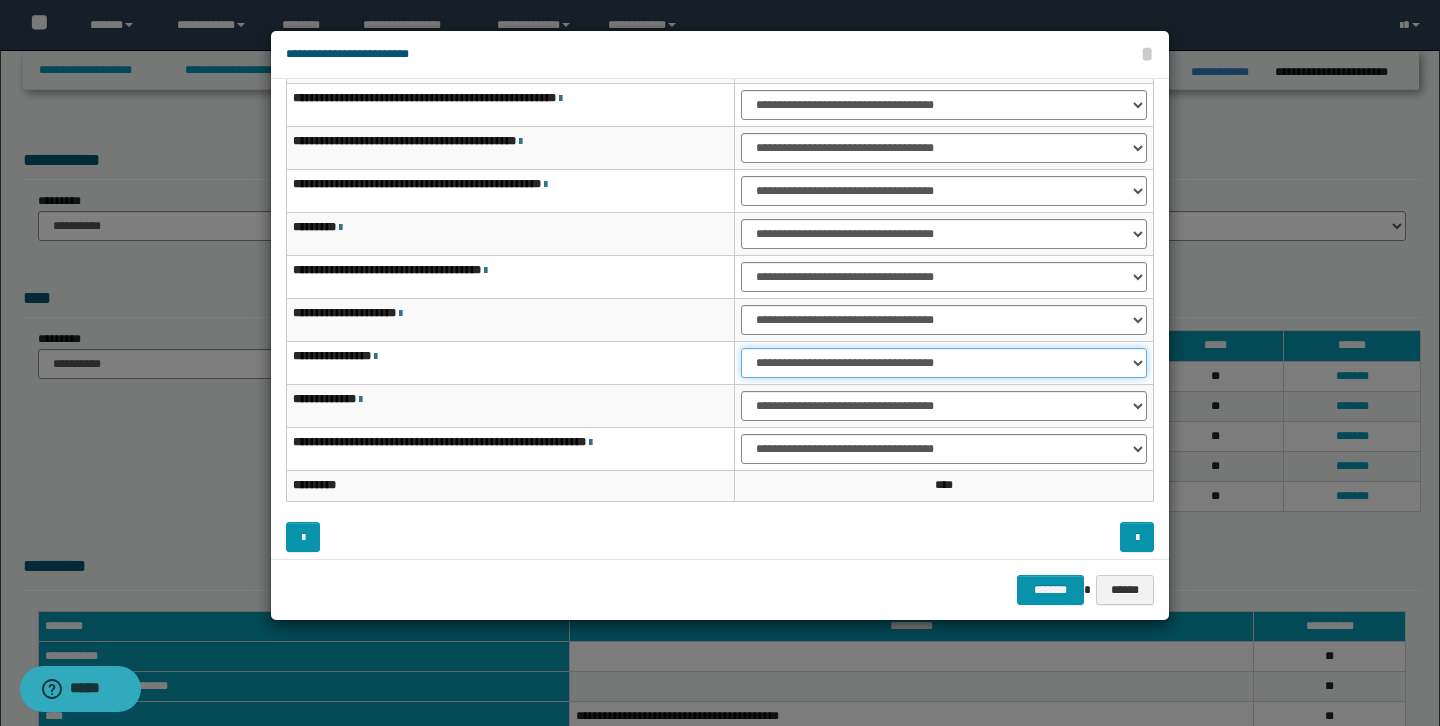 click on "**********" at bounding box center [944, 363] 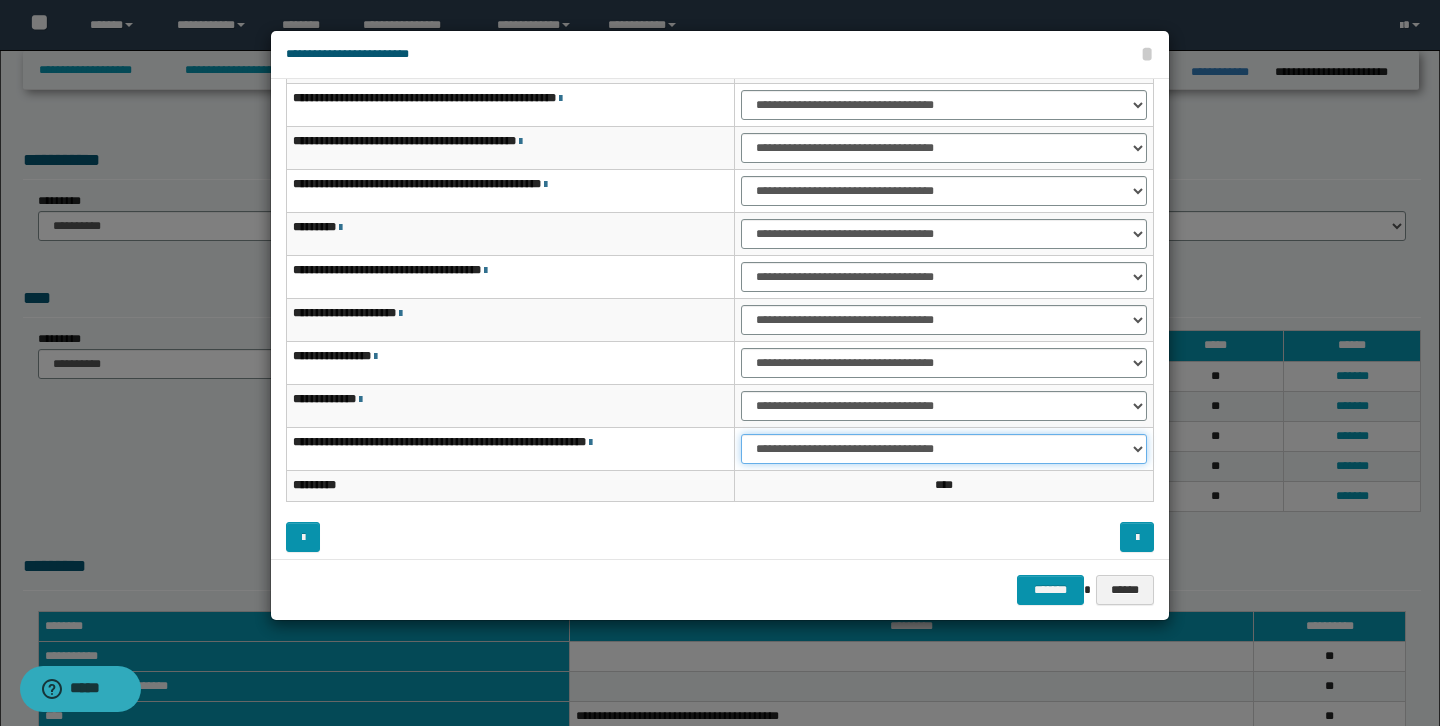 click on "**********" at bounding box center (944, 449) 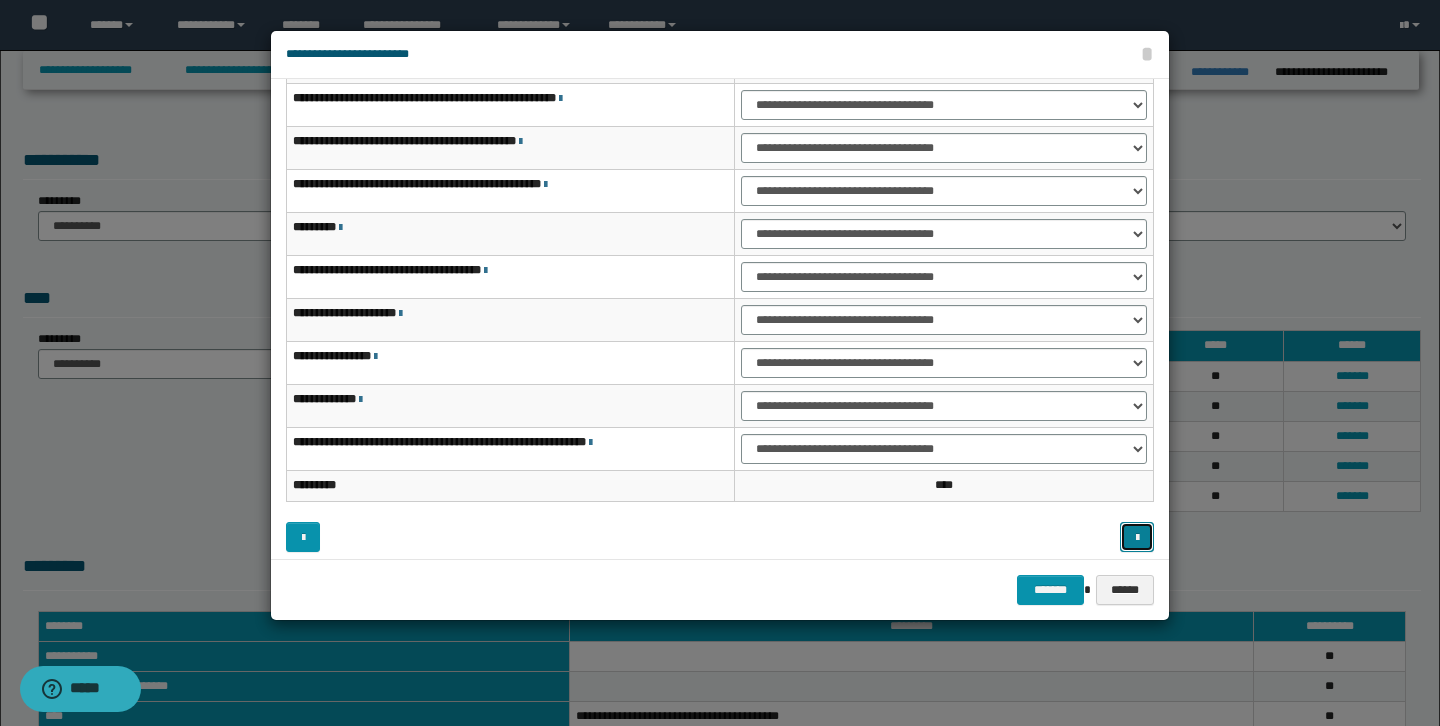 click at bounding box center (1137, 537) 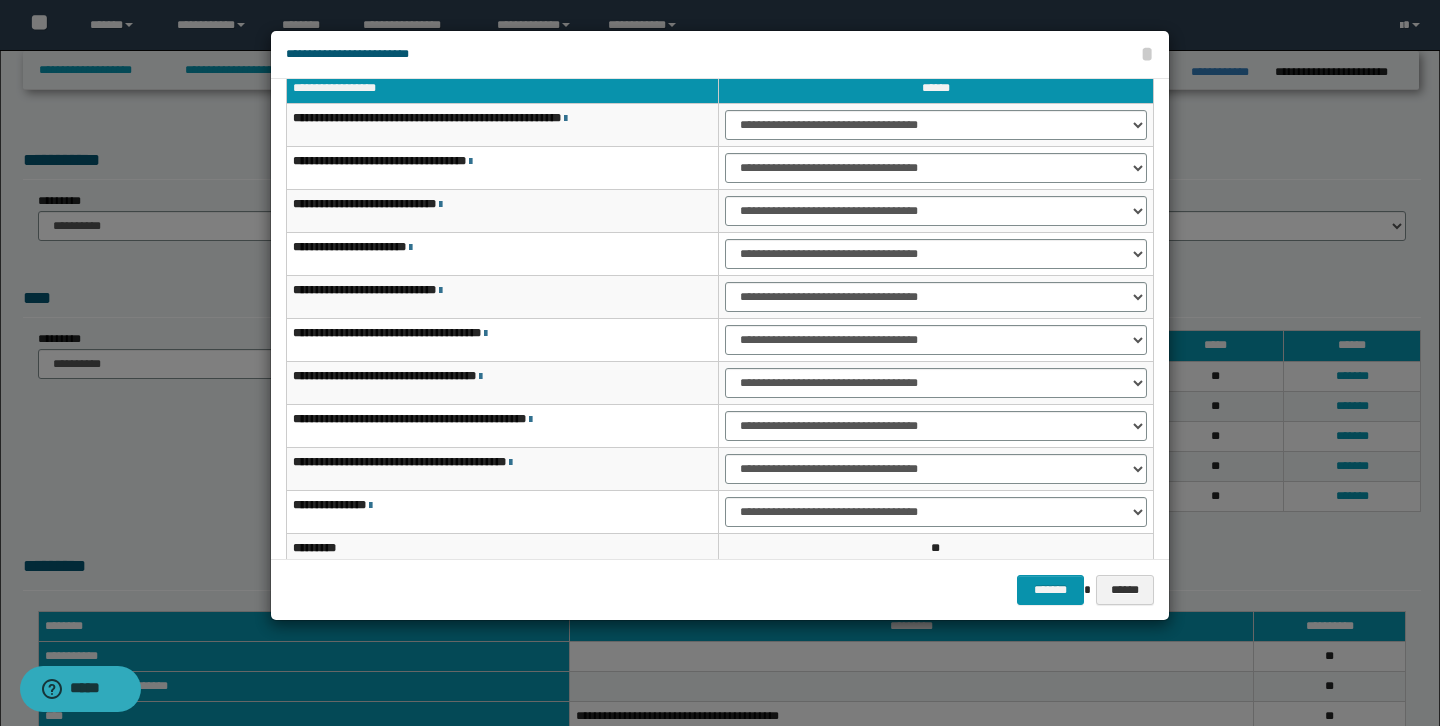 scroll, scrollTop: 121, scrollLeft: 0, axis: vertical 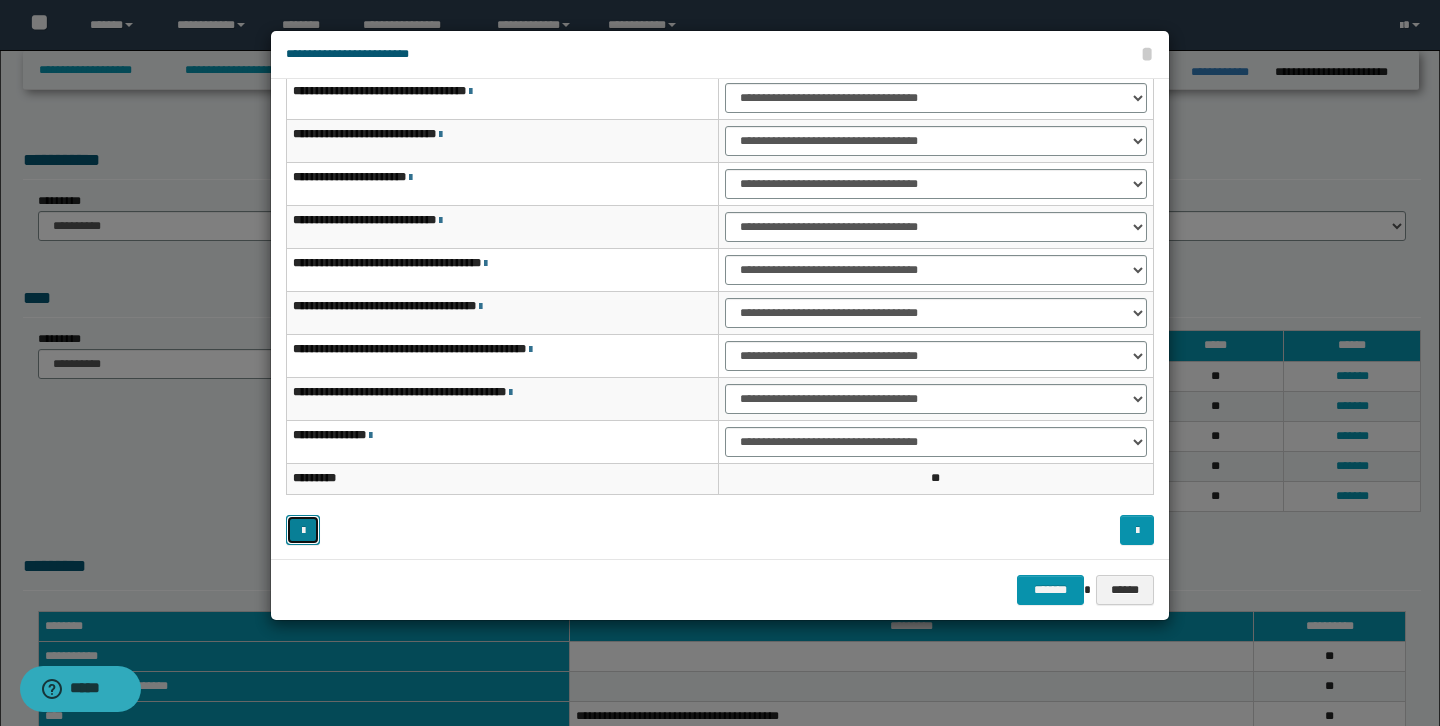 click at bounding box center [303, 531] 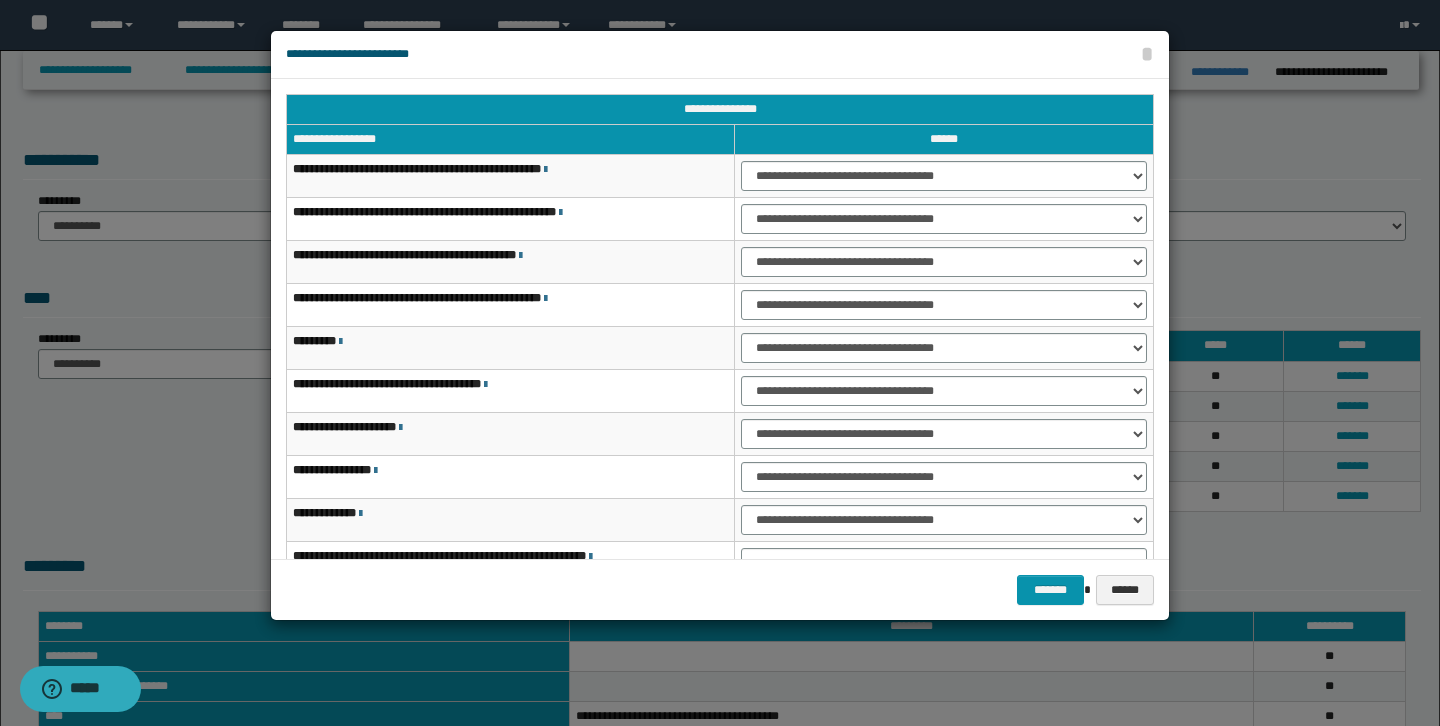 scroll, scrollTop: 121, scrollLeft: 0, axis: vertical 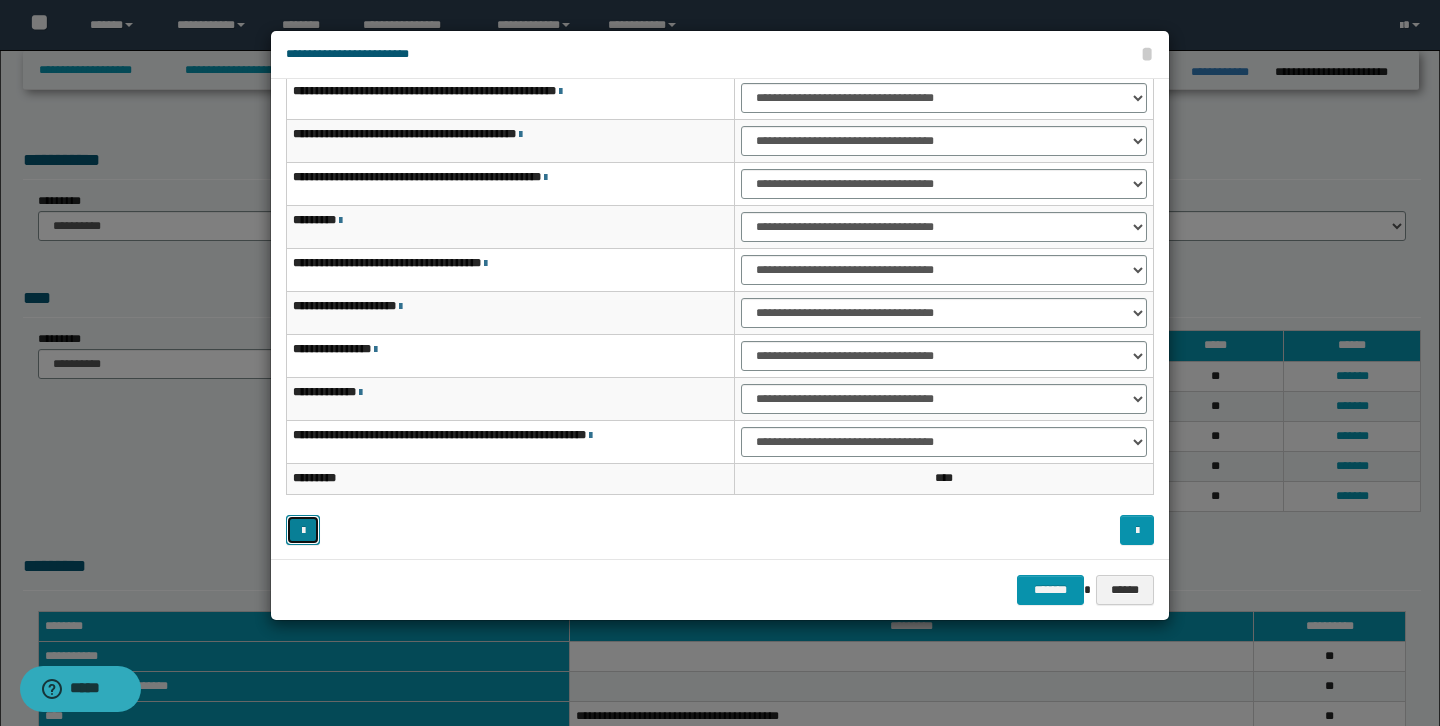 click at bounding box center (303, 531) 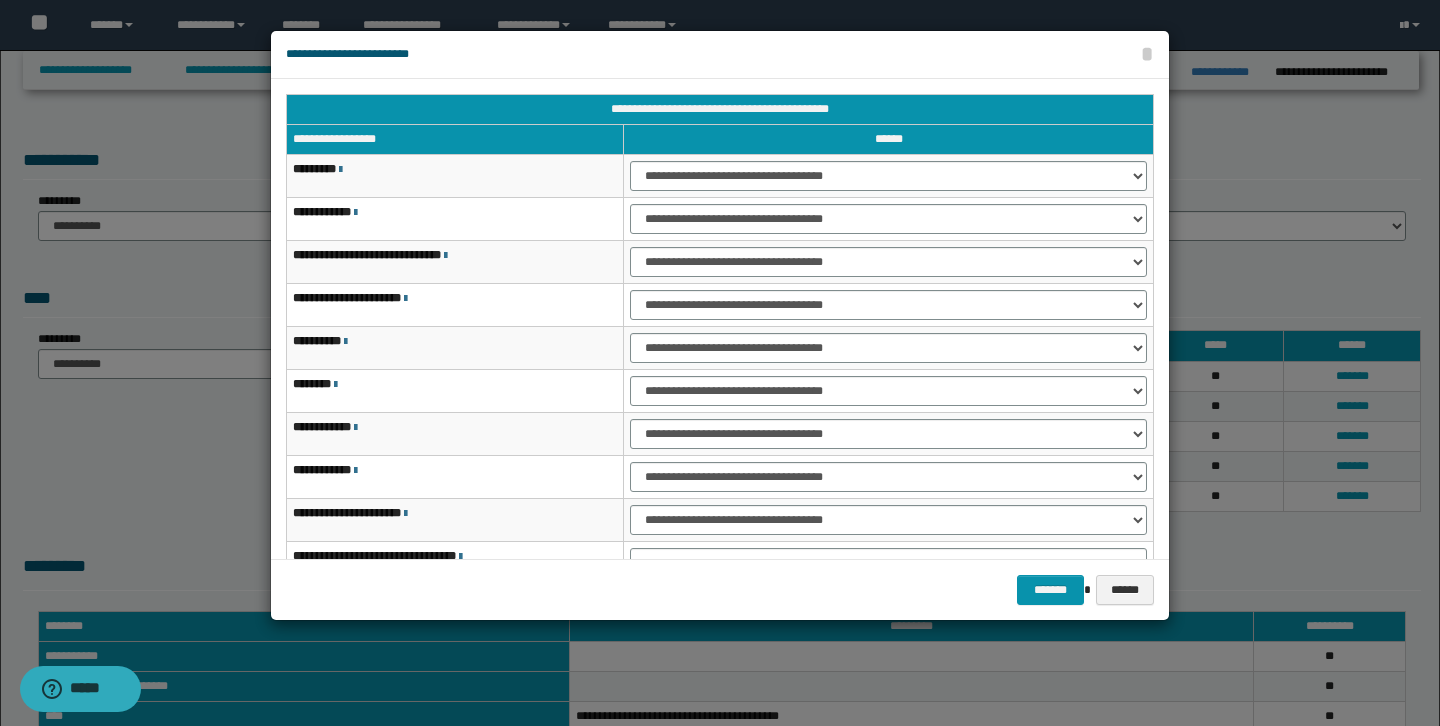 scroll, scrollTop: 121, scrollLeft: 0, axis: vertical 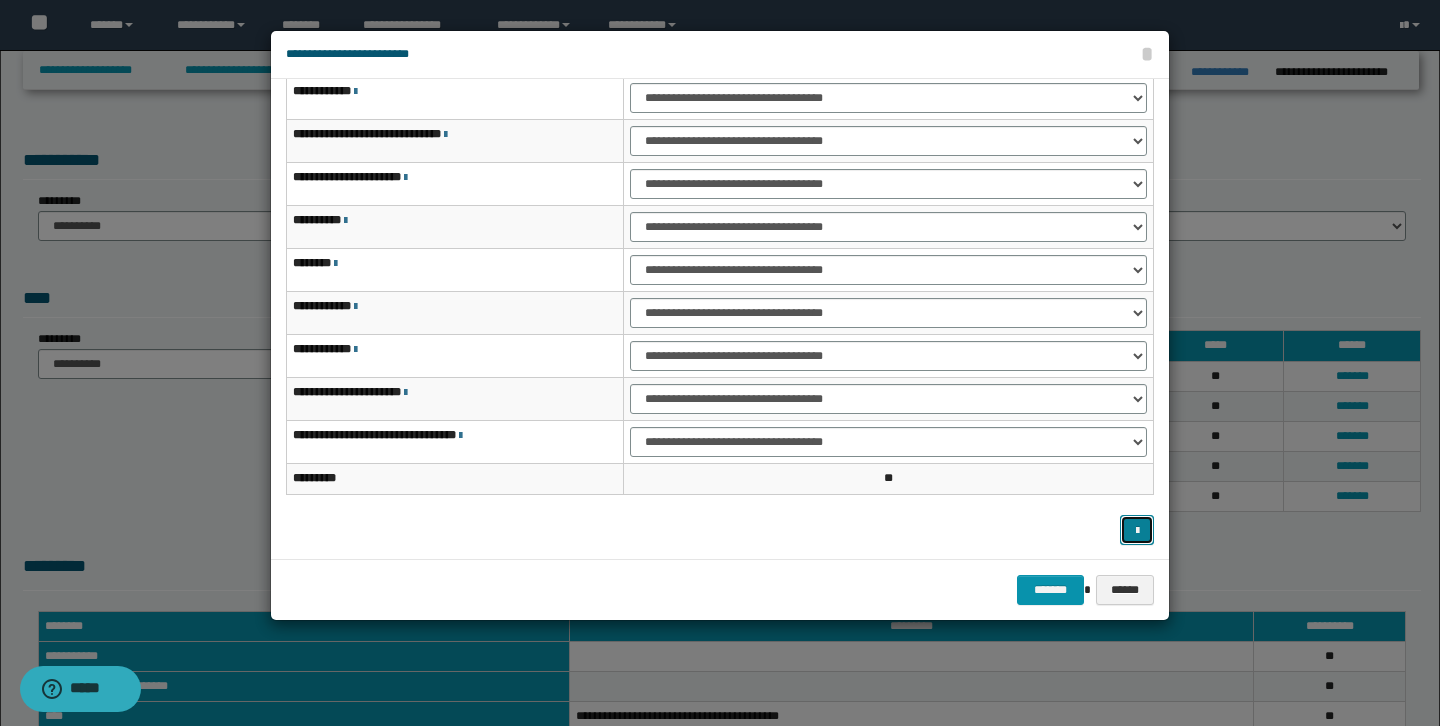 click at bounding box center [1137, 530] 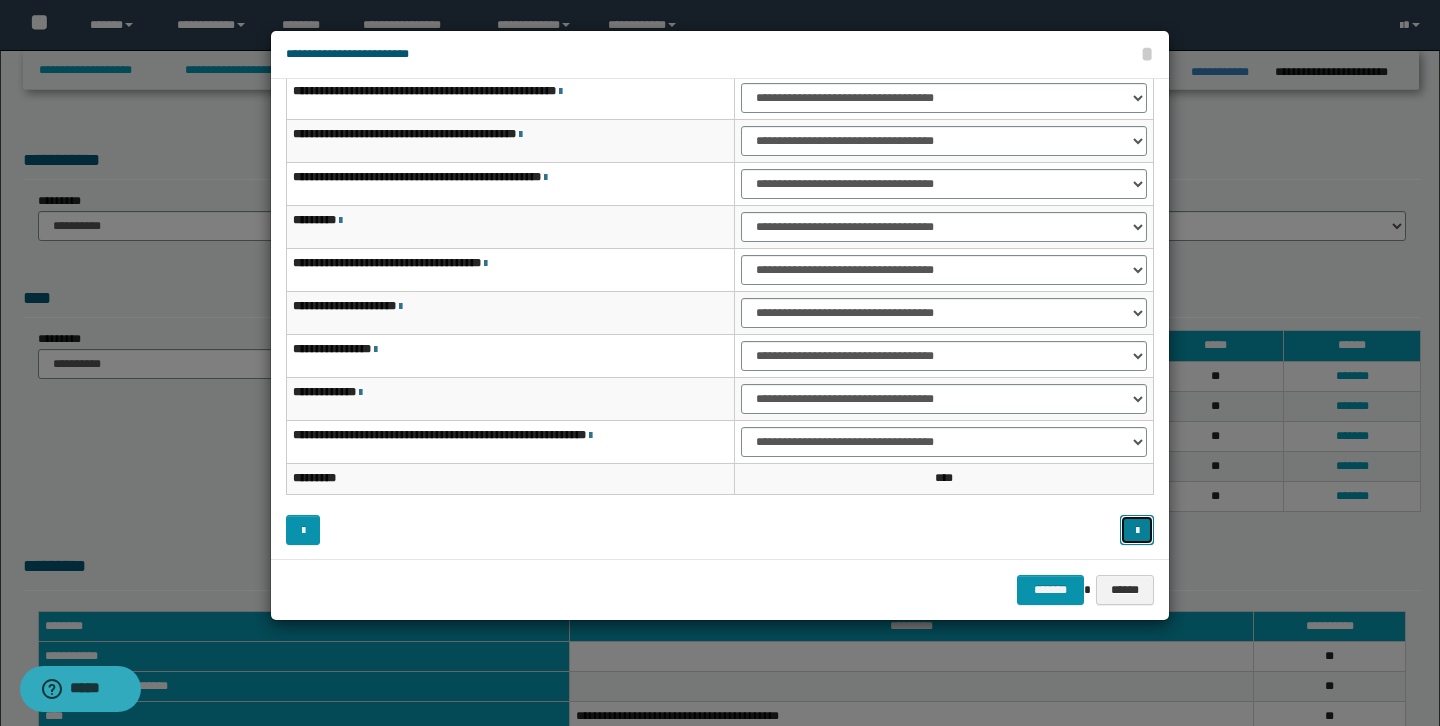 click at bounding box center (1137, 530) 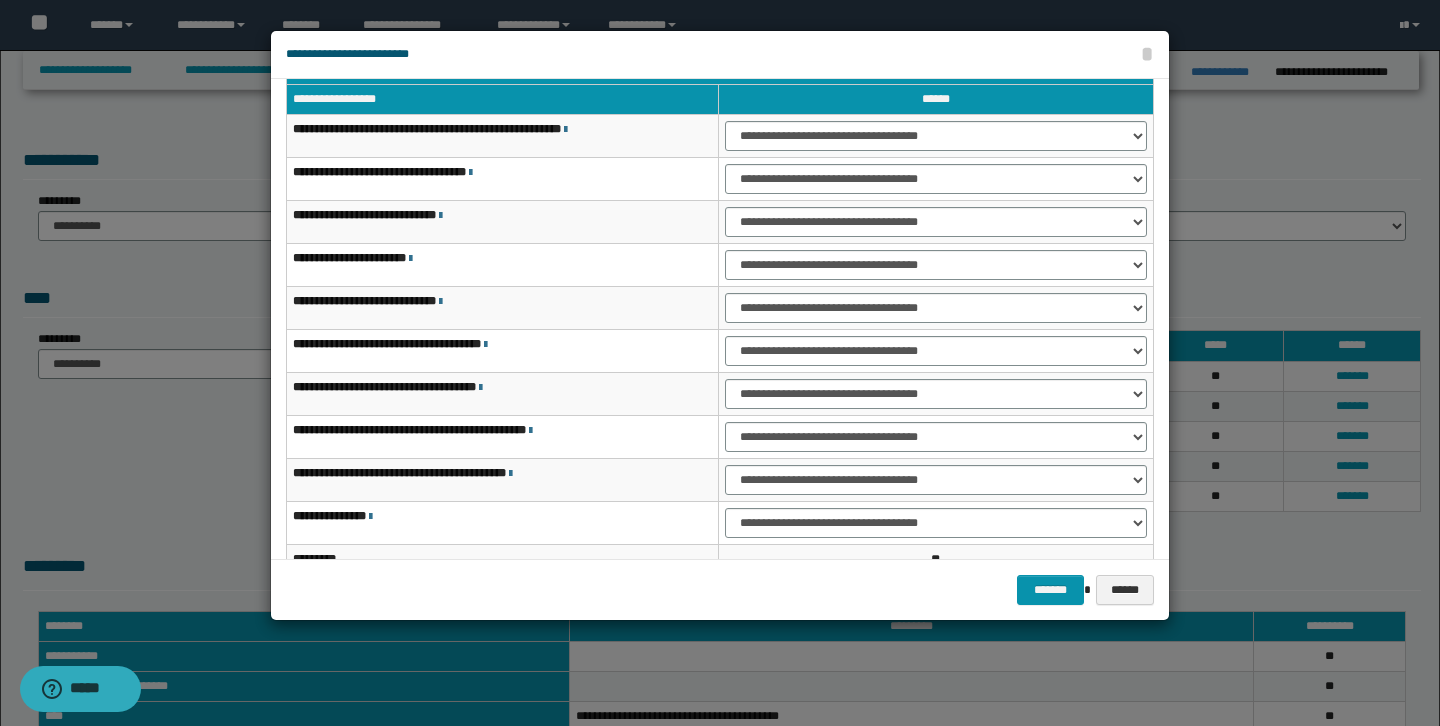 scroll, scrollTop: 39, scrollLeft: 0, axis: vertical 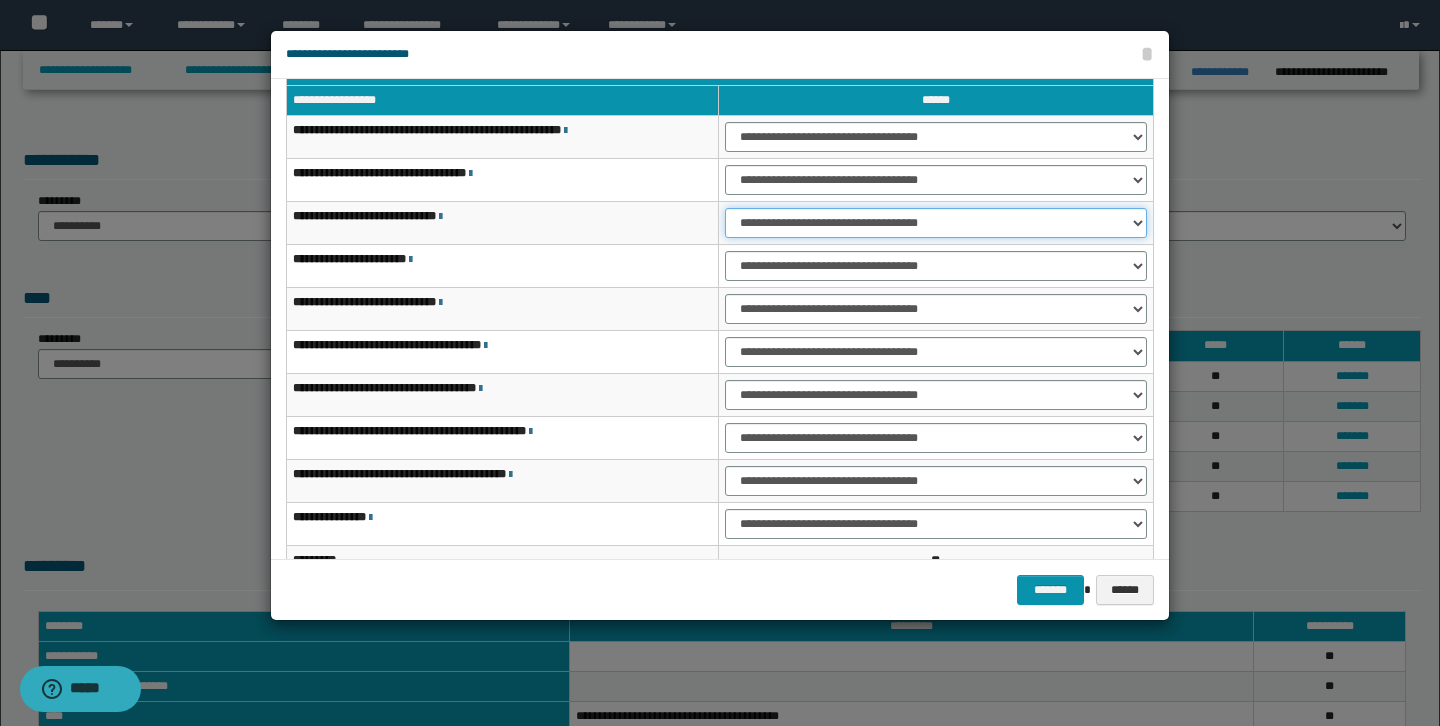 click on "**********" at bounding box center [936, 223] 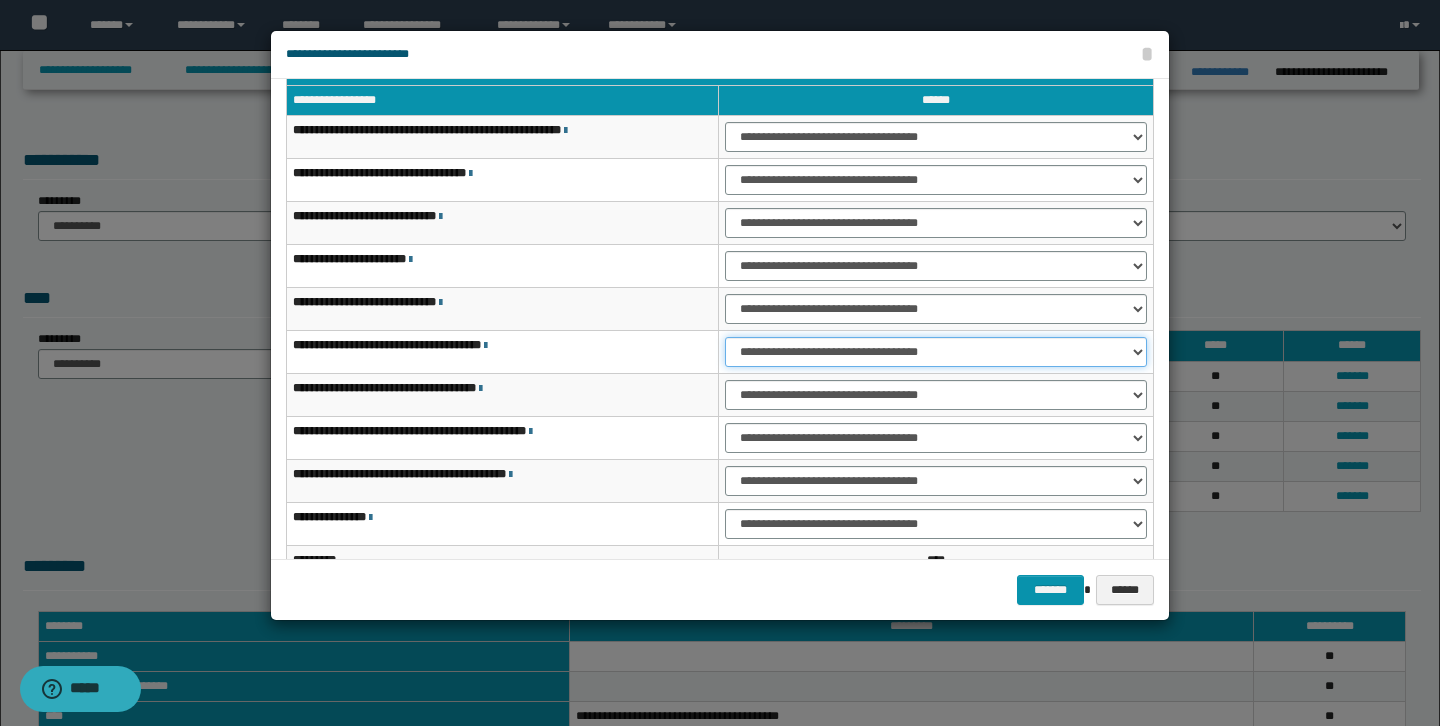 click on "**********" at bounding box center (936, 352) 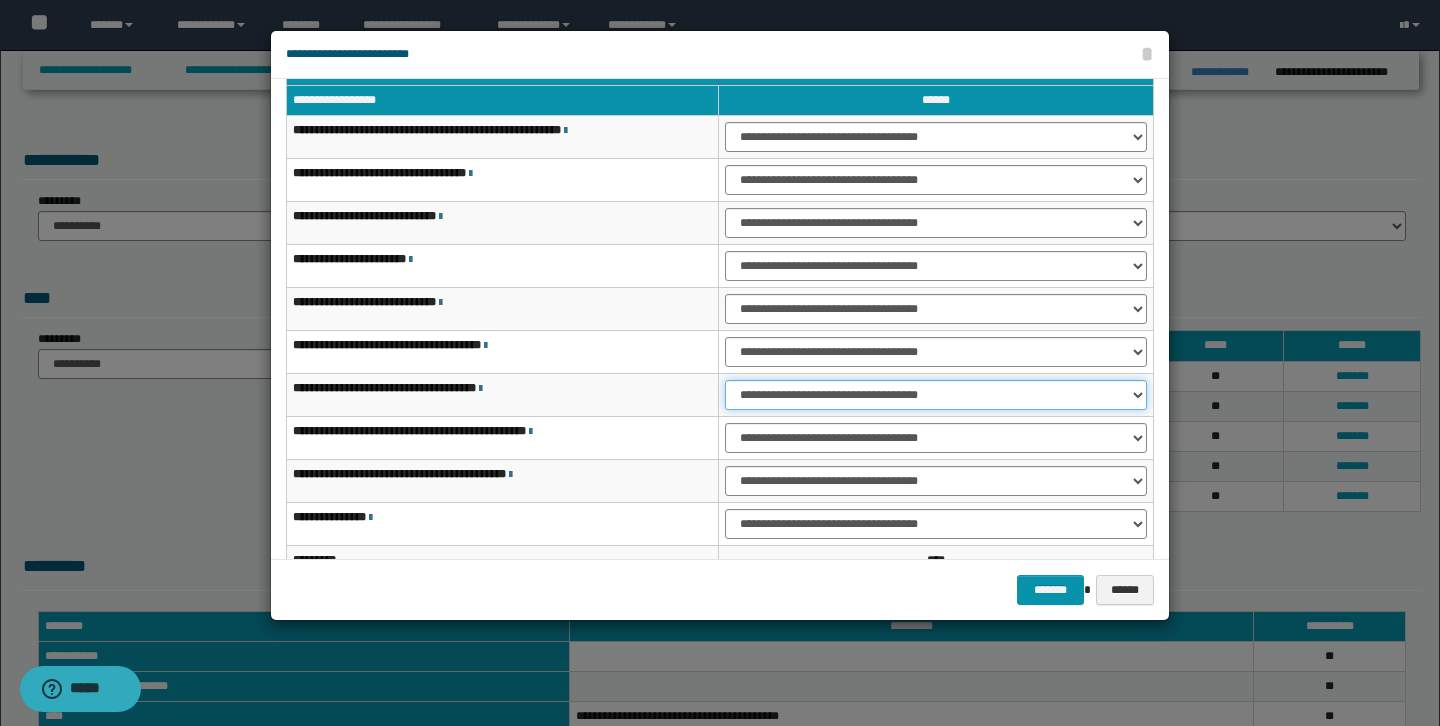 click on "**********" at bounding box center [936, 395] 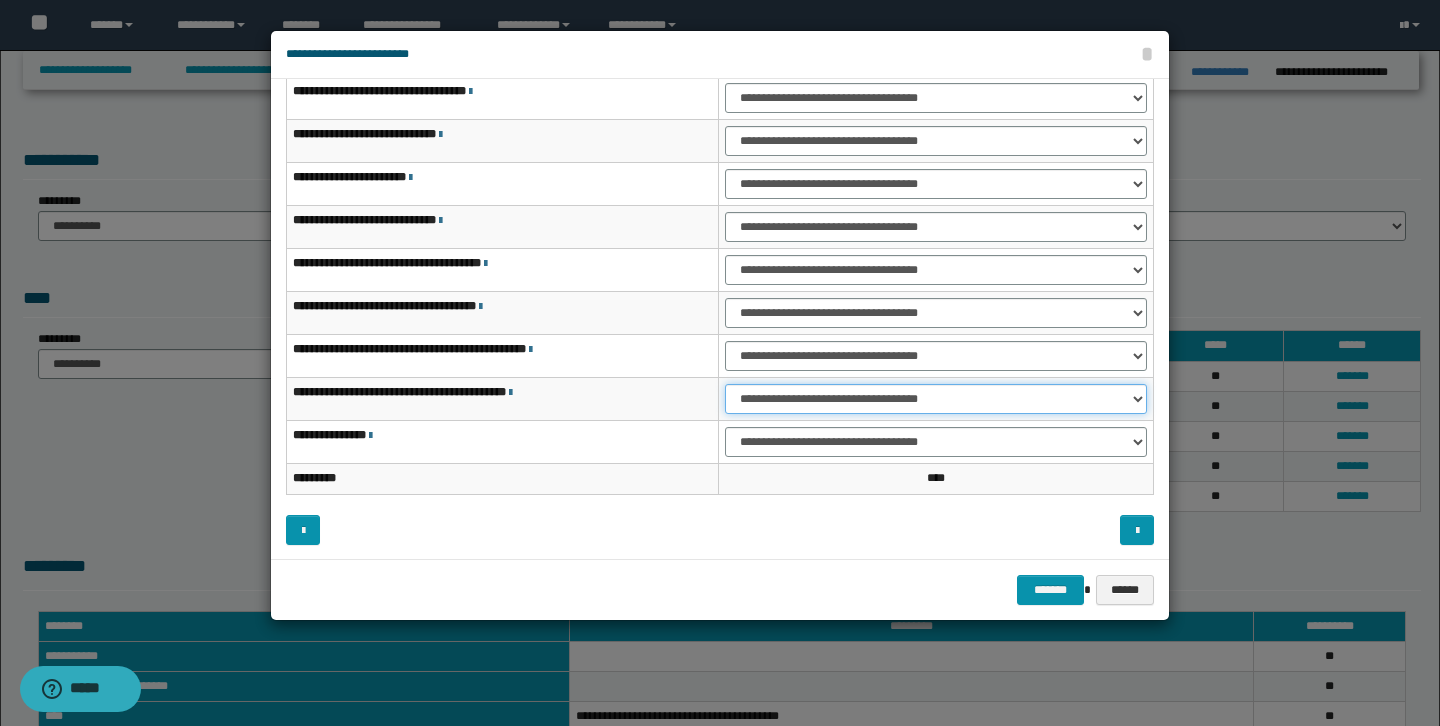 click on "**********" at bounding box center [936, 399] 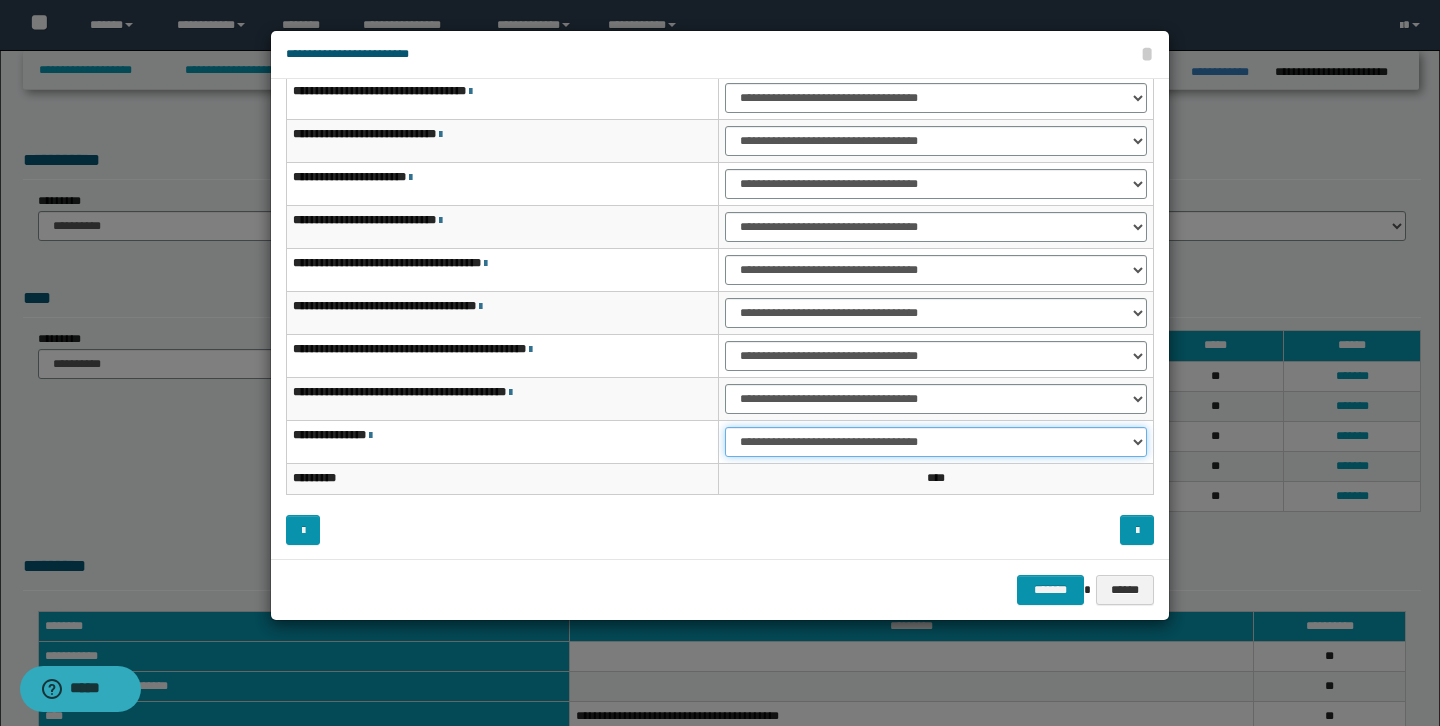 click on "**********" at bounding box center [936, 442] 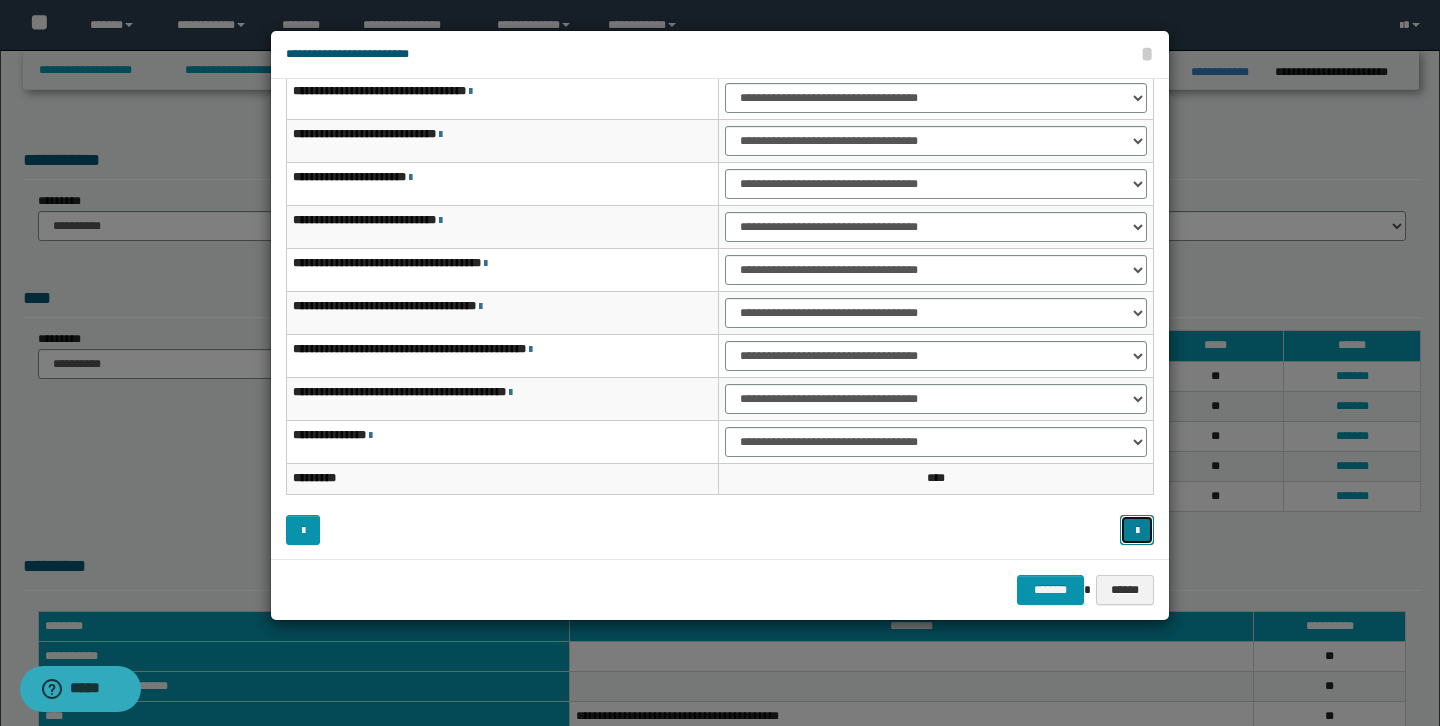 click at bounding box center [1137, 531] 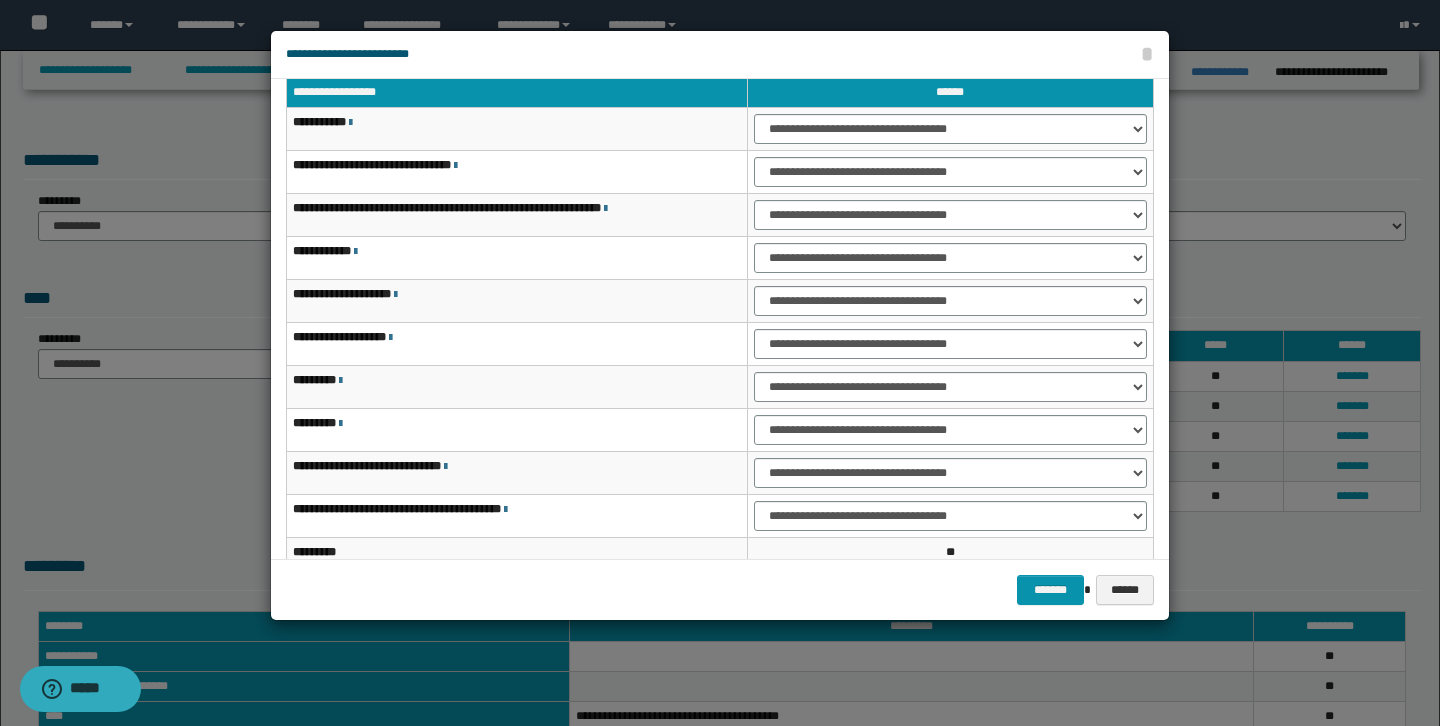 scroll, scrollTop: 49, scrollLeft: 0, axis: vertical 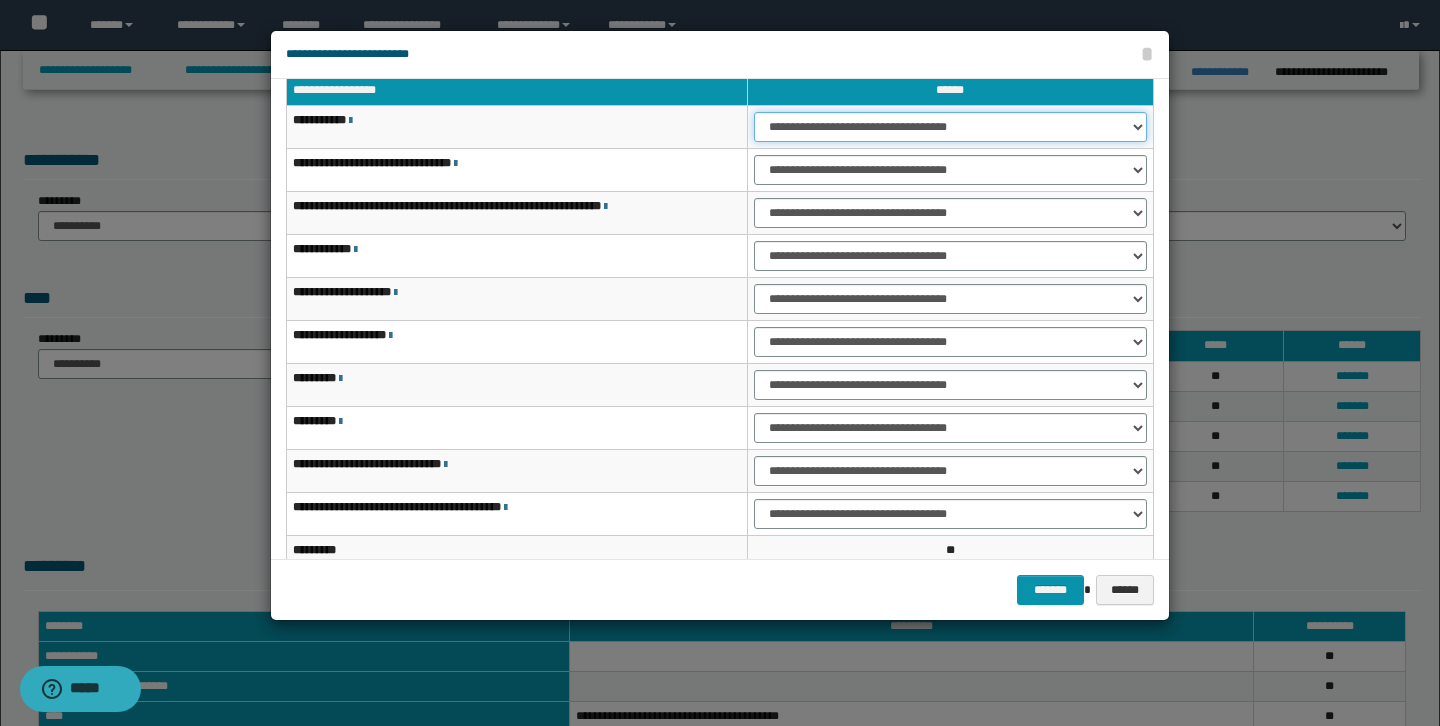 click on "**********" at bounding box center [950, 127] 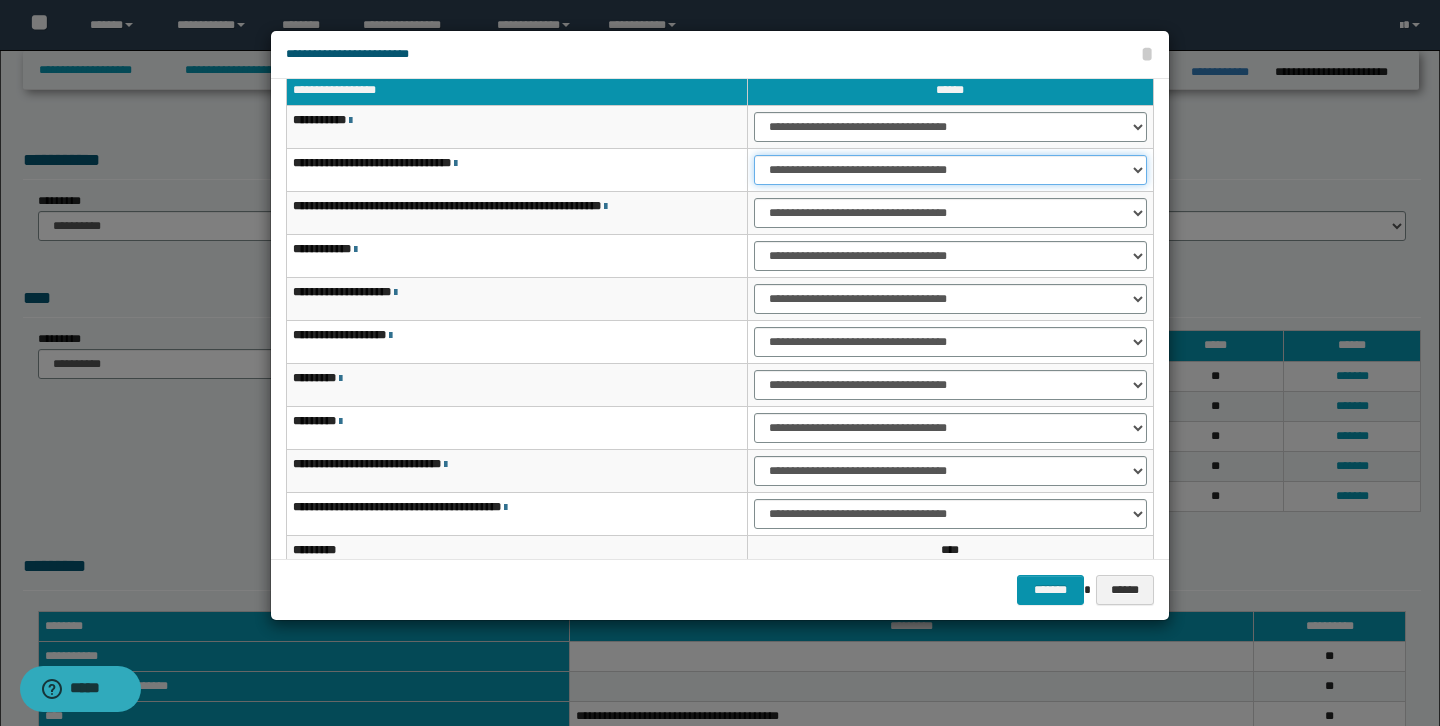 click on "**********" at bounding box center (950, 170) 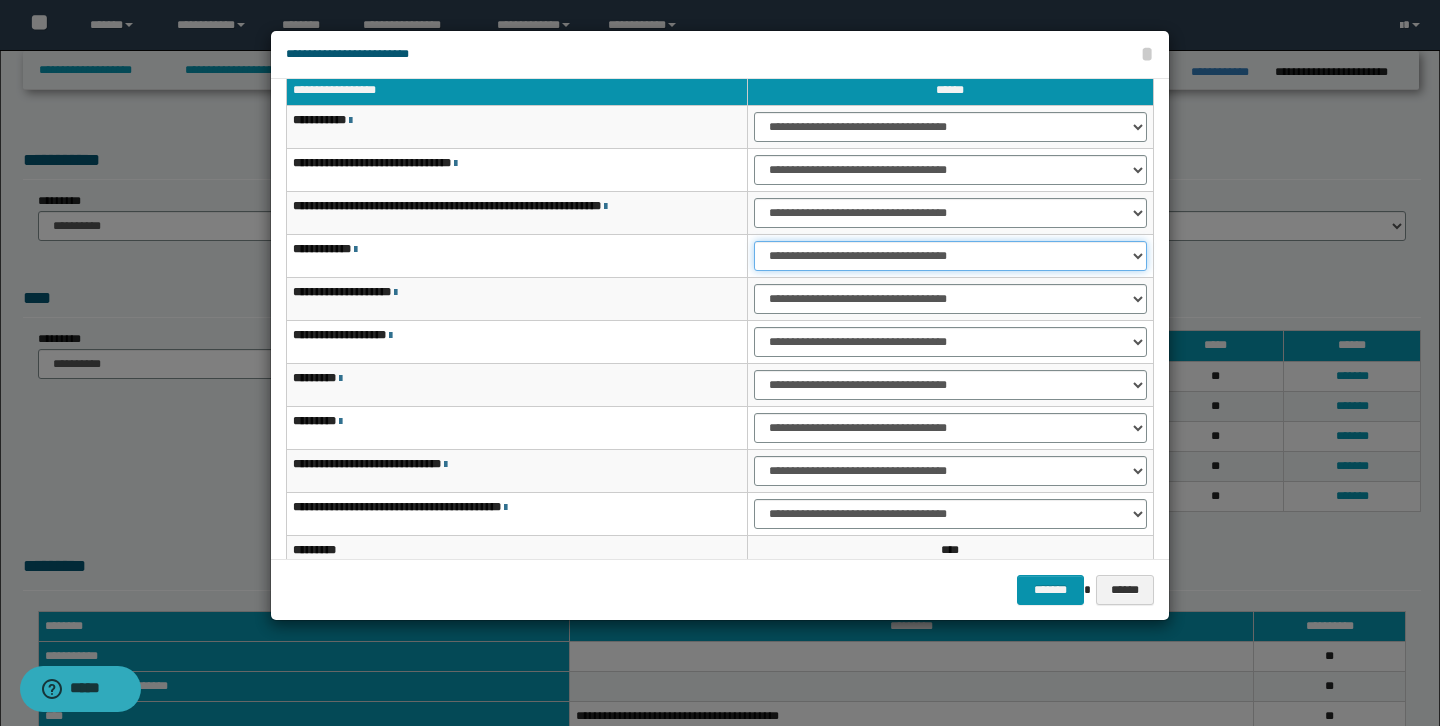 click on "**********" at bounding box center (950, 256) 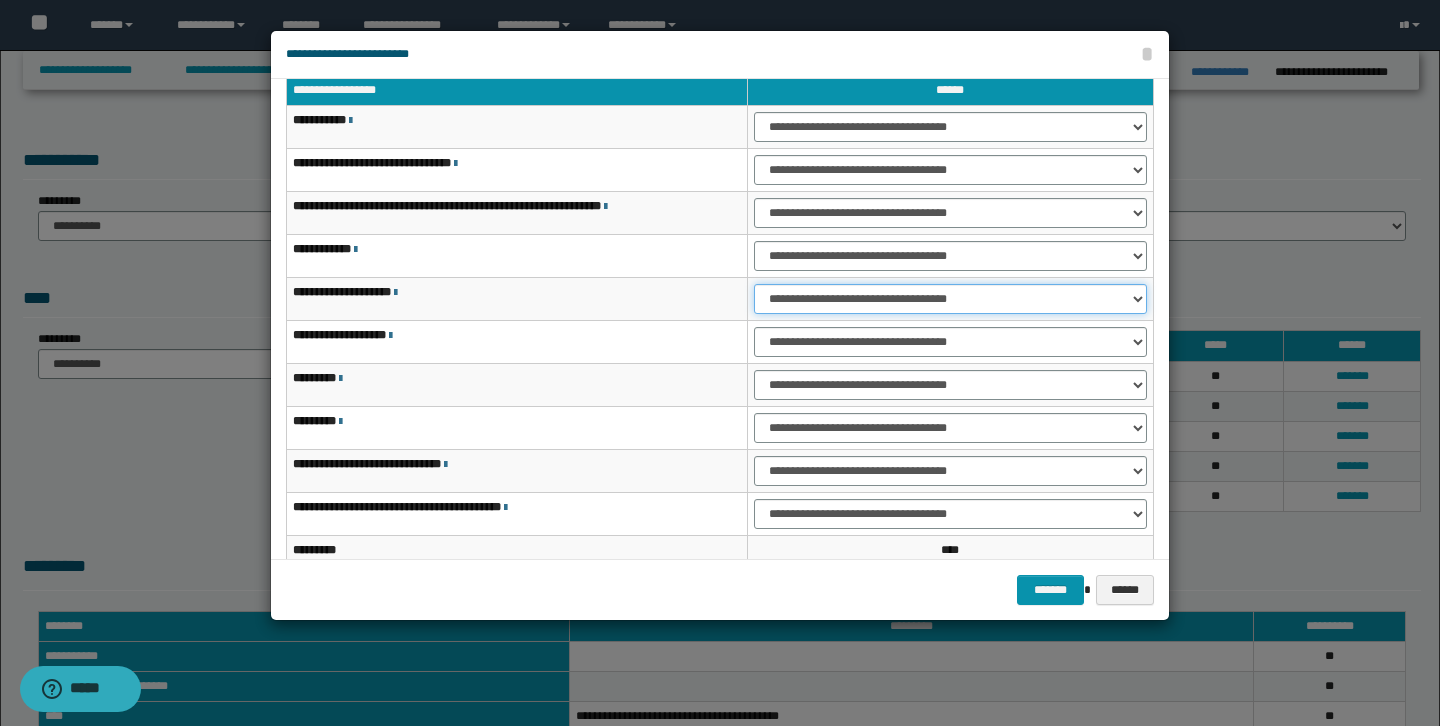 click on "**********" at bounding box center [950, 299] 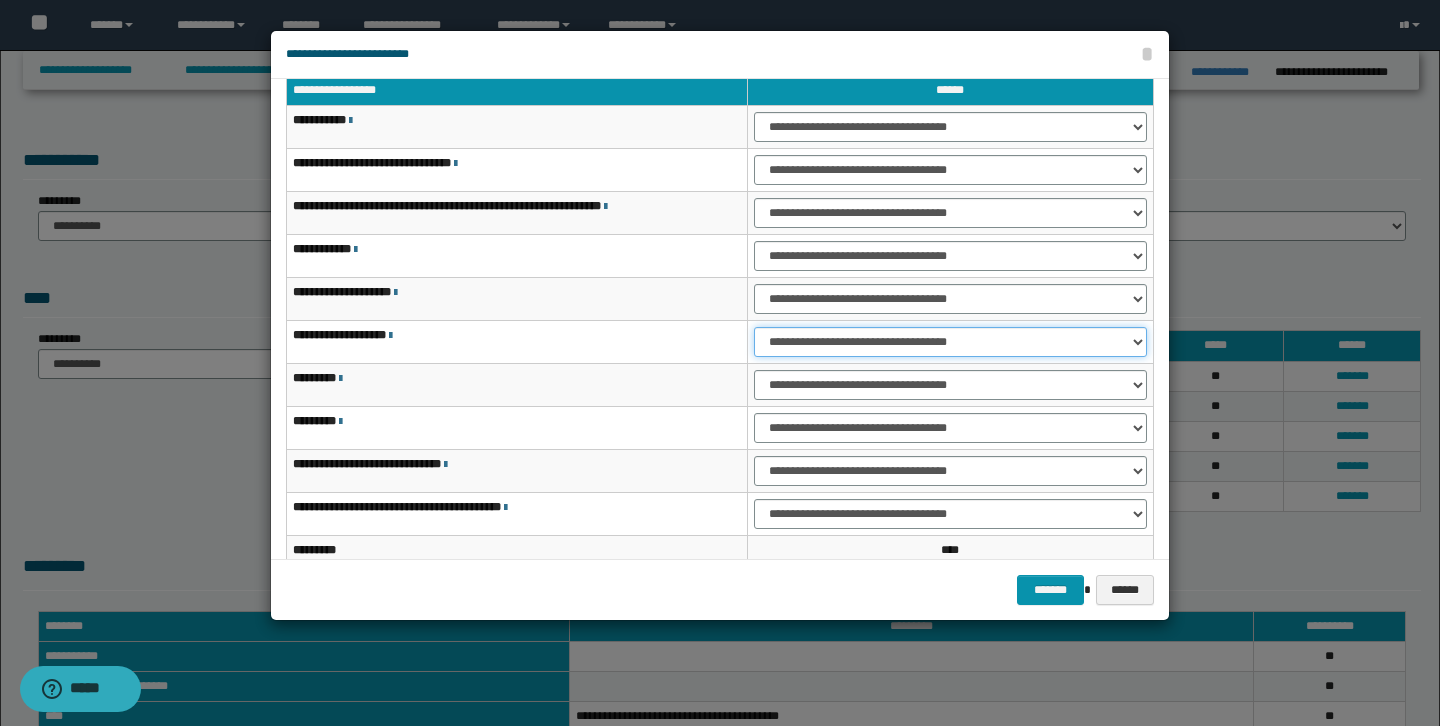 click on "**********" at bounding box center [950, 342] 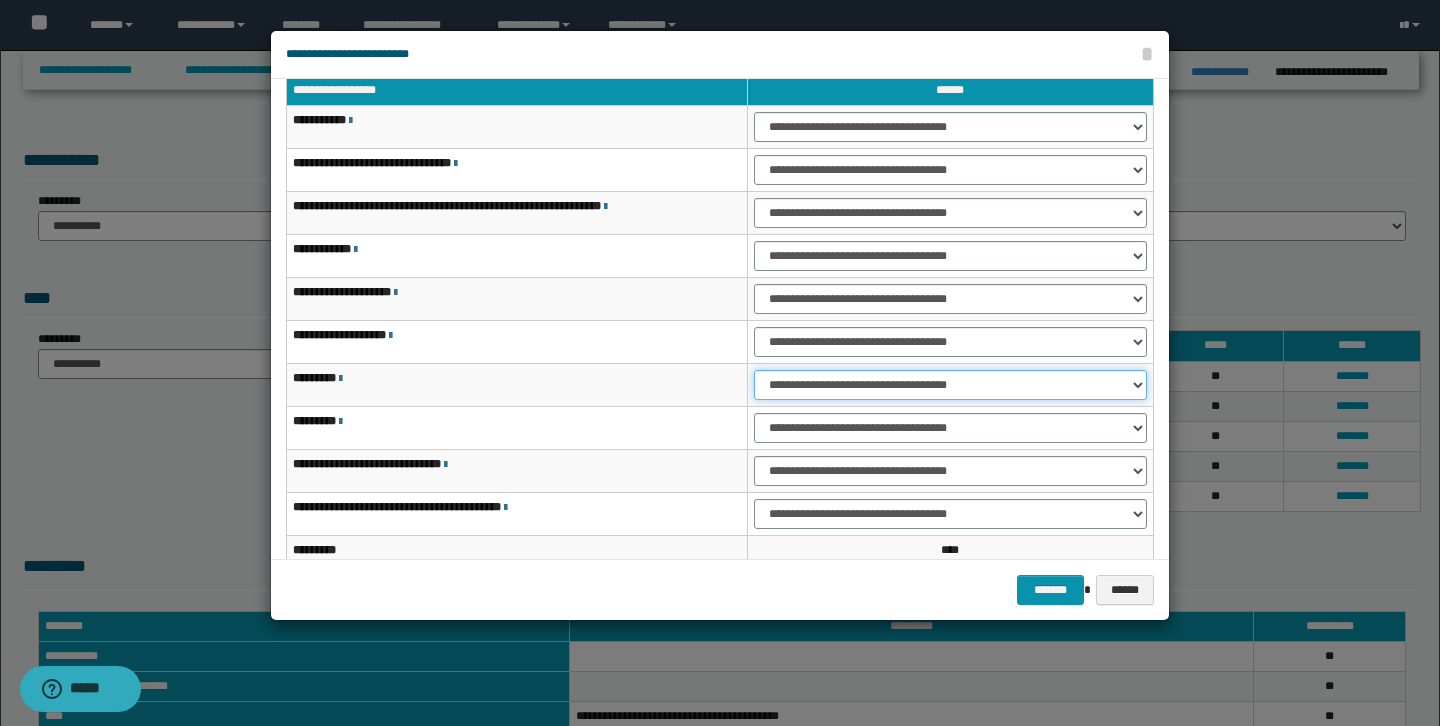 click on "**********" at bounding box center [950, 385] 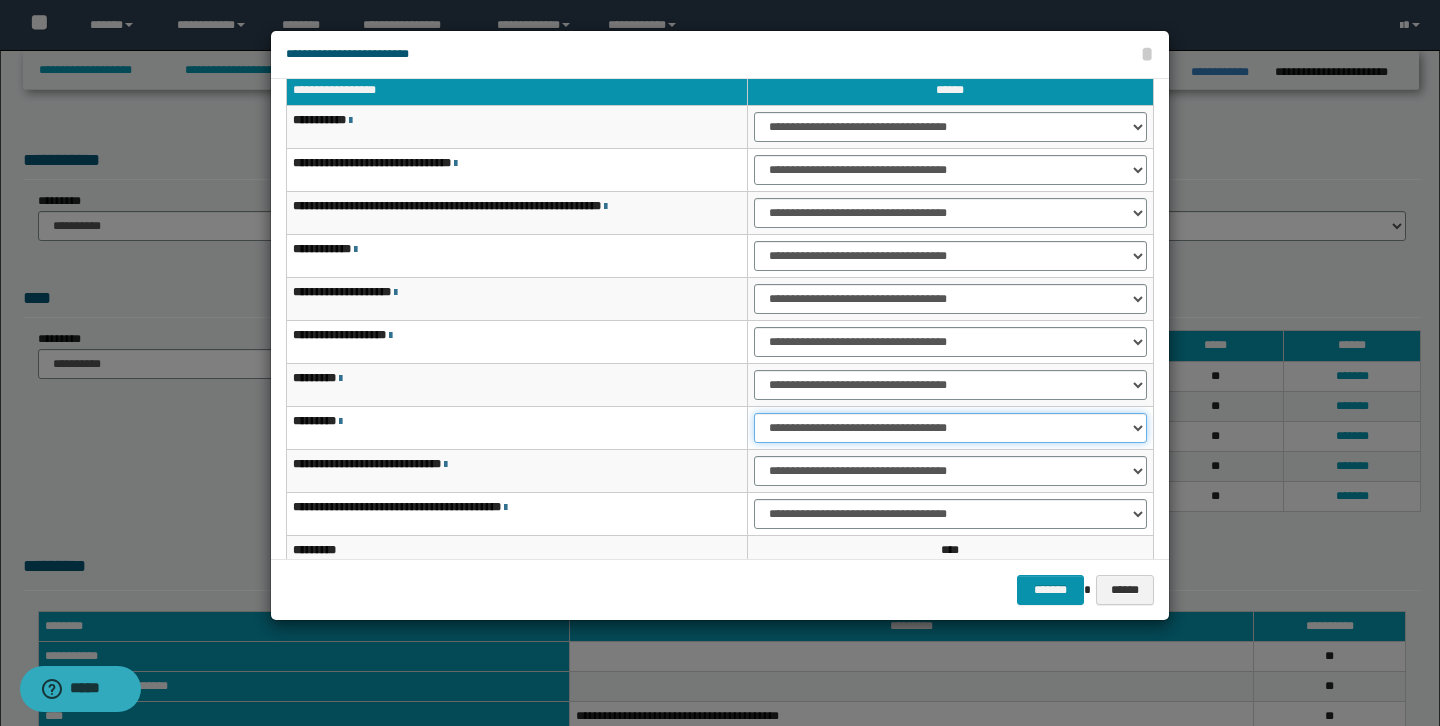 click on "**********" at bounding box center (950, 428) 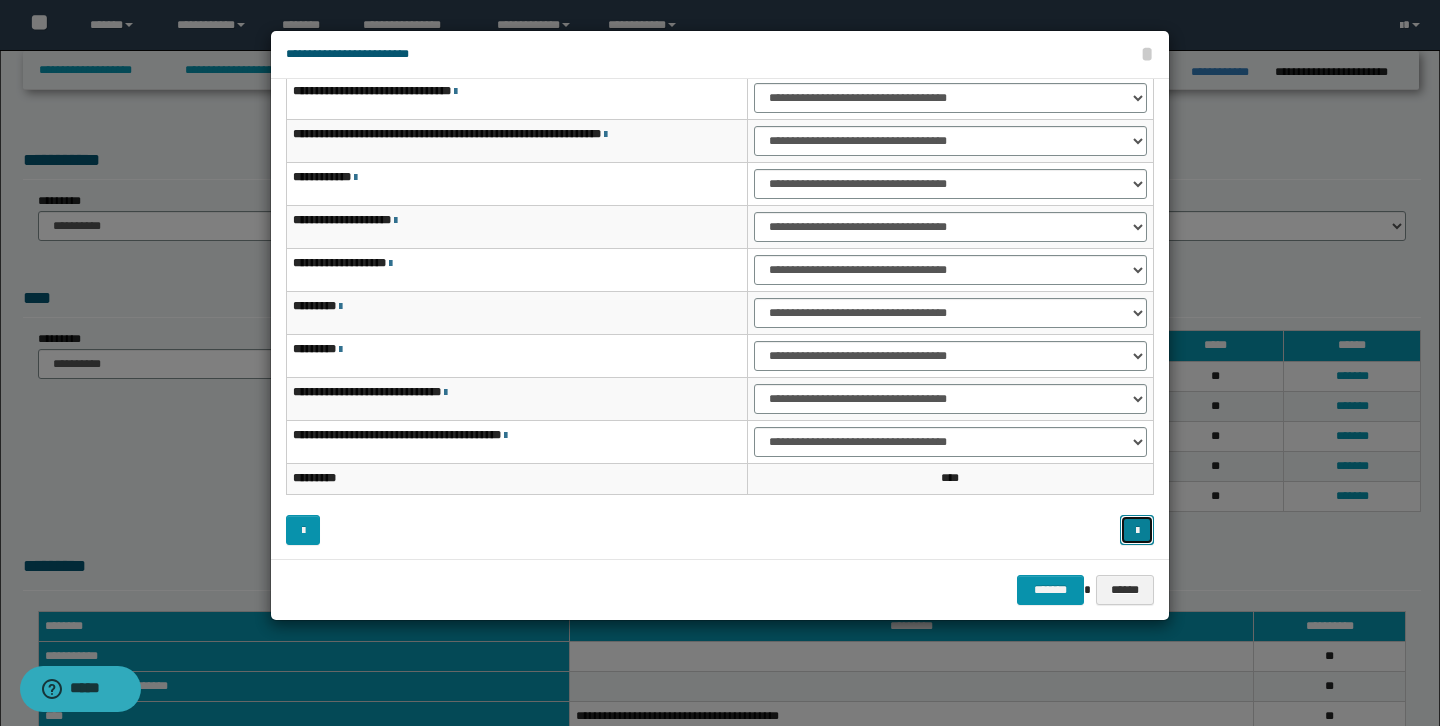 click at bounding box center (1137, 530) 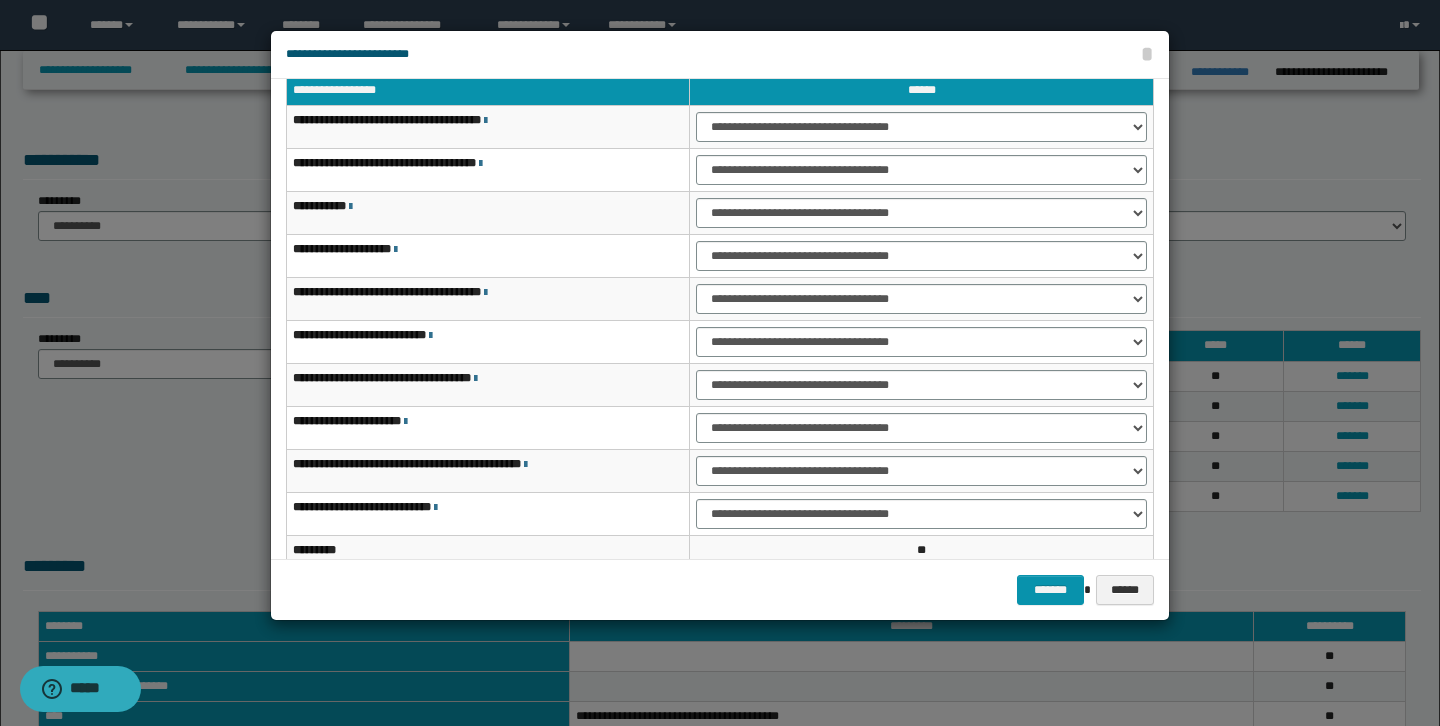 scroll, scrollTop: 47, scrollLeft: 0, axis: vertical 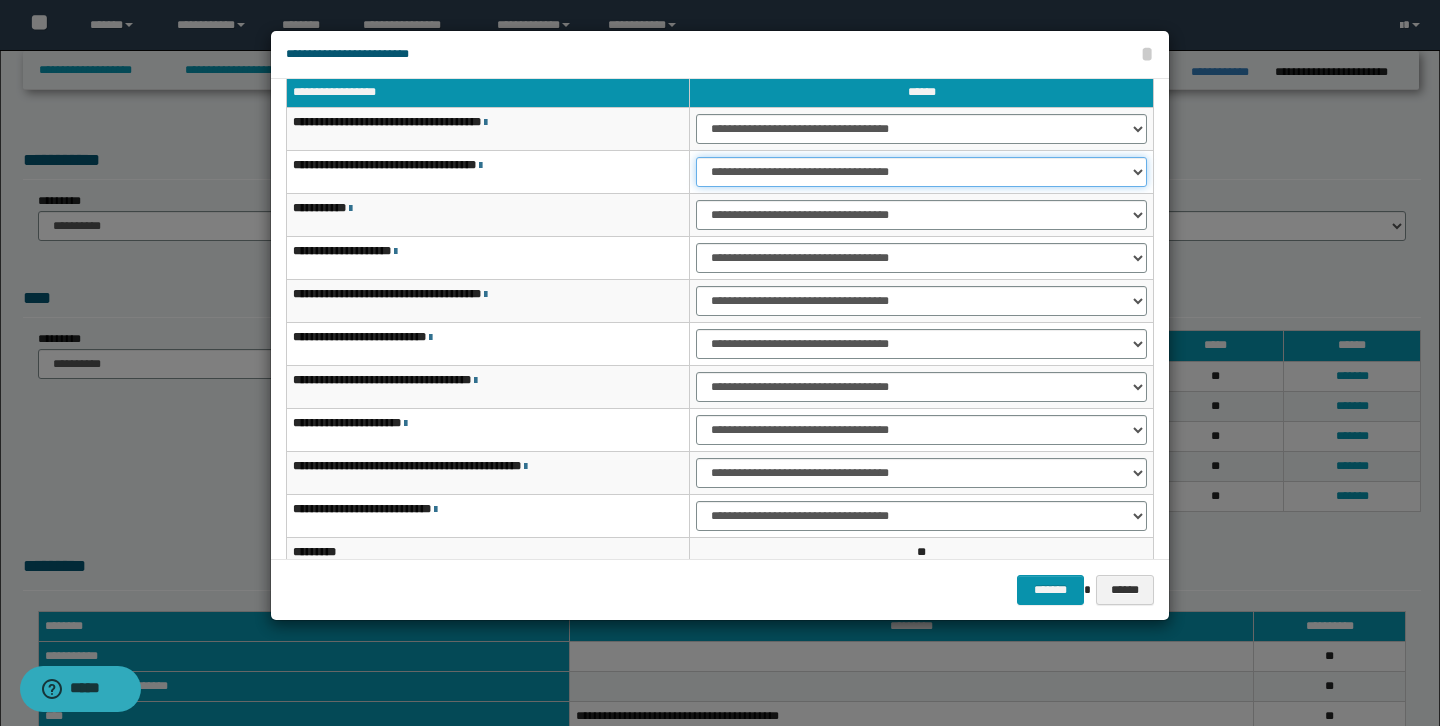 click on "**********" at bounding box center (921, 172) 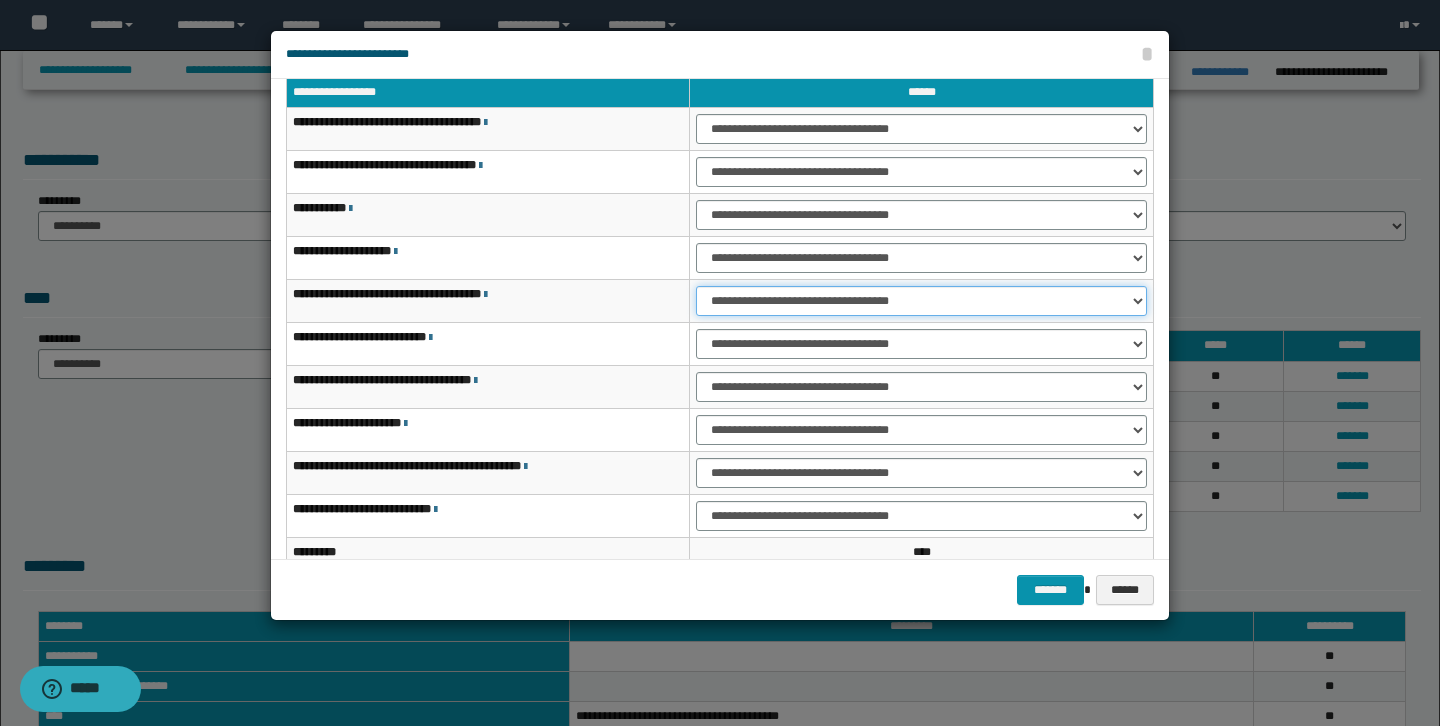 click on "**********" at bounding box center (921, 301) 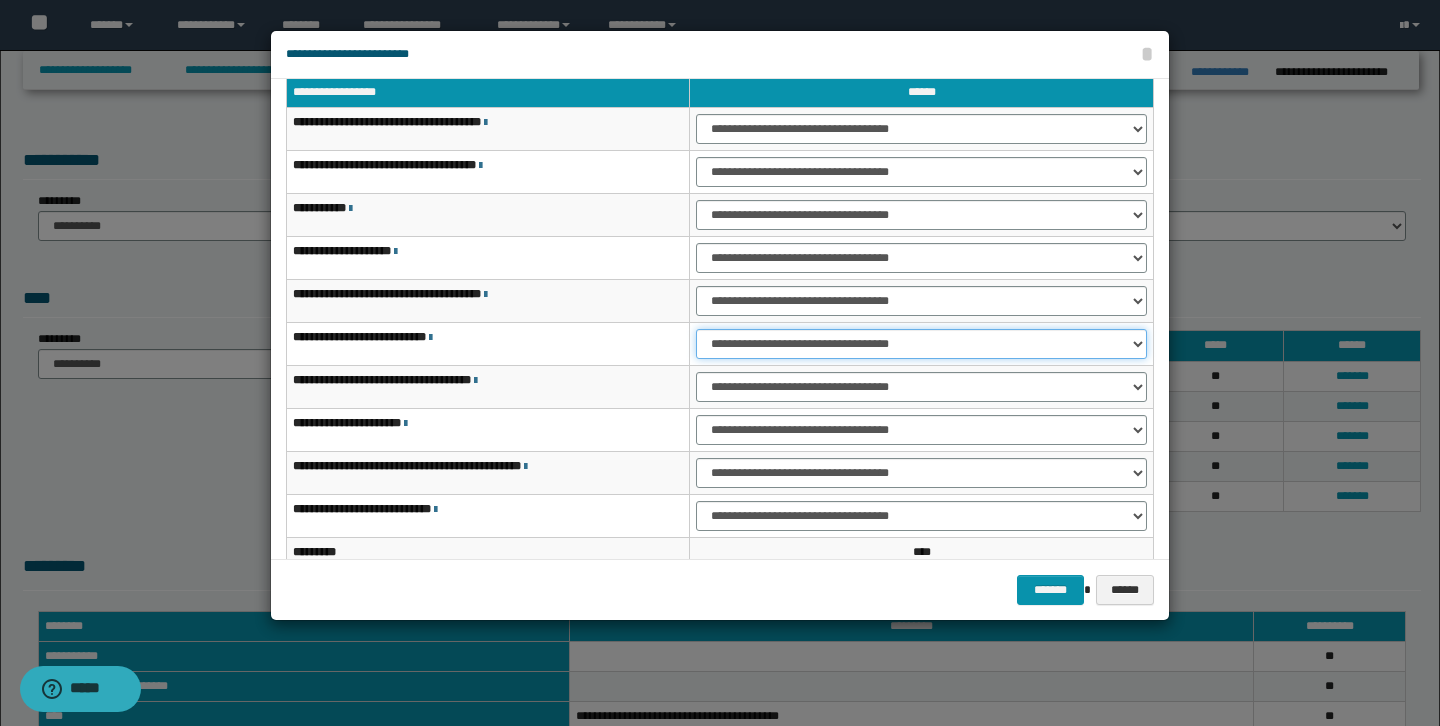 click on "**********" at bounding box center (921, 344) 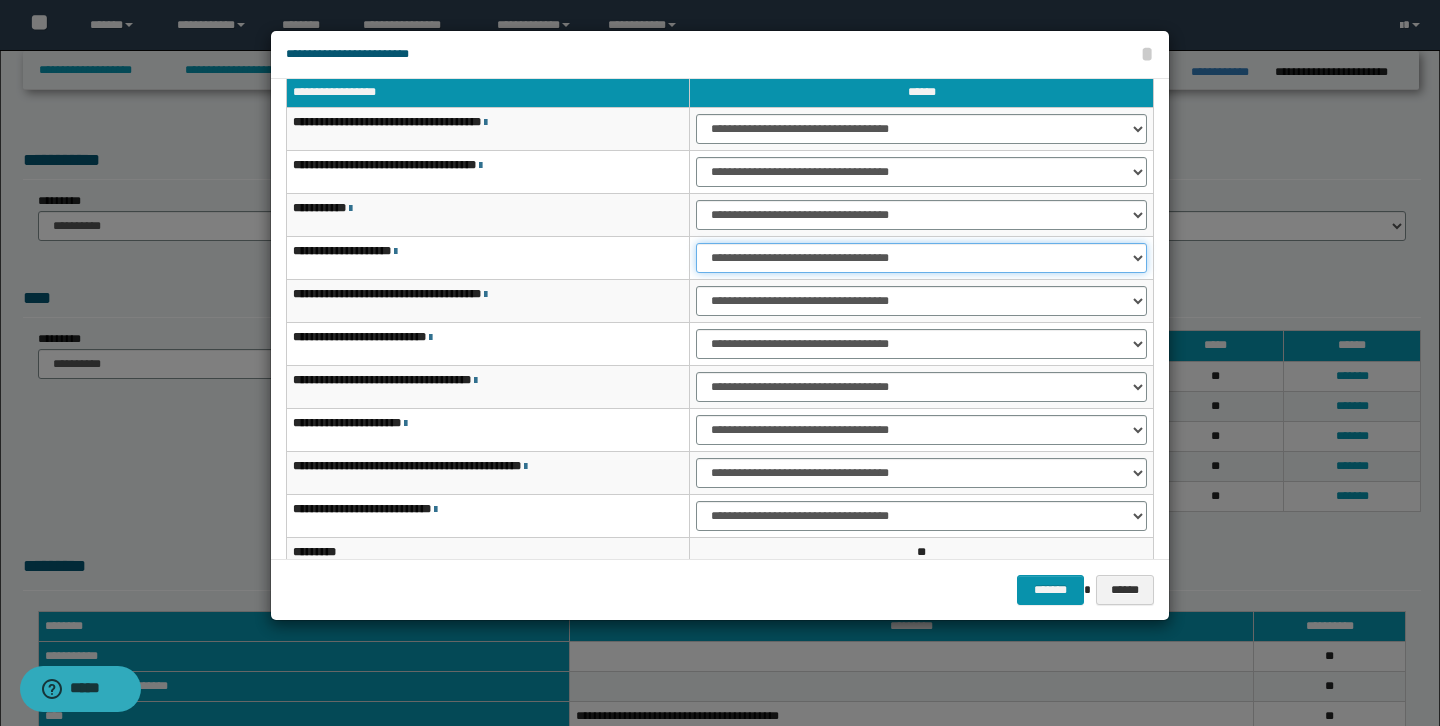 click on "**********" at bounding box center [921, 258] 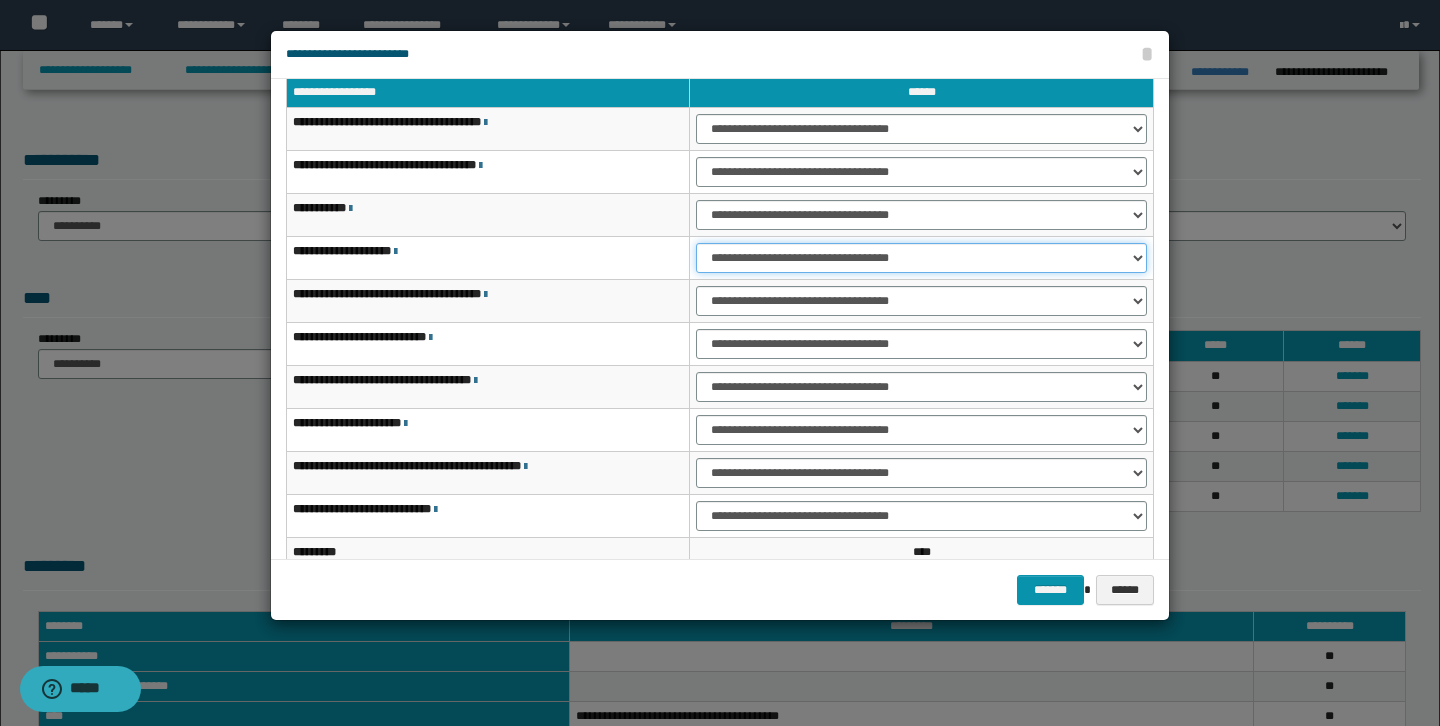 scroll, scrollTop: 121, scrollLeft: 0, axis: vertical 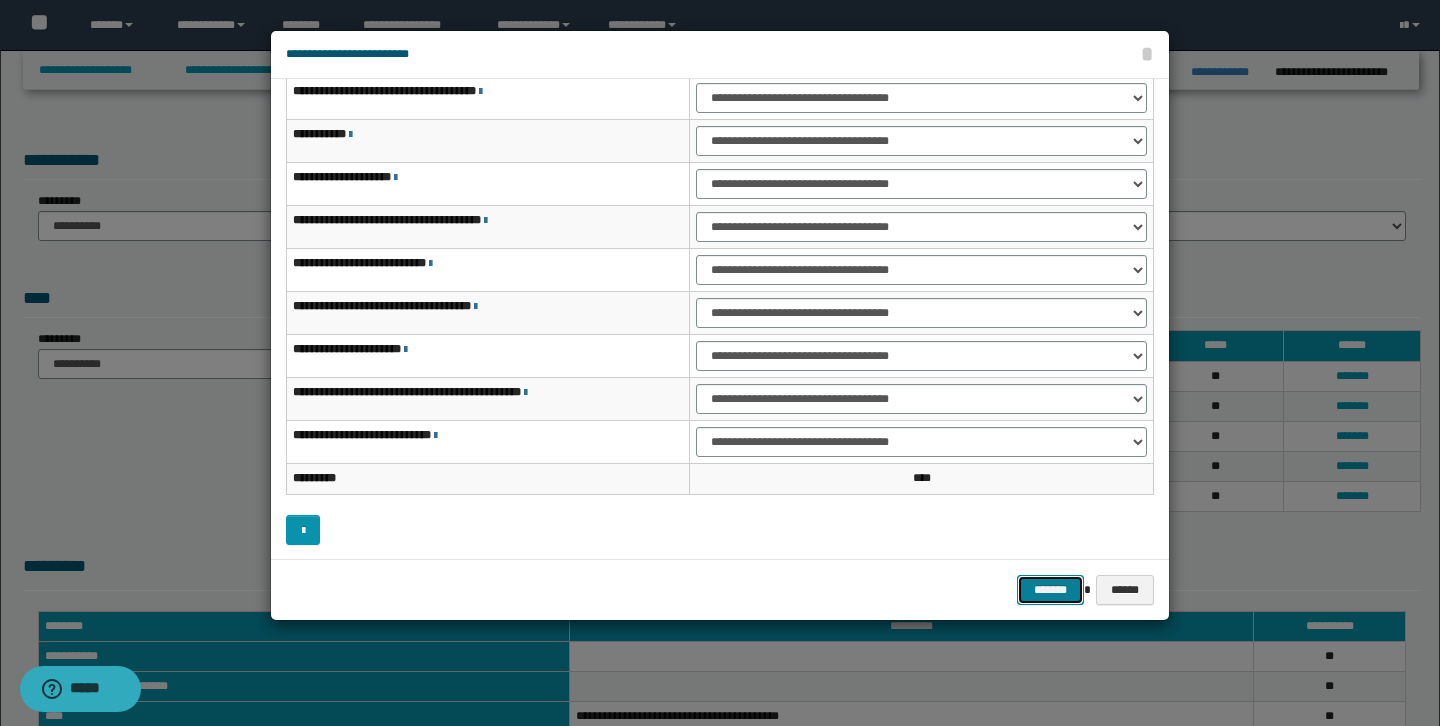 click on "*******" at bounding box center (1051, 590) 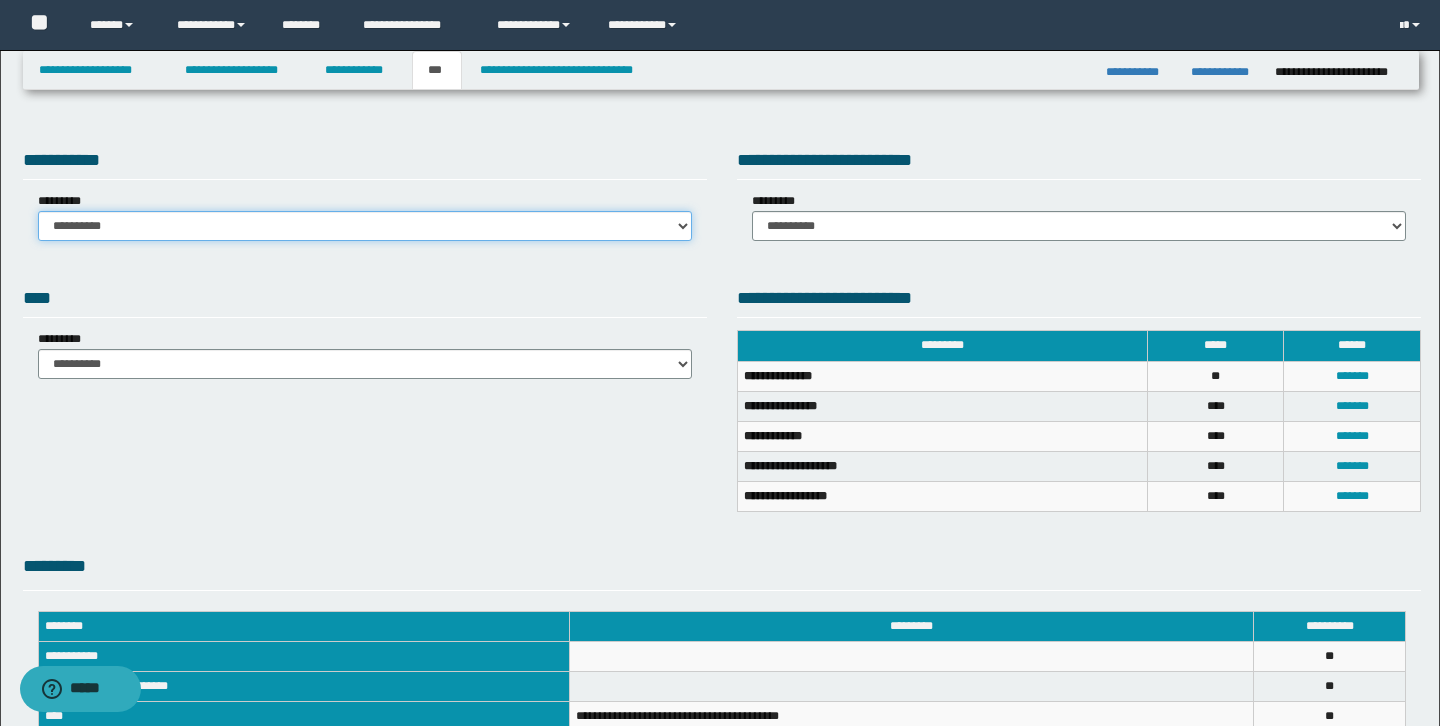 click on "**********" at bounding box center (365, 226) 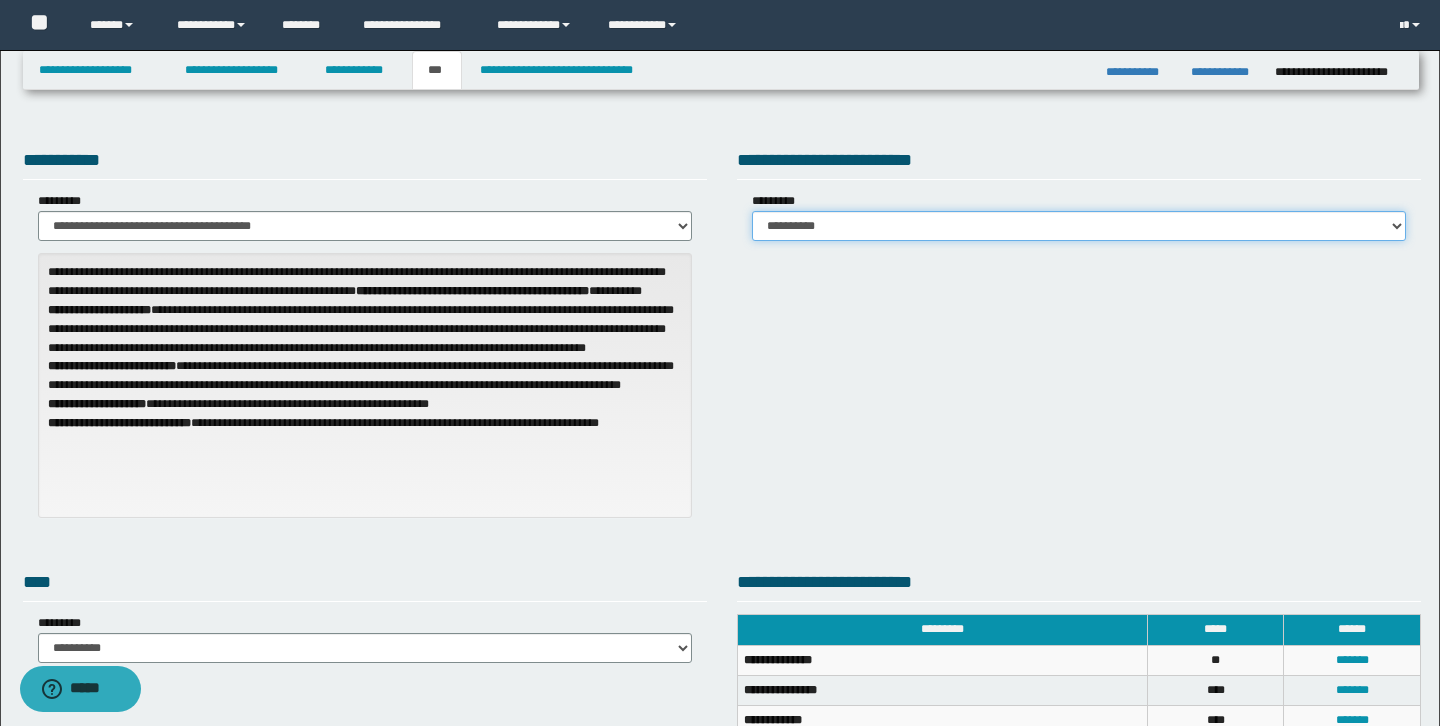 click on "**********" at bounding box center [1079, 226] 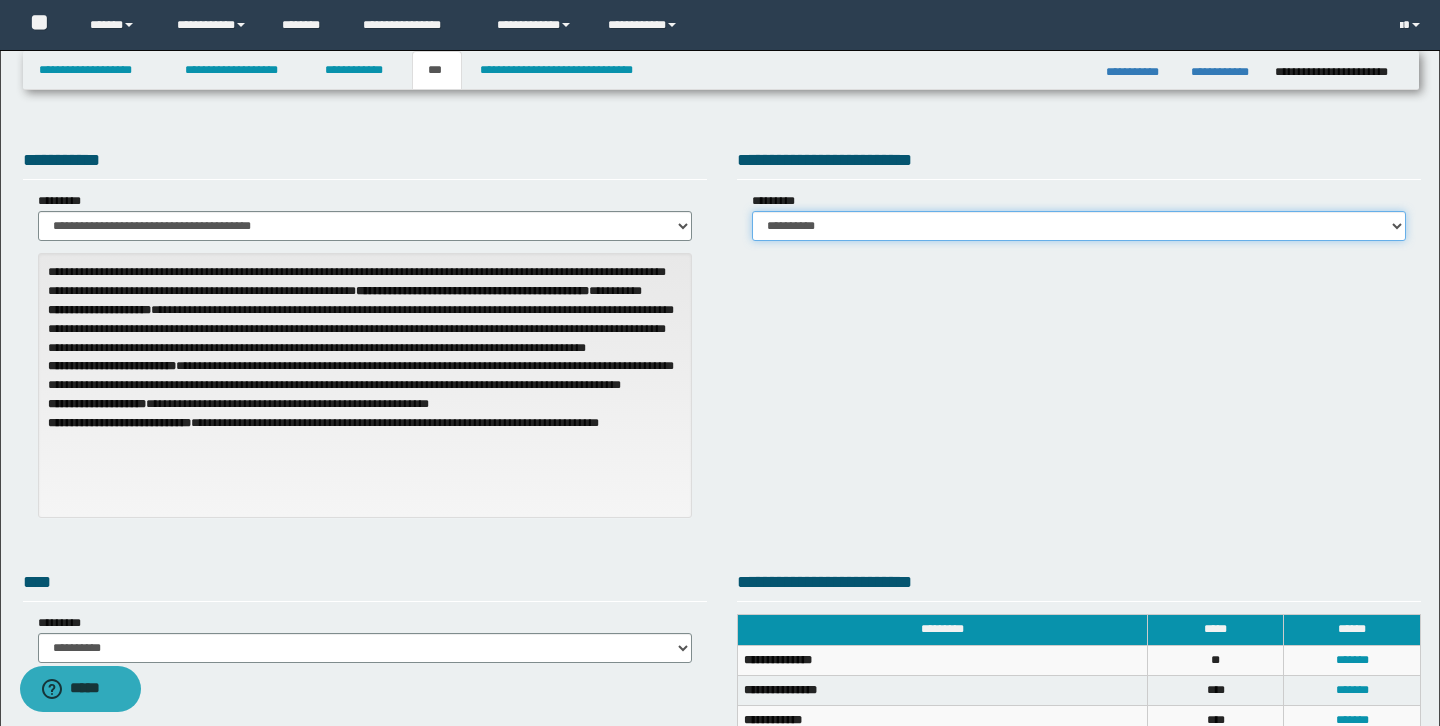 select on "***" 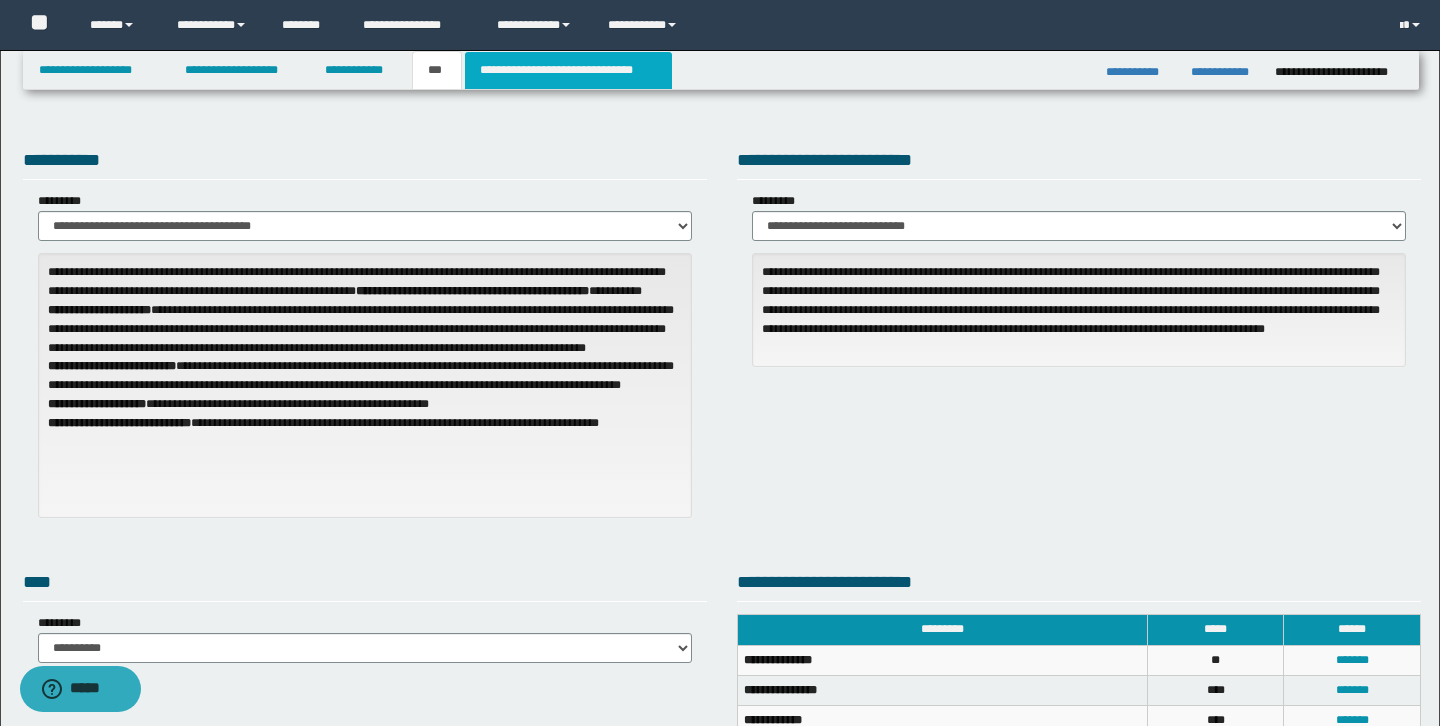 click on "**********" at bounding box center [568, 70] 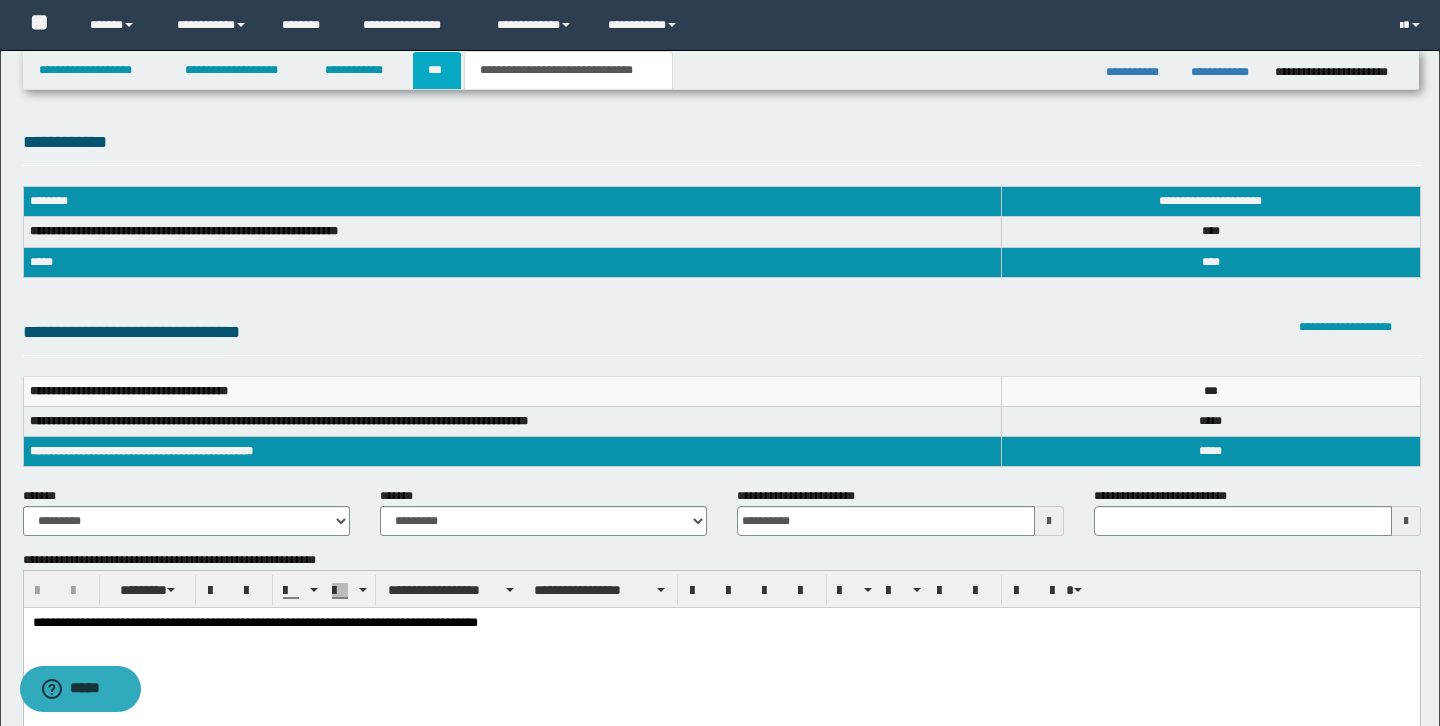 click on "***" at bounding box center (437, 70) 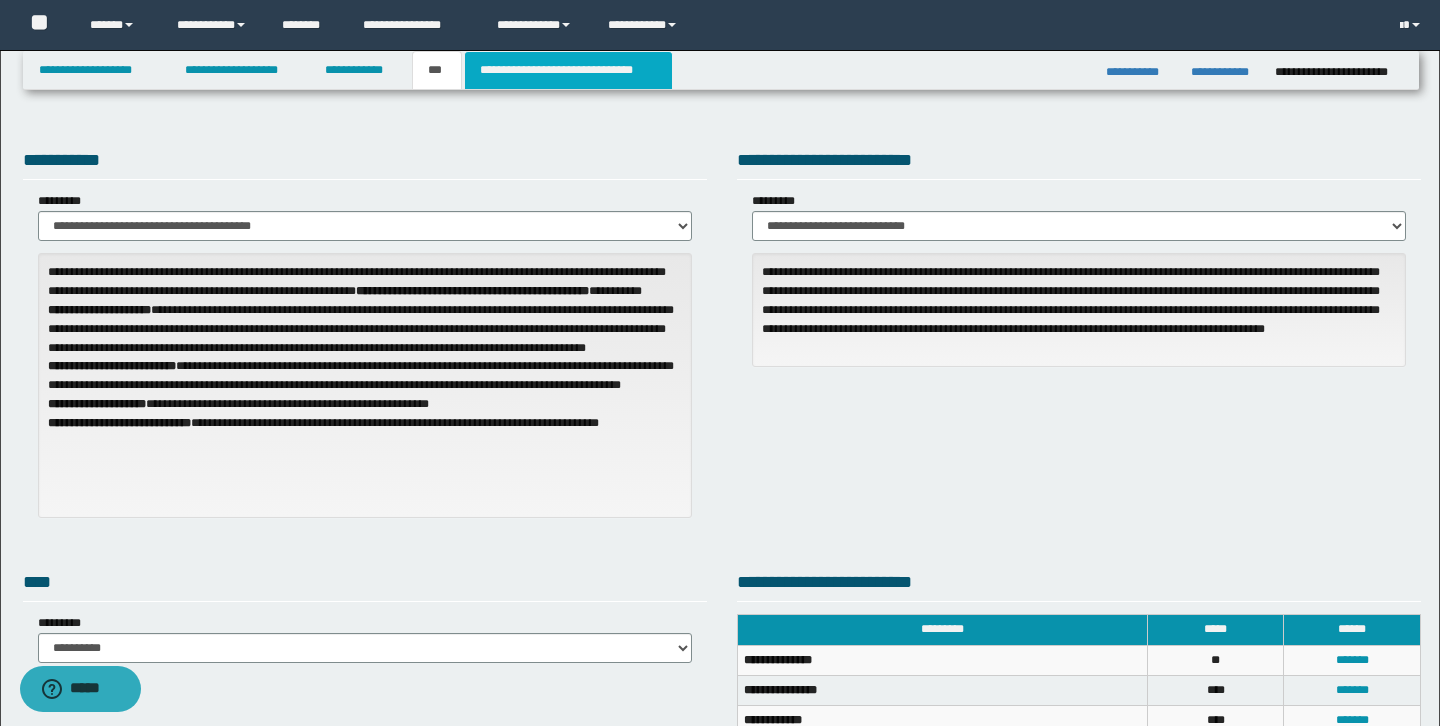 click on "**********" at bounding box center [568, 70] 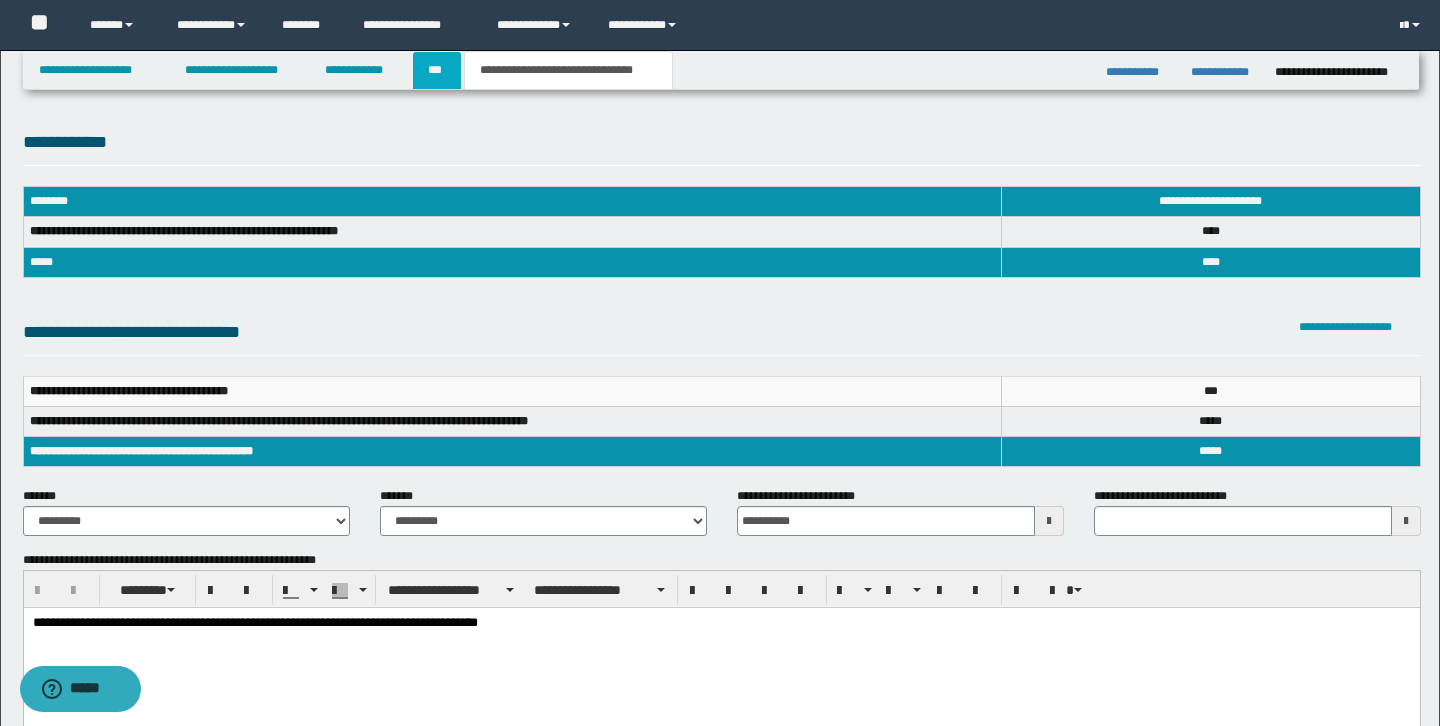 click on "***" at bounding box center [437, 70] 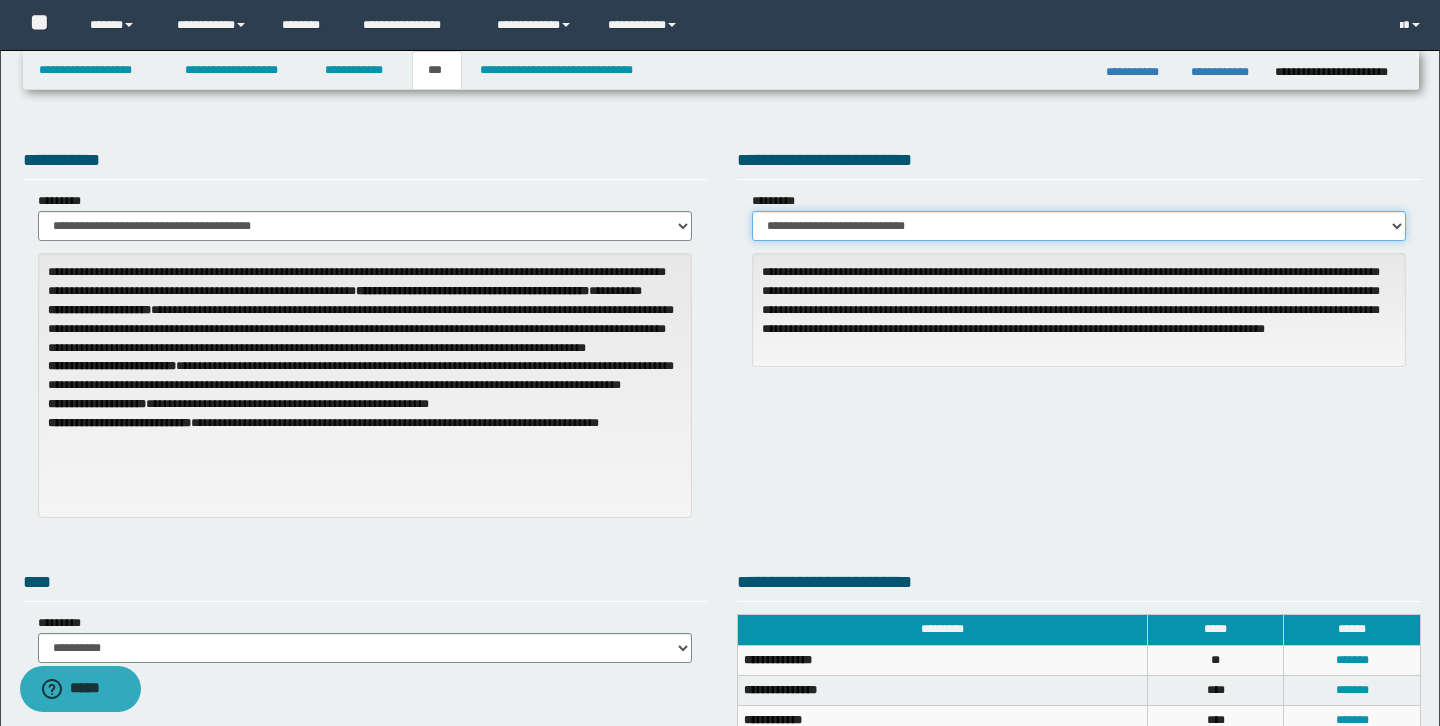 click on "**********" at bounding box center [1079, 226] 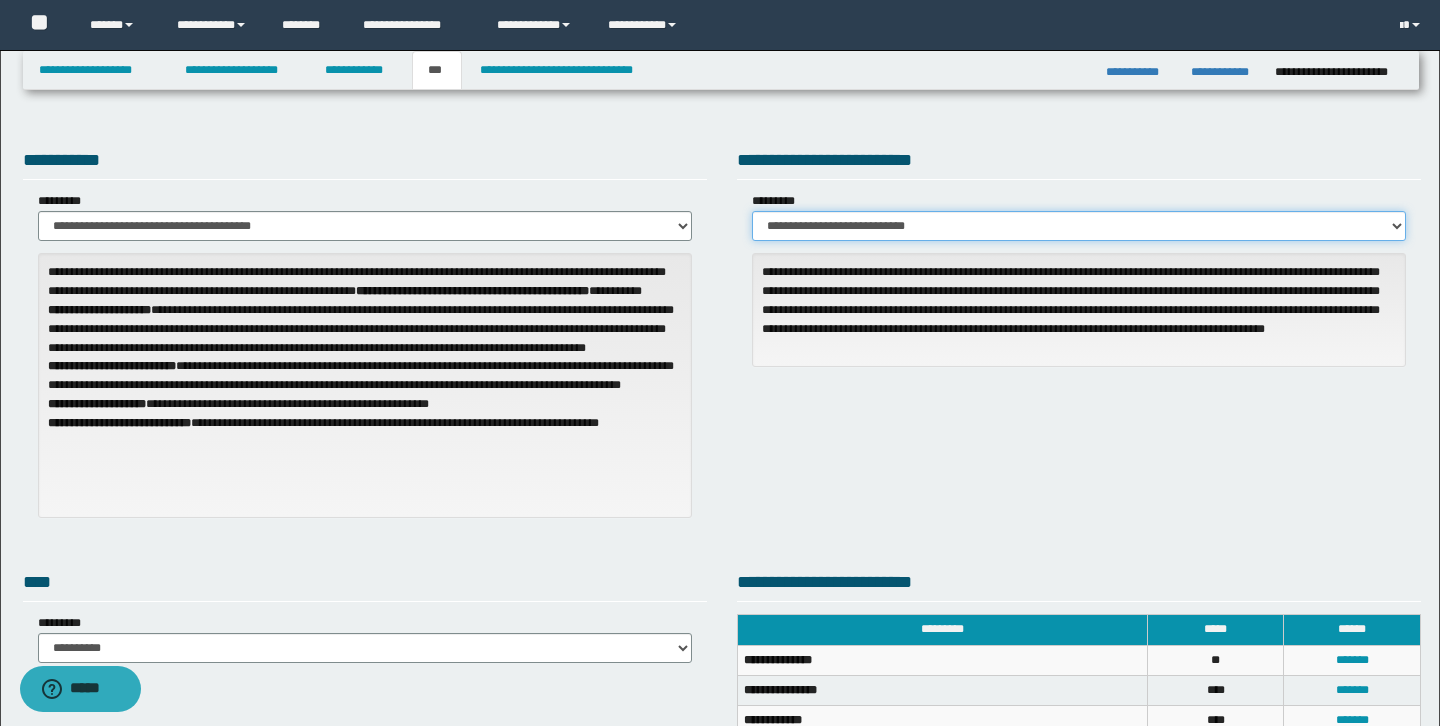 select on "*" 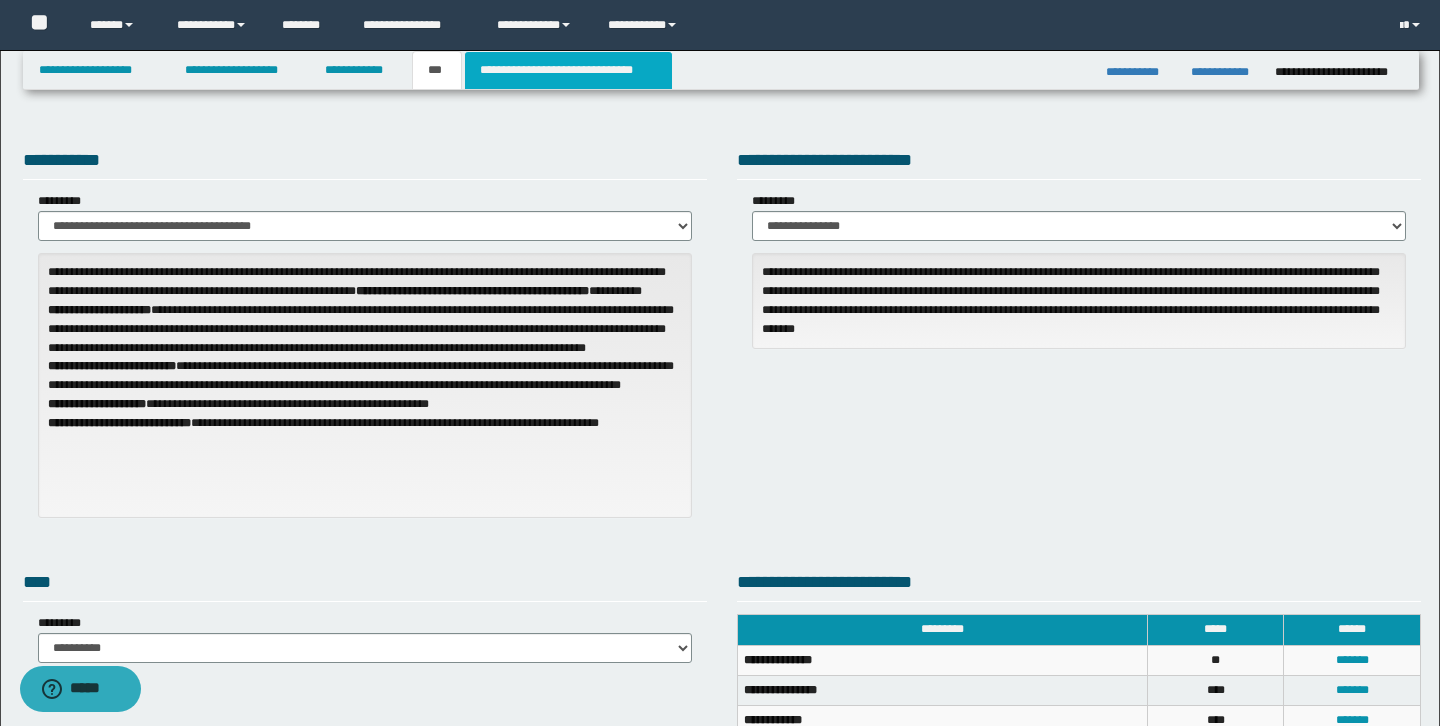 click on "**********" at bounding box center (568, 70) 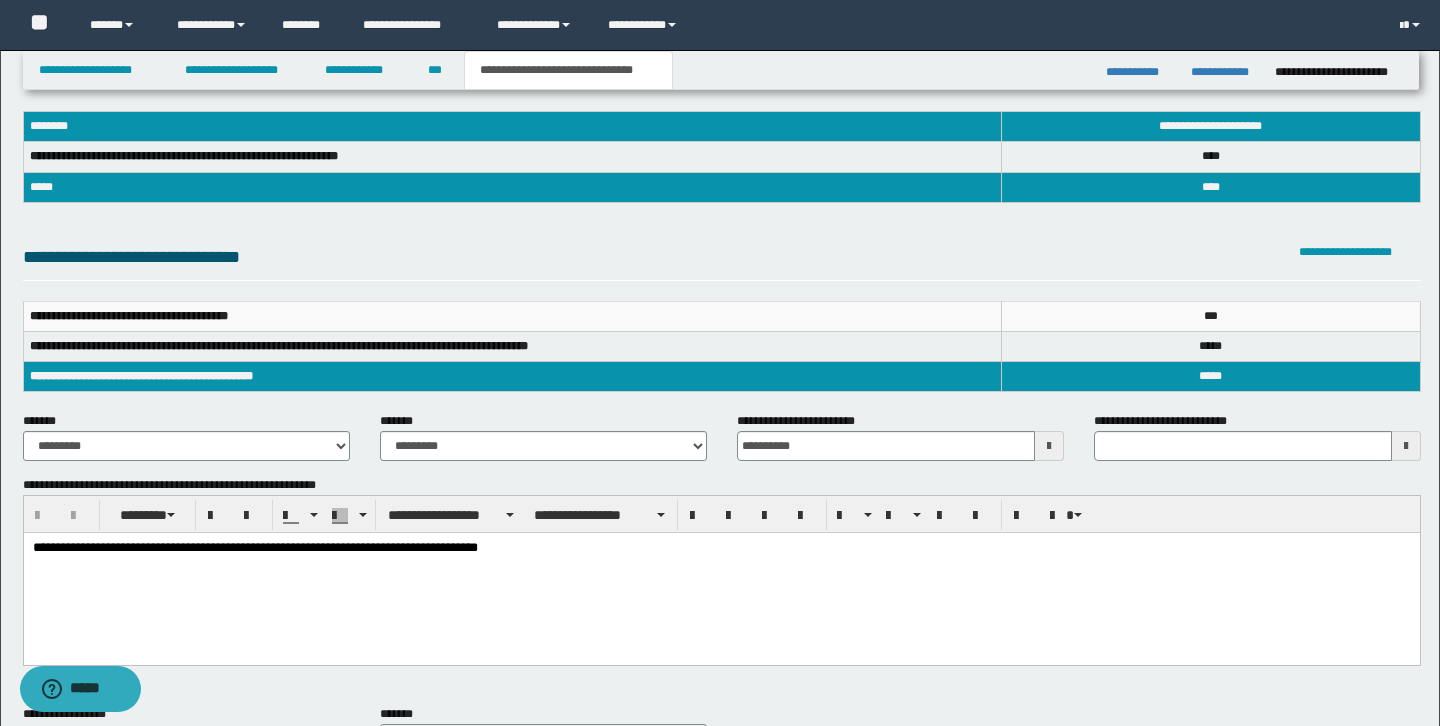 scroll, scrollTop: 0, scrollLeft: 0, axis: both 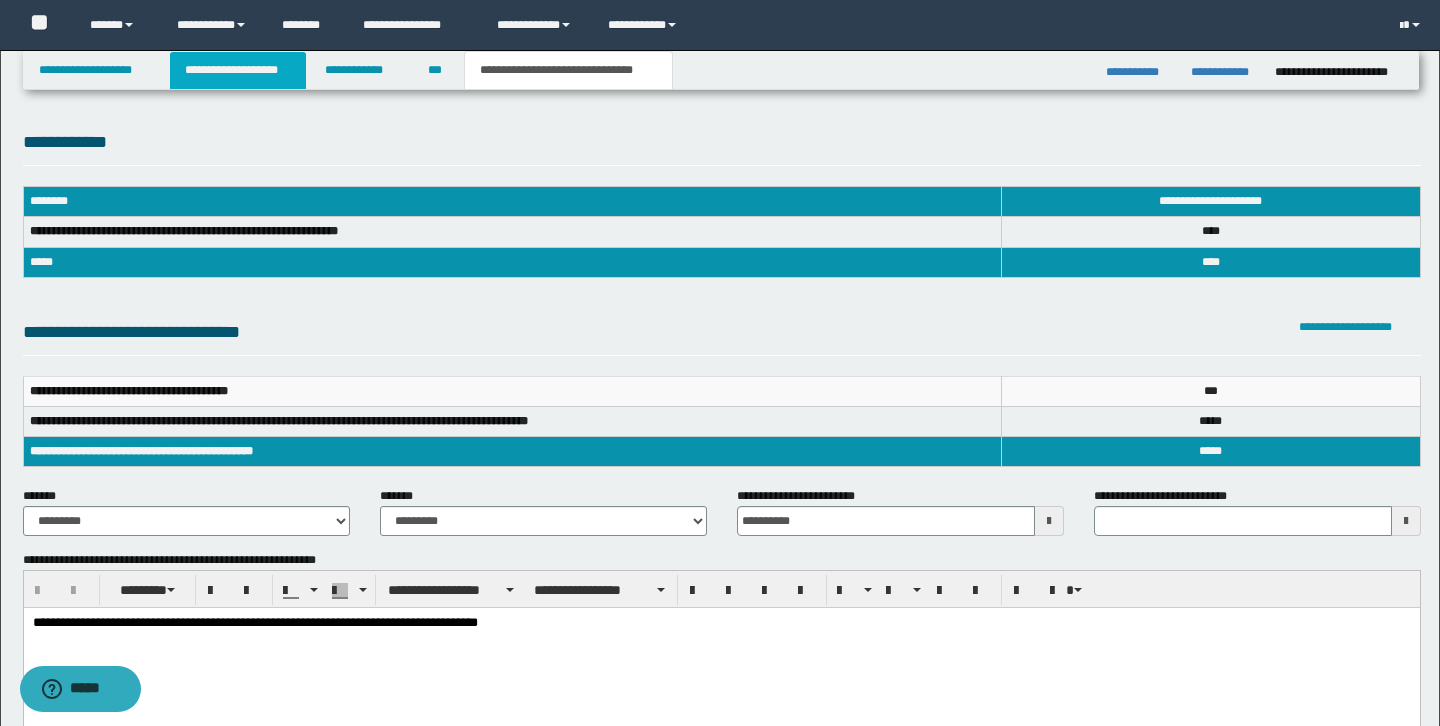 click on "**********" at bounding box center (238, 70) 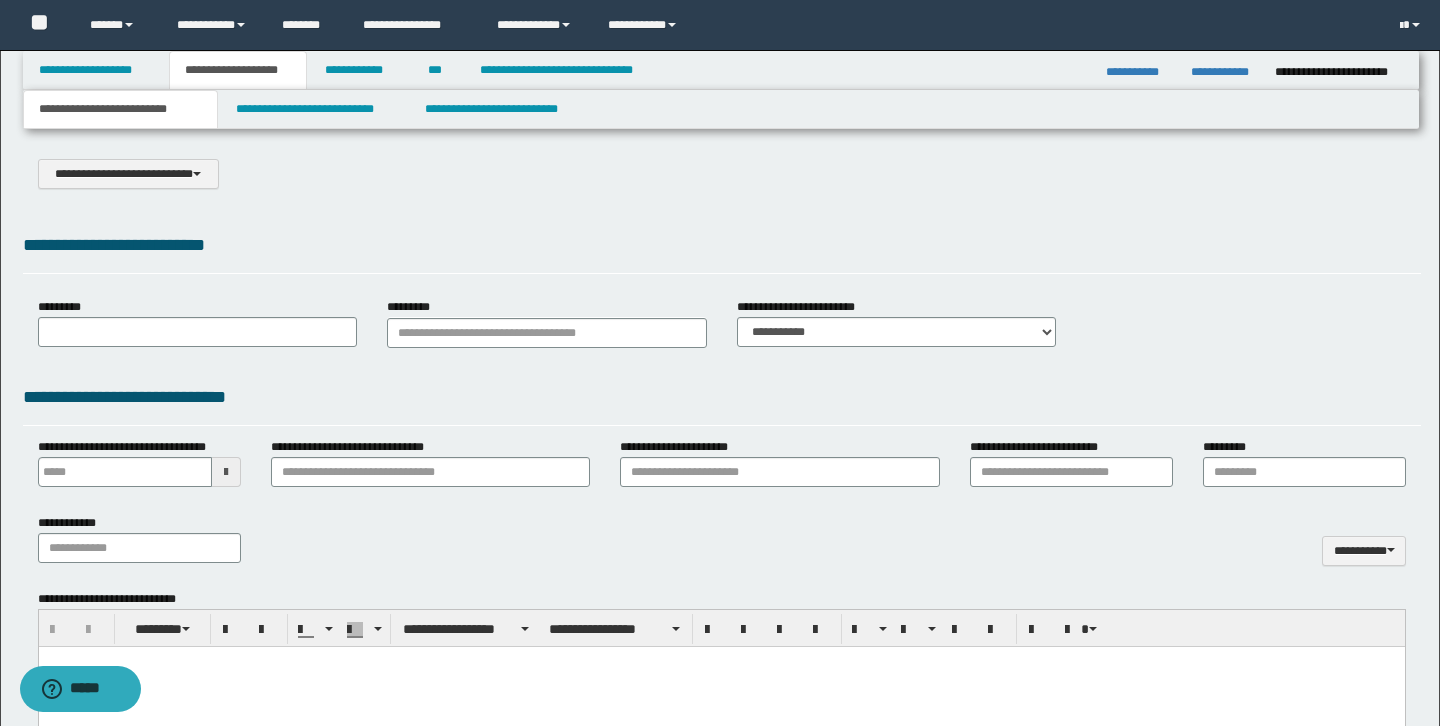 select on "*" 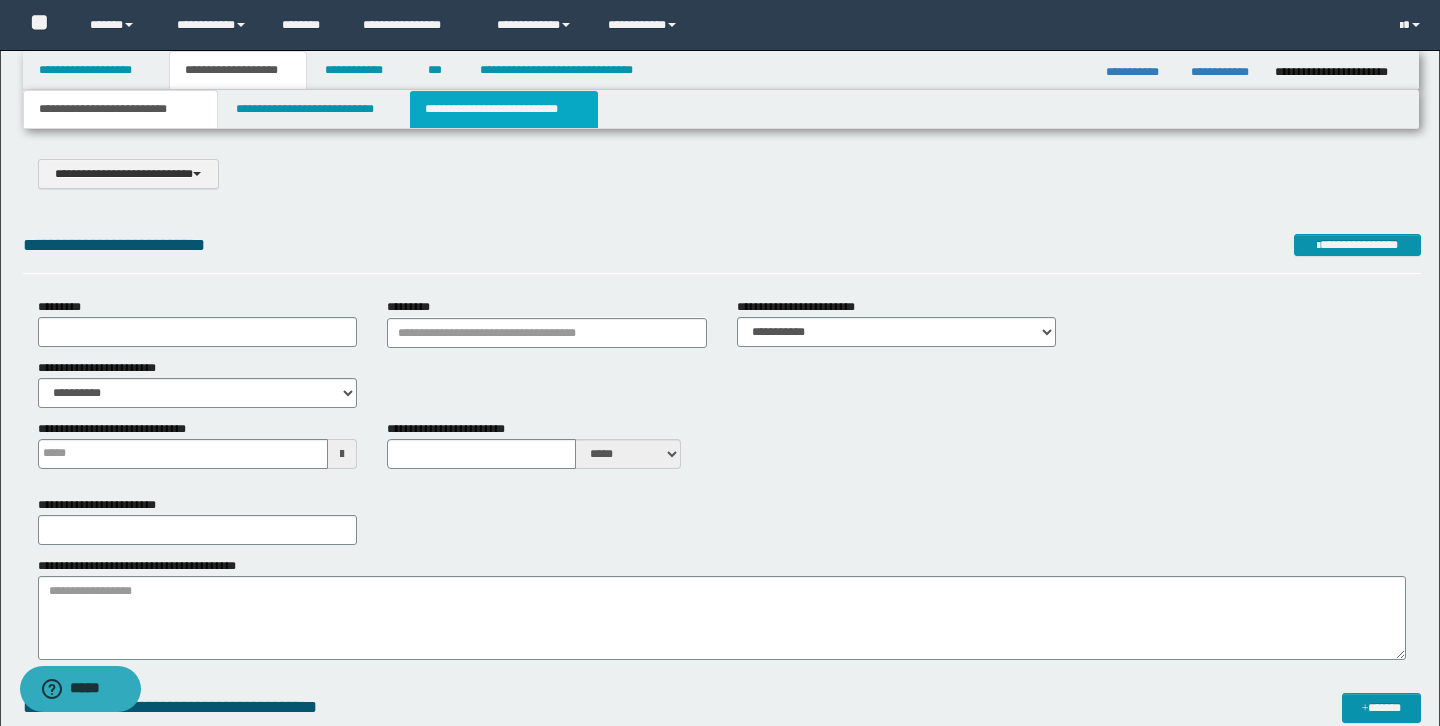 scroll, scrollTop: 0, scrollLeft: 0, axis: both 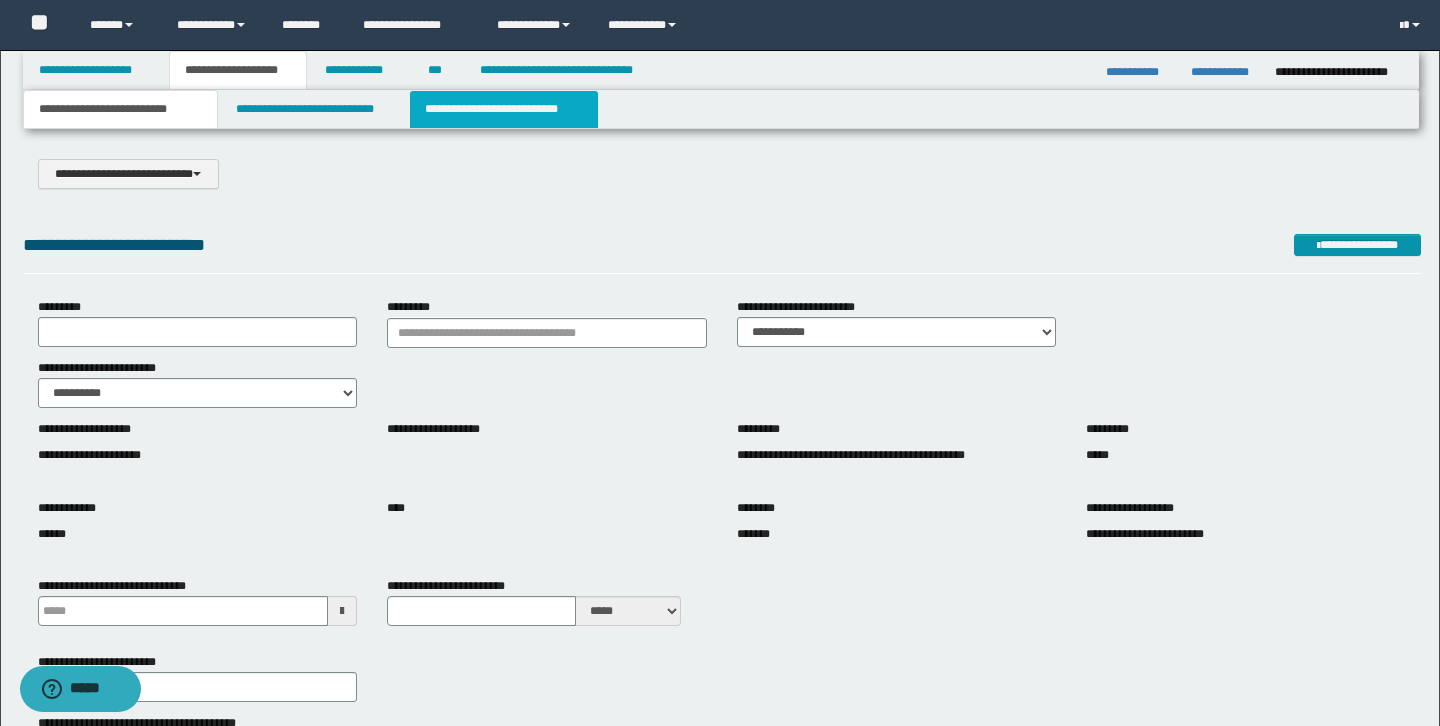 click on "**********" at bounding box center (504, 109) 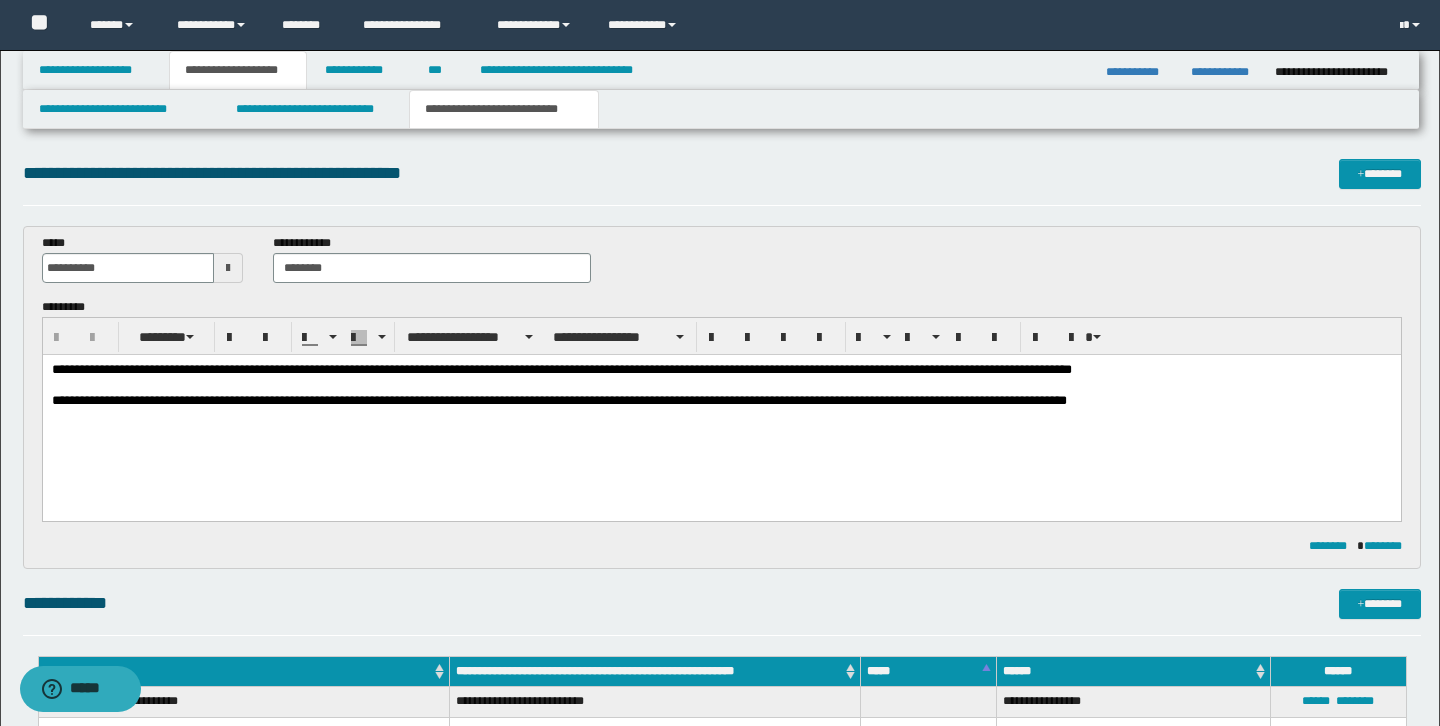 scroll, scrollTop: 0, scrollLeft: 0, axis: both 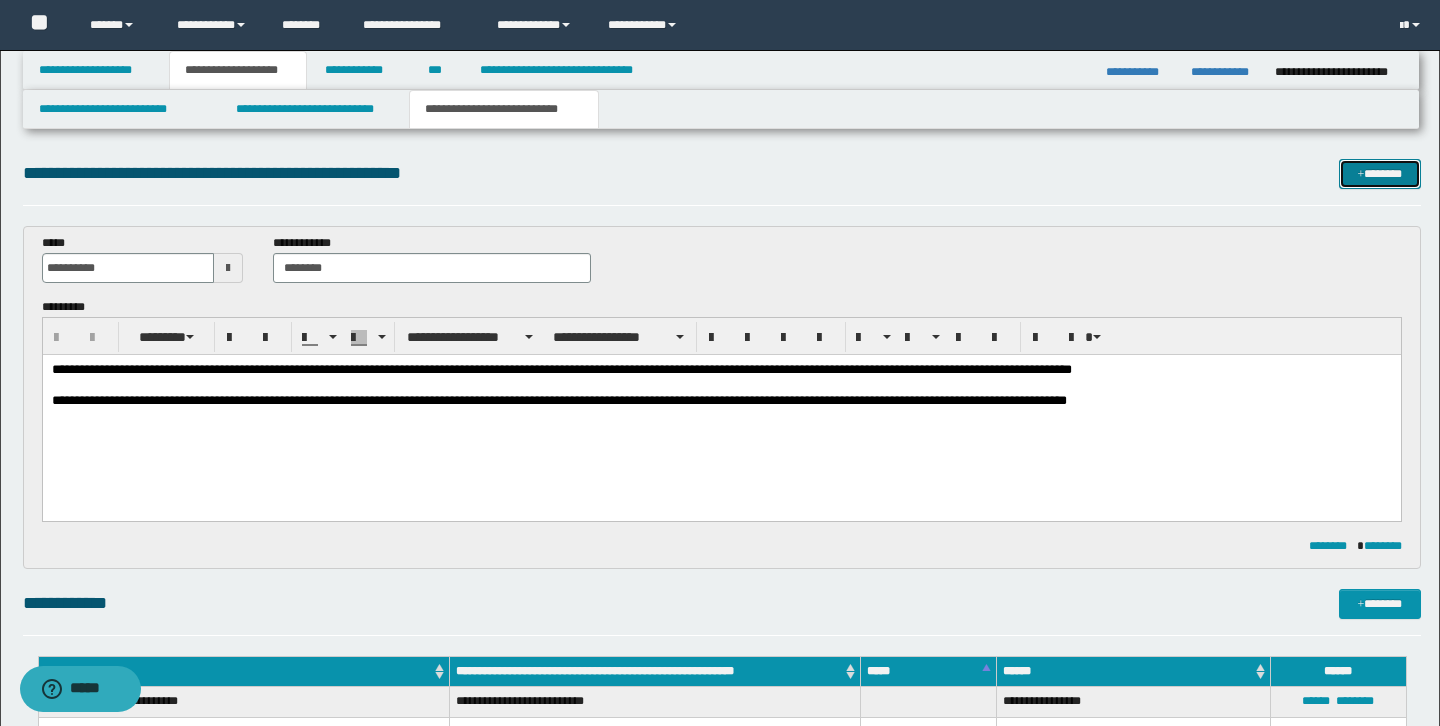 click on "*******" at bounding box center [1380, 174] 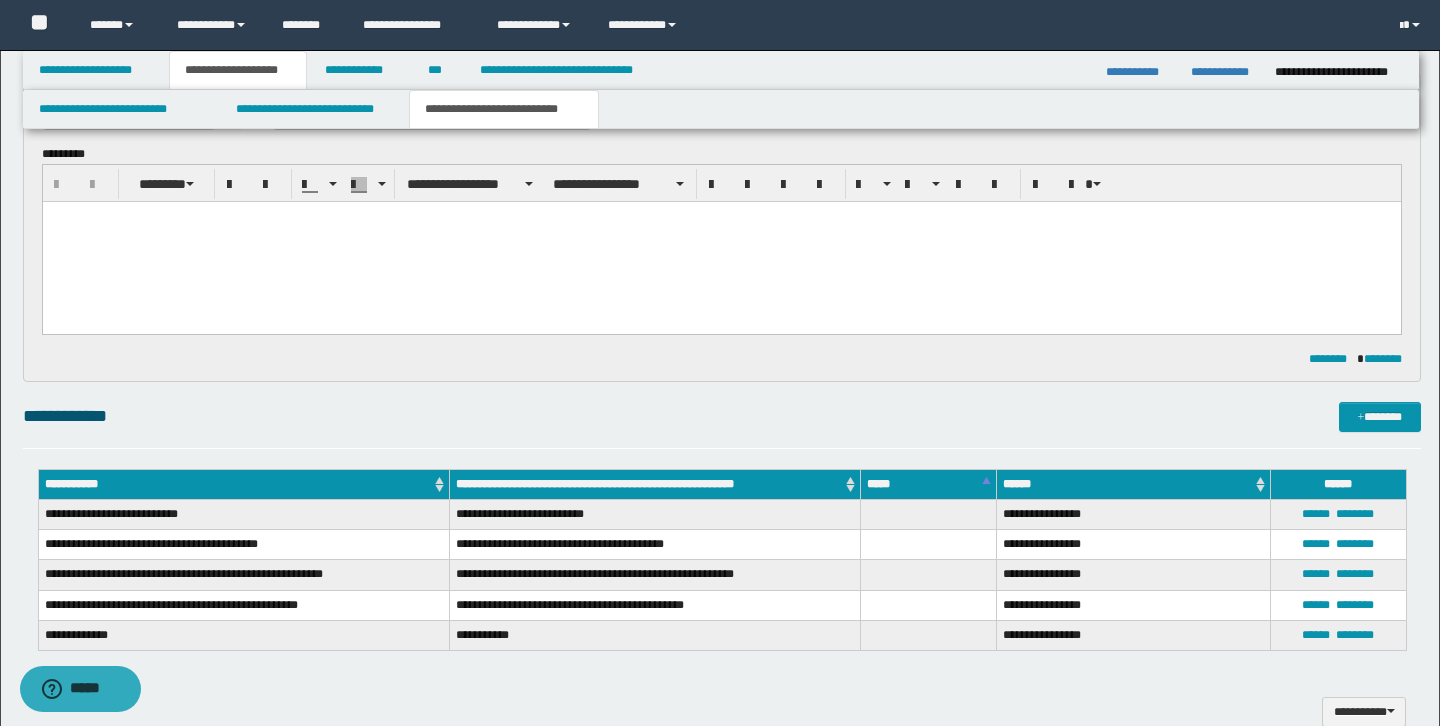 scroll, scrollTop: 0, scrollLeft: 0, axis: both 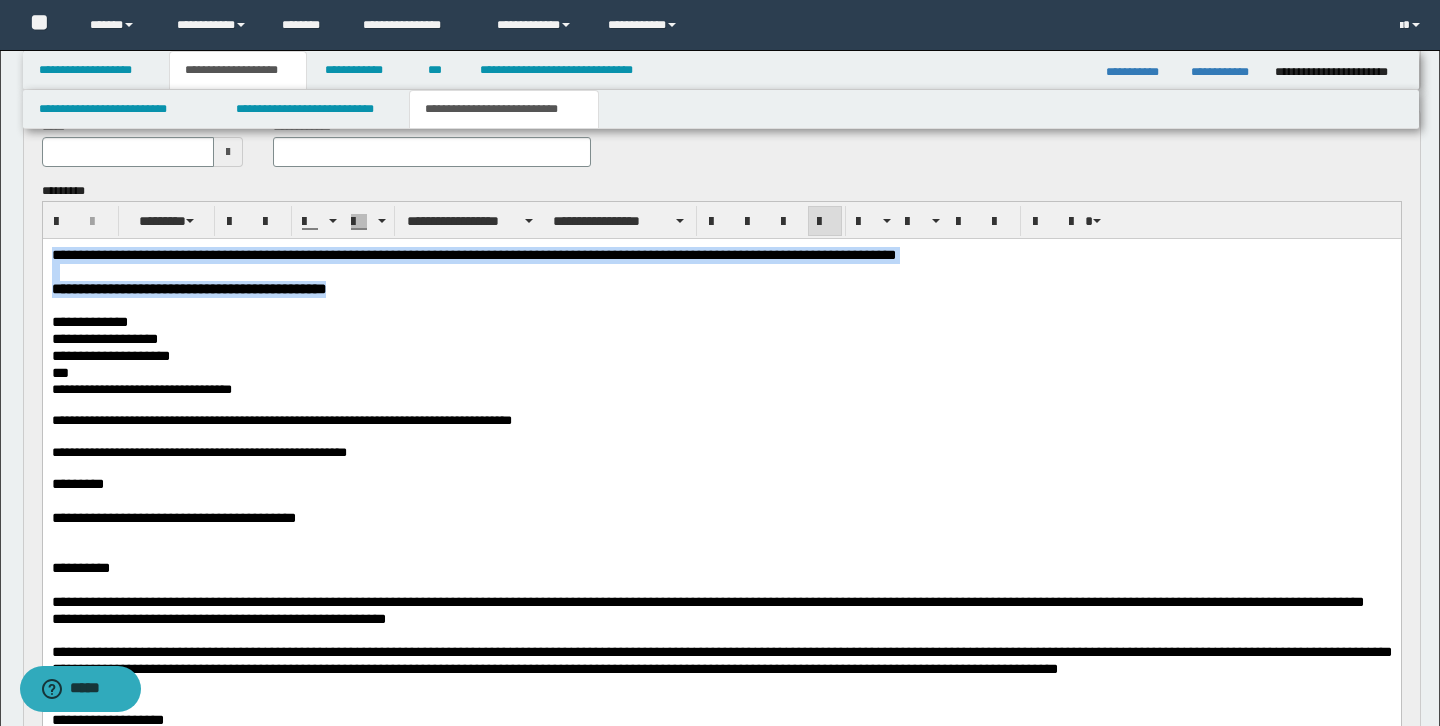 drag, startPoint x: 53, startPoint y: 253, endPoint x: 1086, endPoint y: 291, distance: 1033.6987 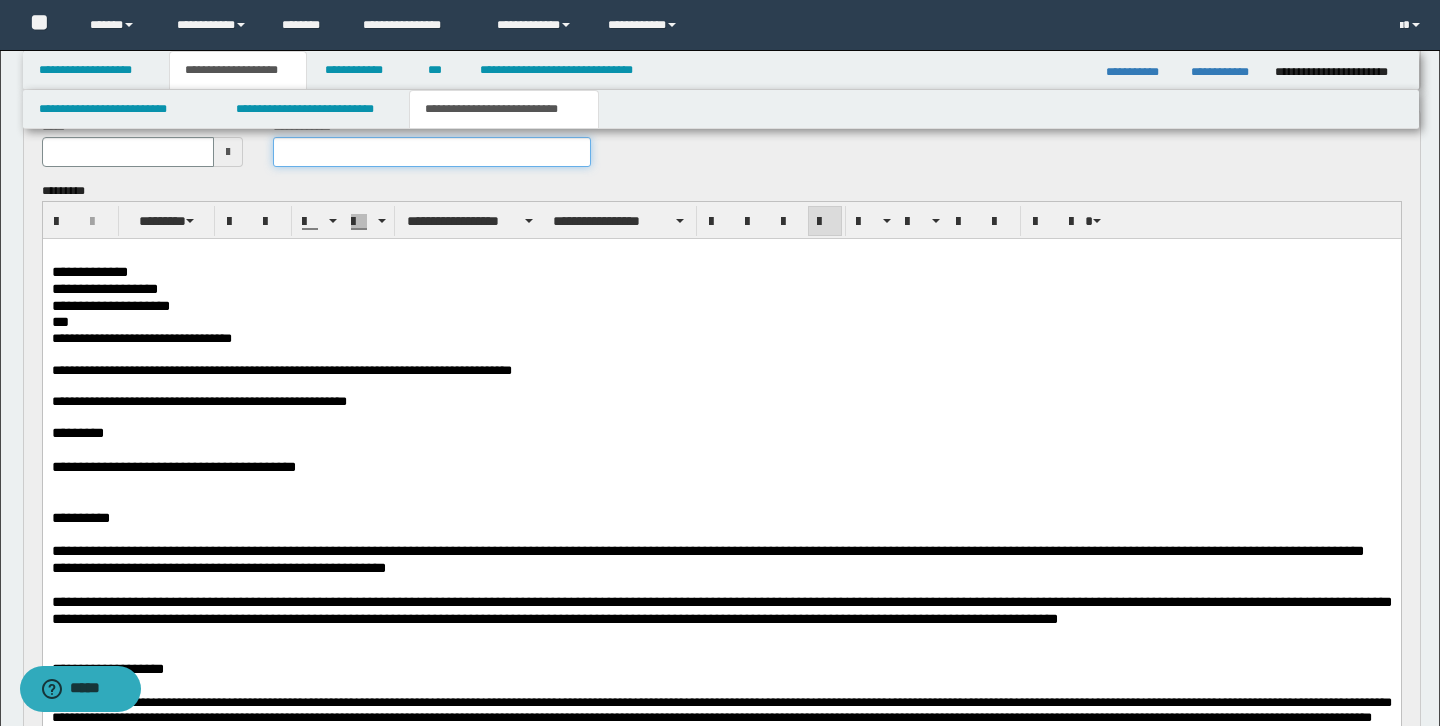 click at bounding box center [432, 152] 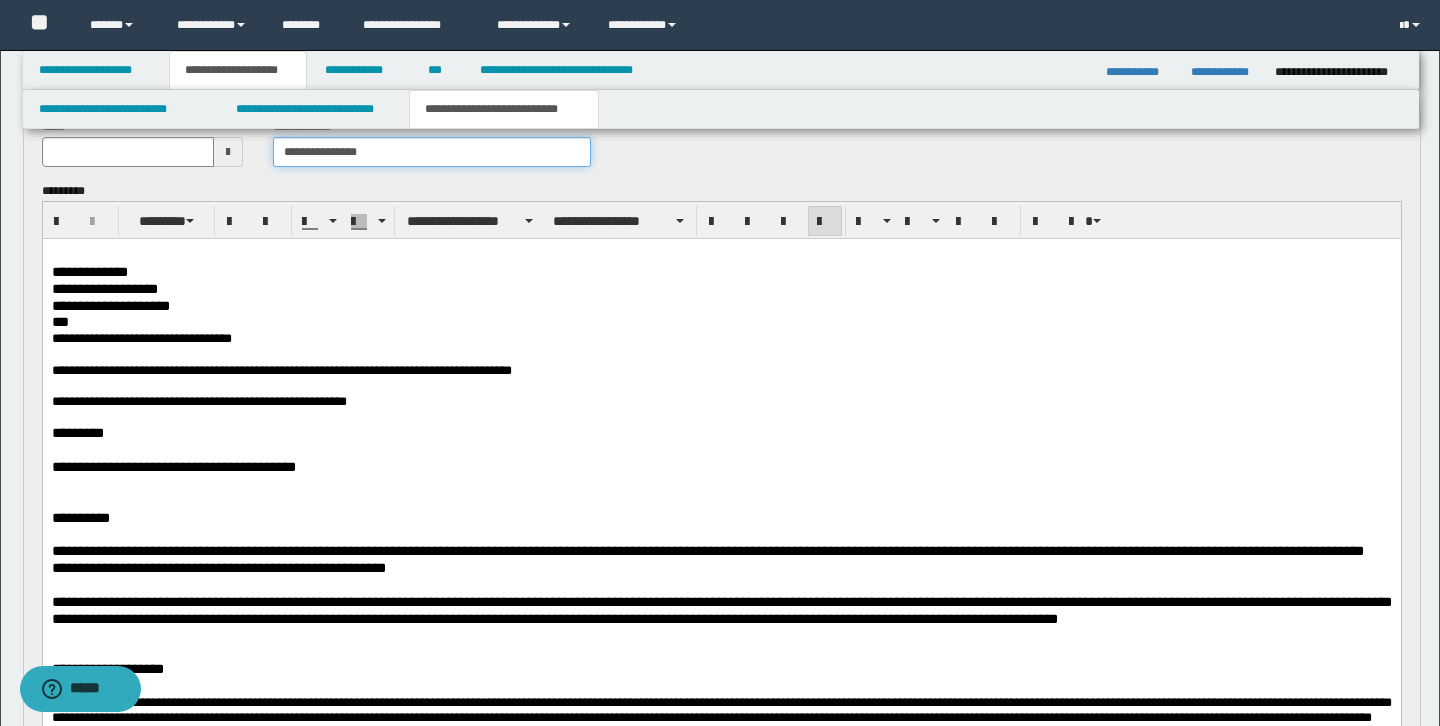 type on "**********" 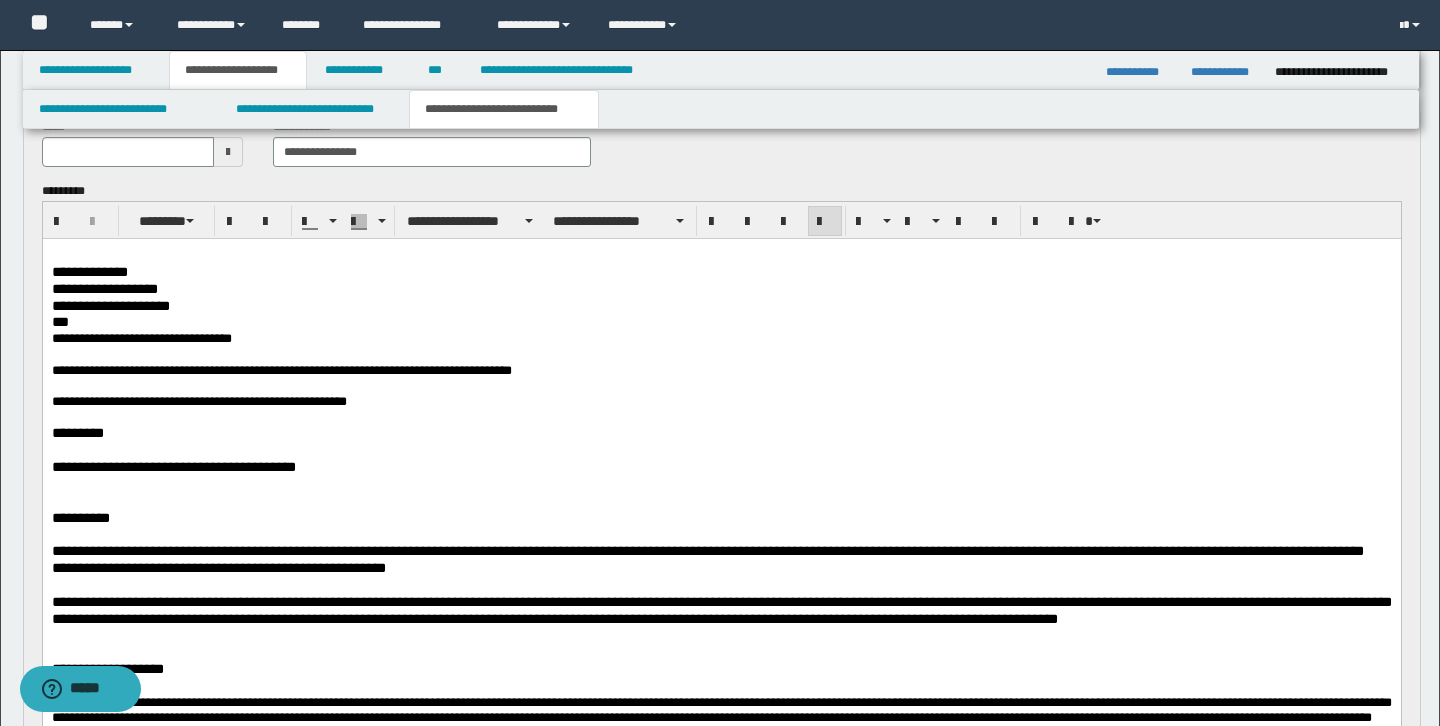 click at bounding box center (228, 152) 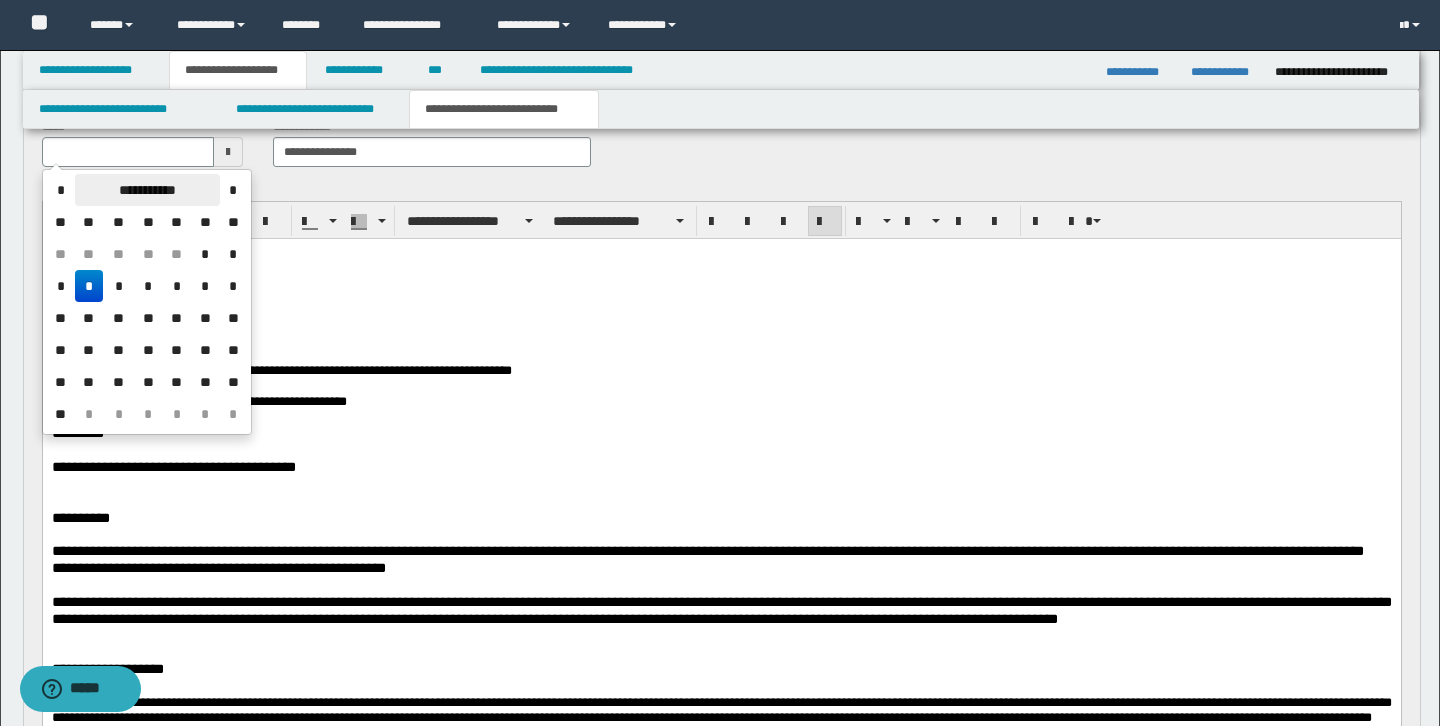 click on "**********" at bounding box center (147, 190) 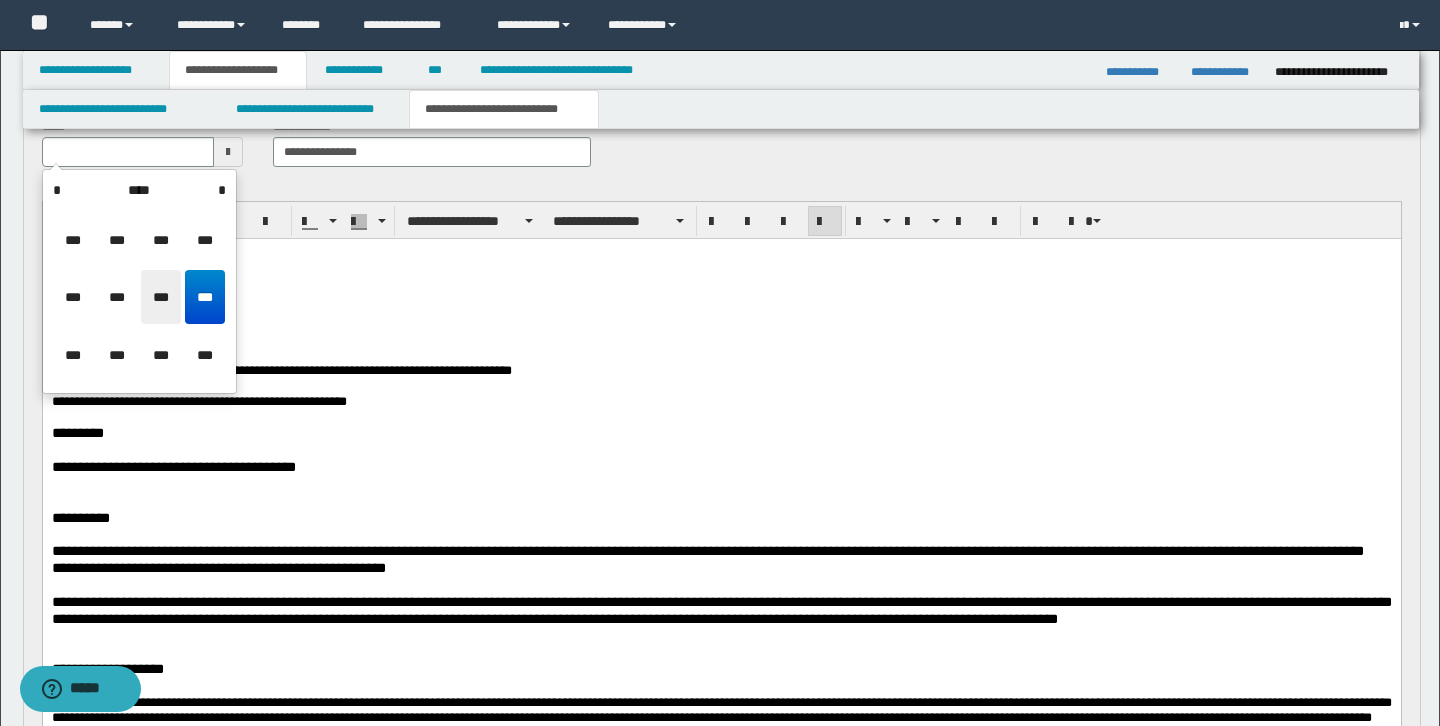 click on "***" at bounding box center [161, 297] 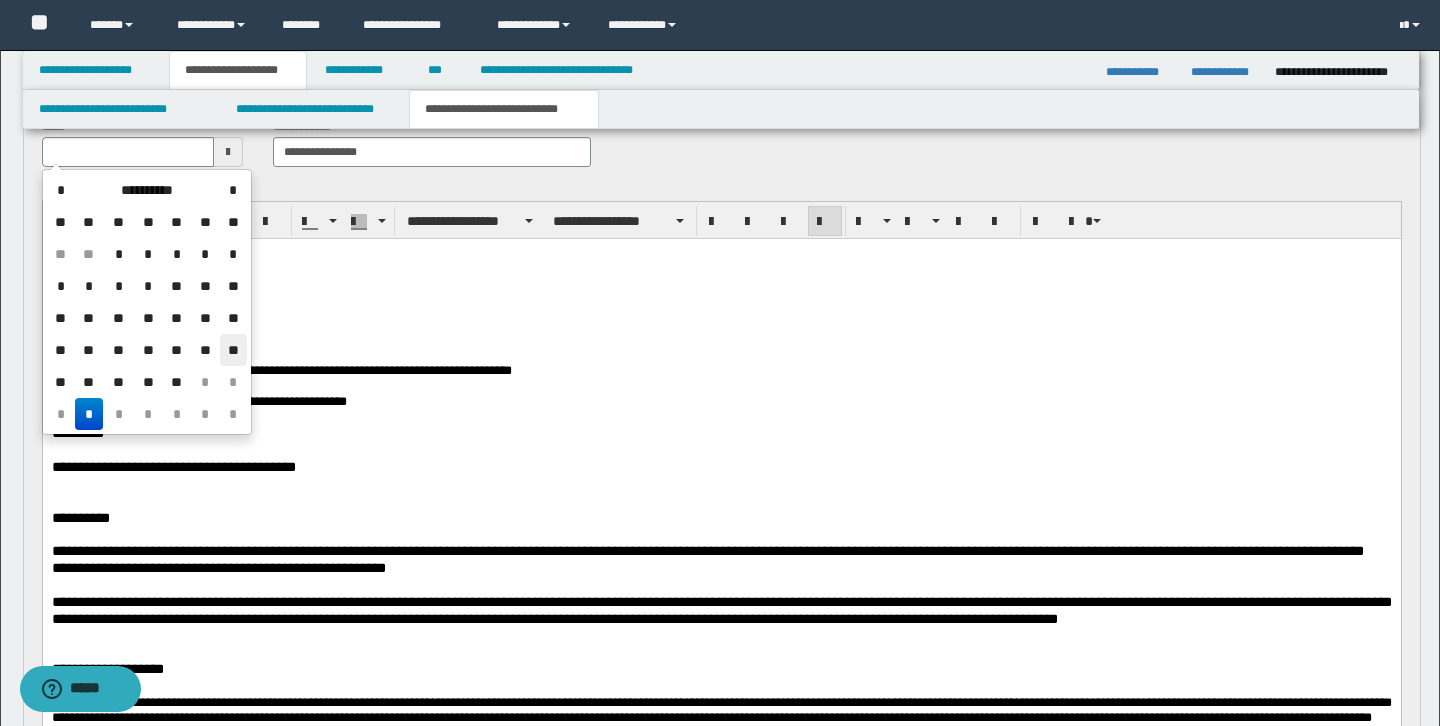 click on "**" at bounding box center (233, 350) 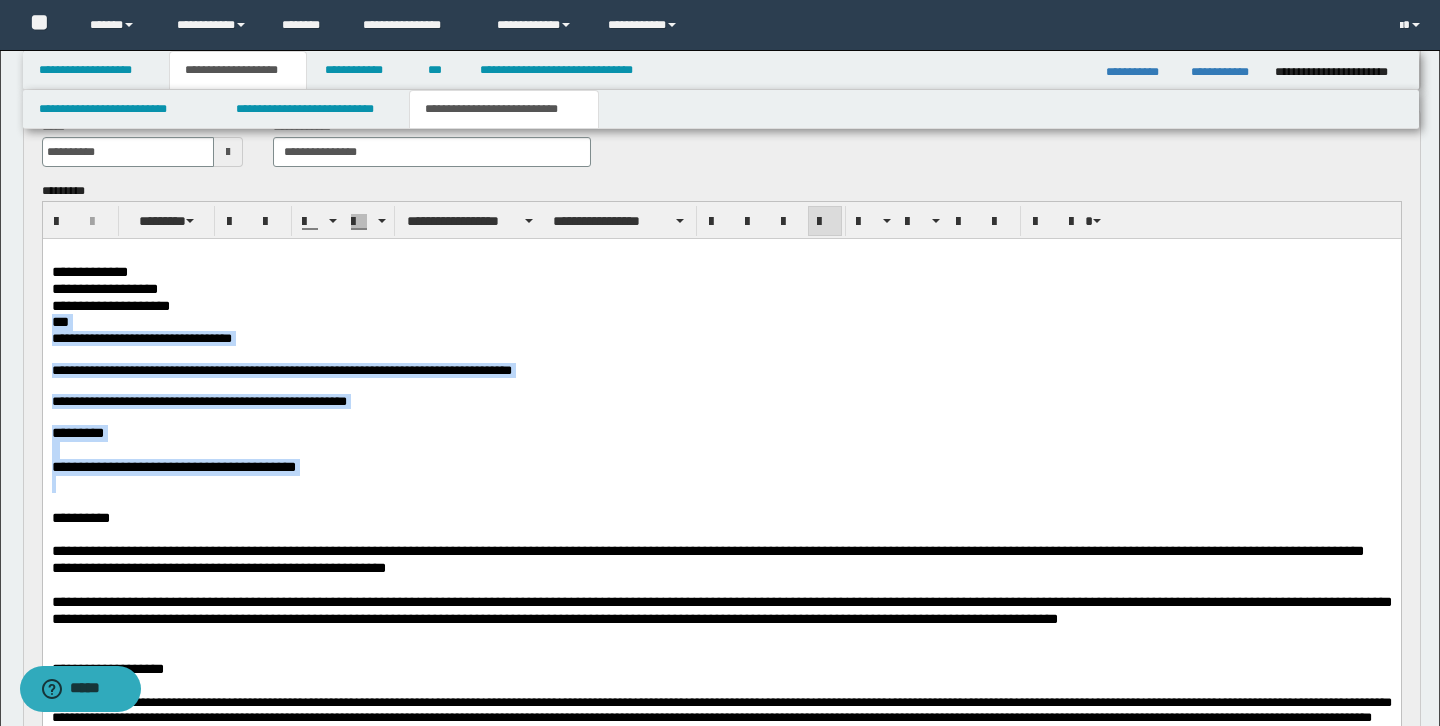 drag, startPoint x: 54, startPoint y: 322, endPoint x: 113, endPoint y: 475, distance: 163.9817 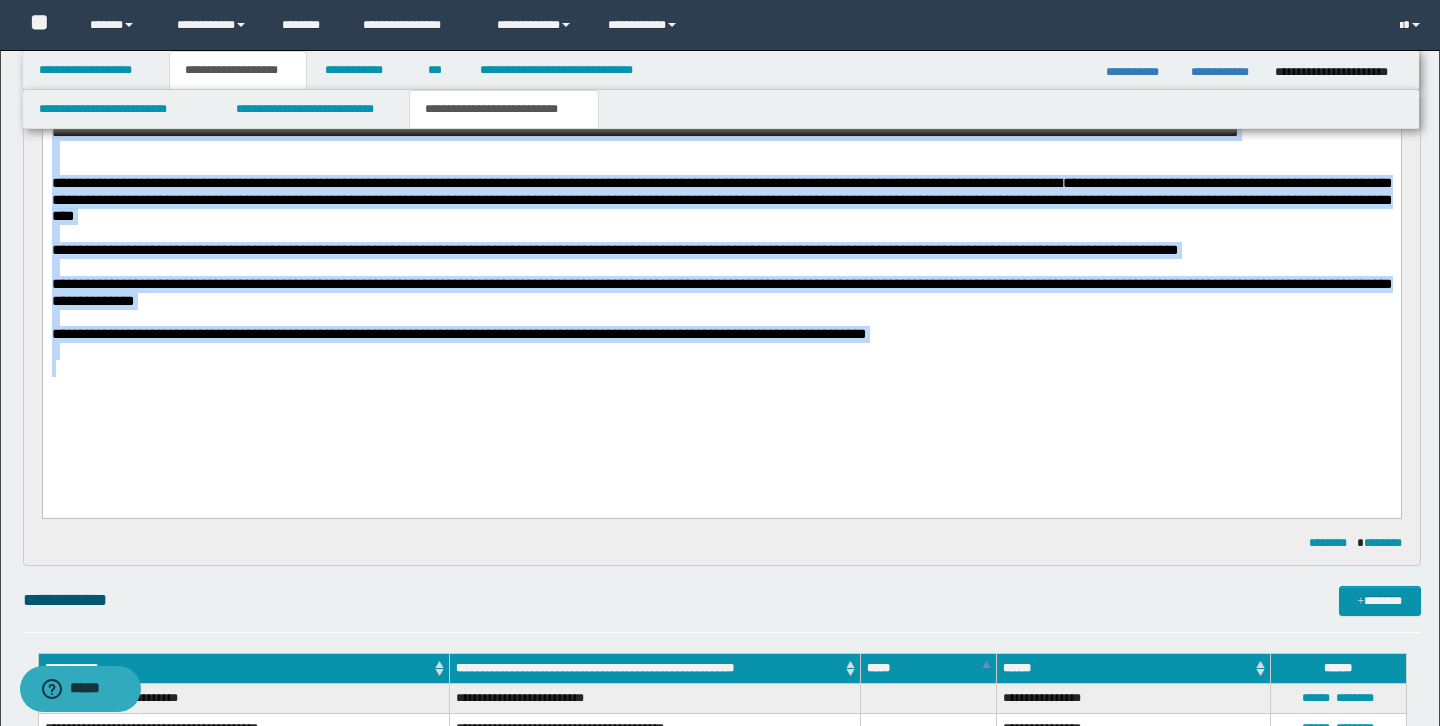 drag, startPoint x: 54, startPoint y: -265, endPoint x: 243, endPoint y: 598, distance: 883.4534 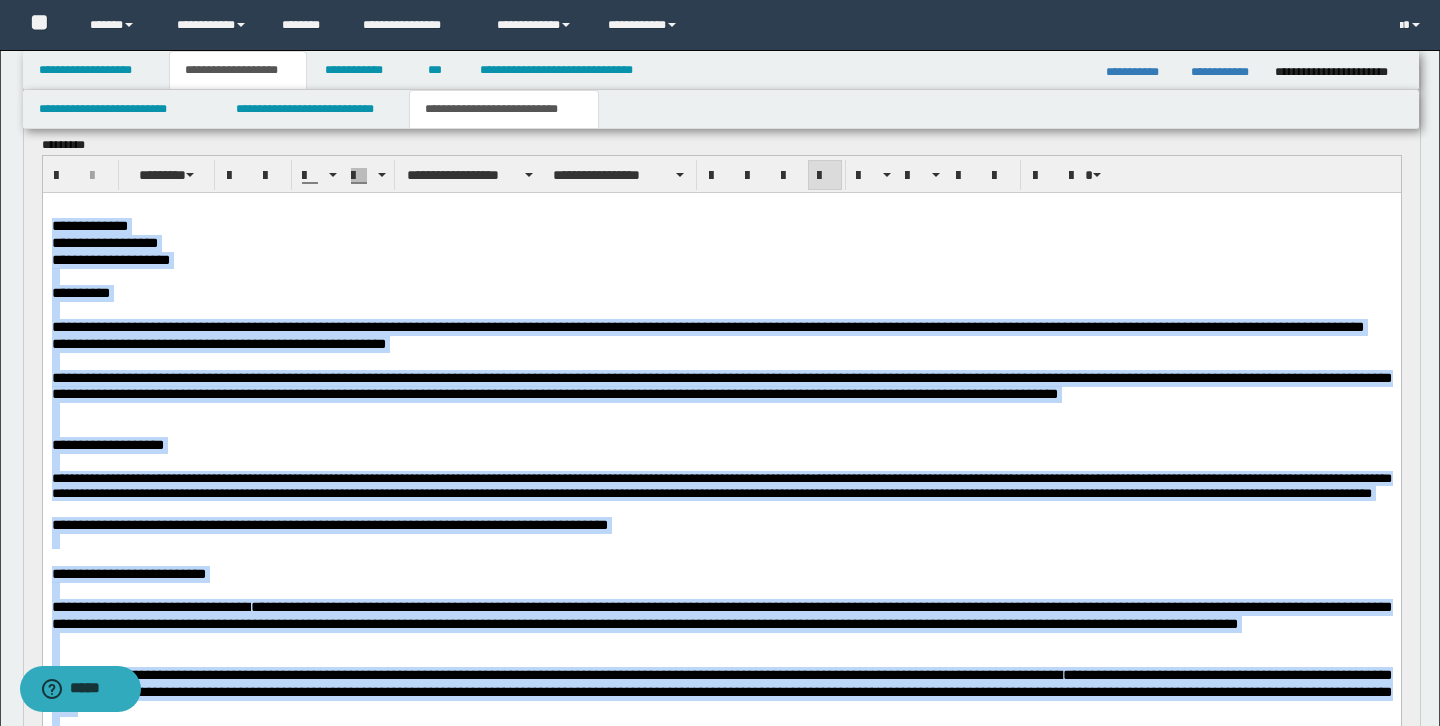 scroll, scrollTop: 421, scrollLeft: 0, axis: vertical 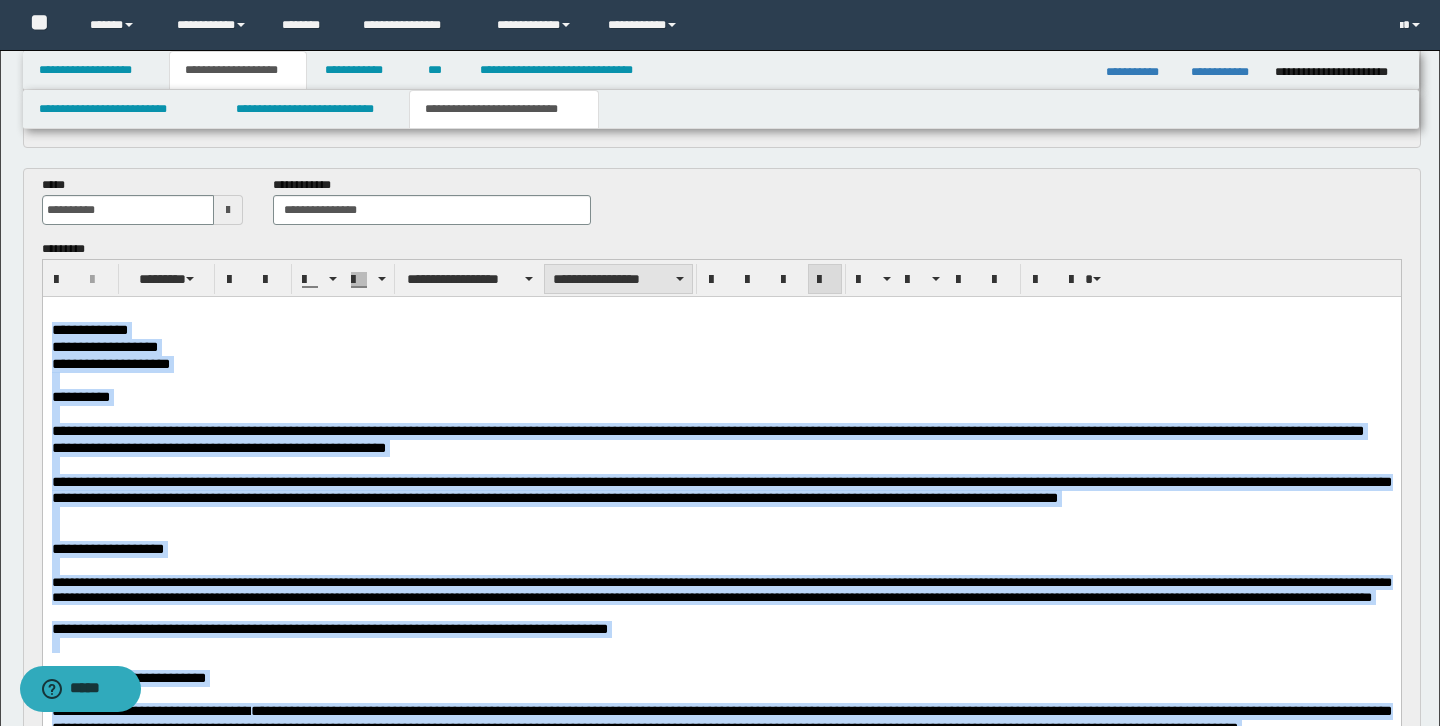 click on "**********" at bounding box center [618, 279] 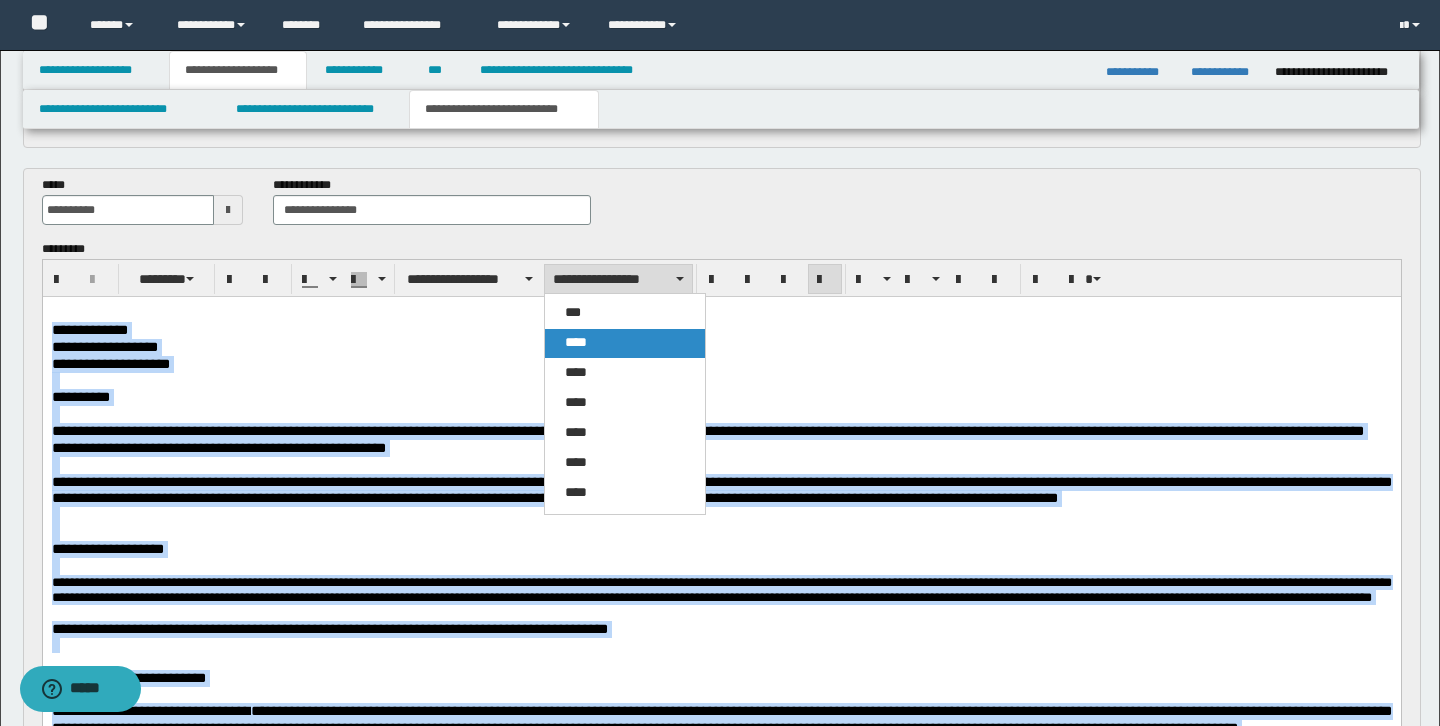 click on "****" at bounding box center [576, 342] 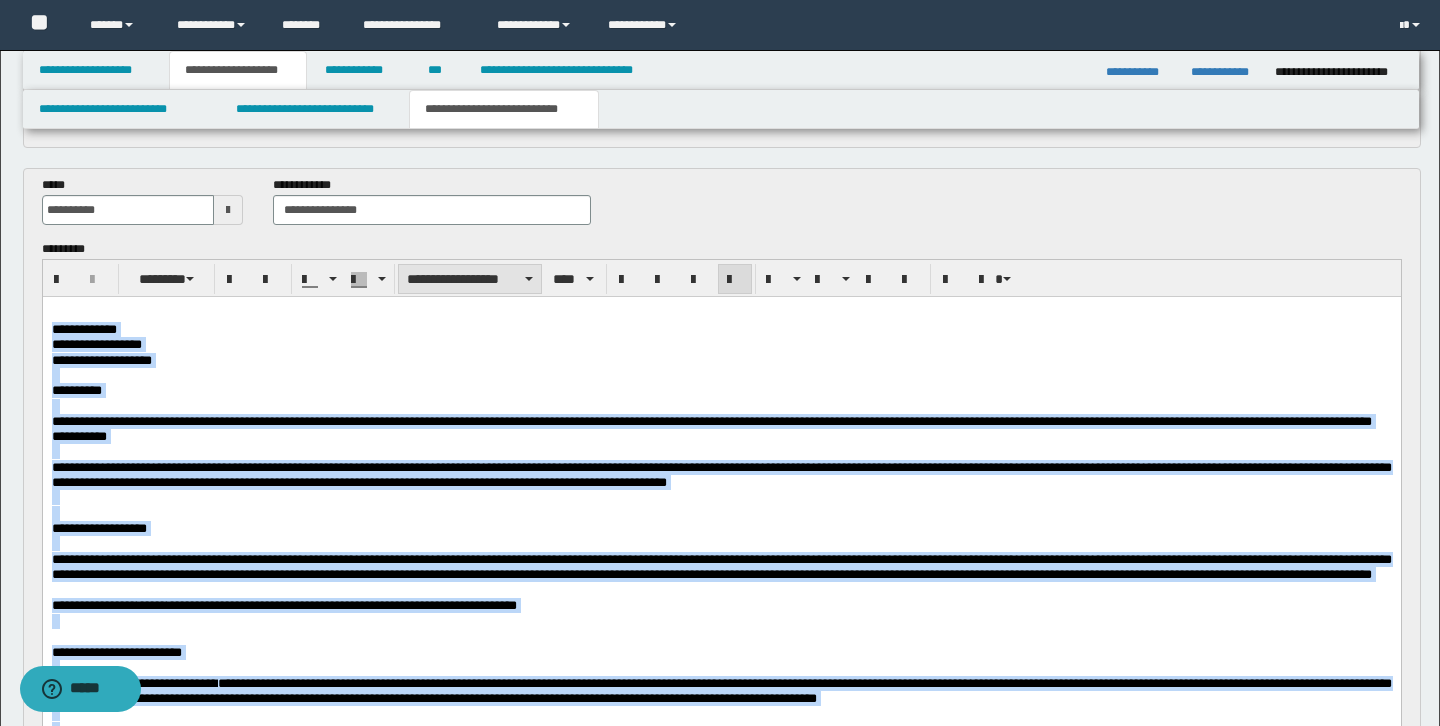 click on "**********" at bounding box center (470, 279) 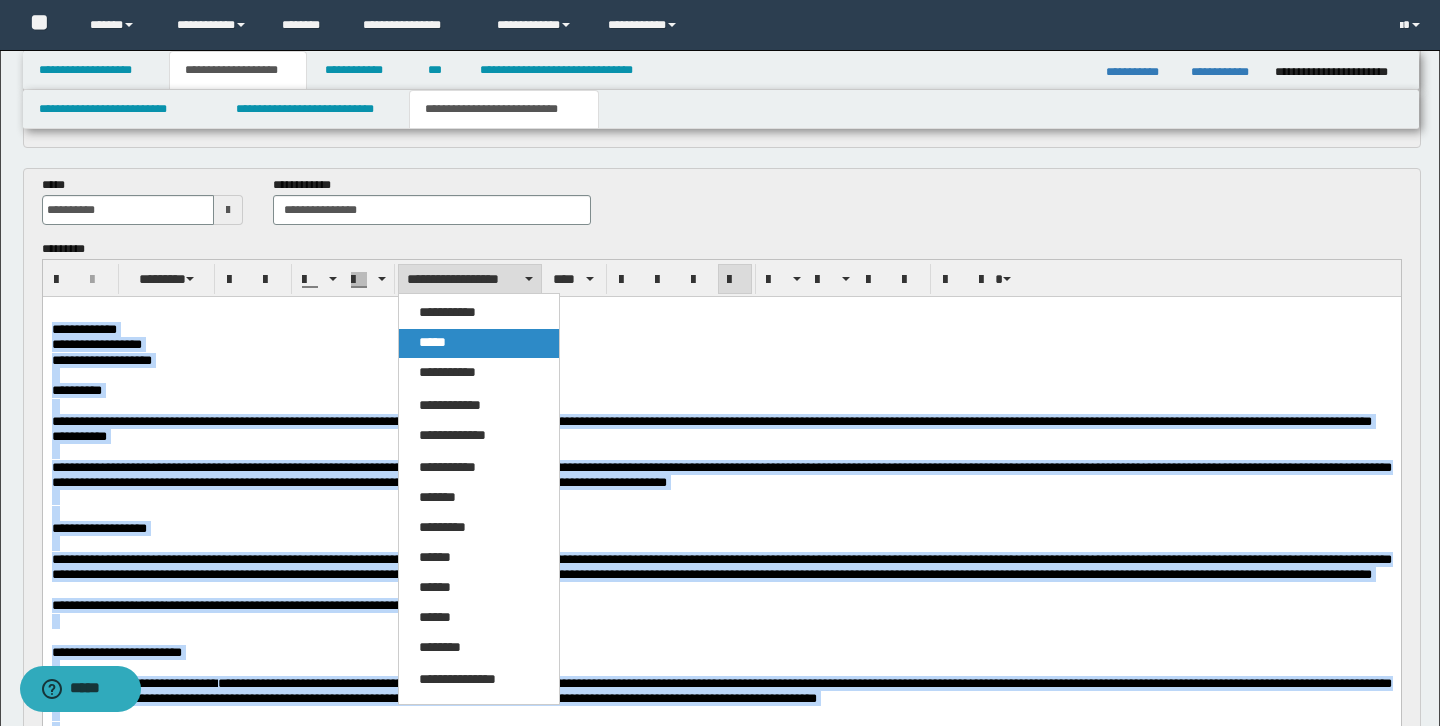 click on "*****" at bounding box center [479, 343] 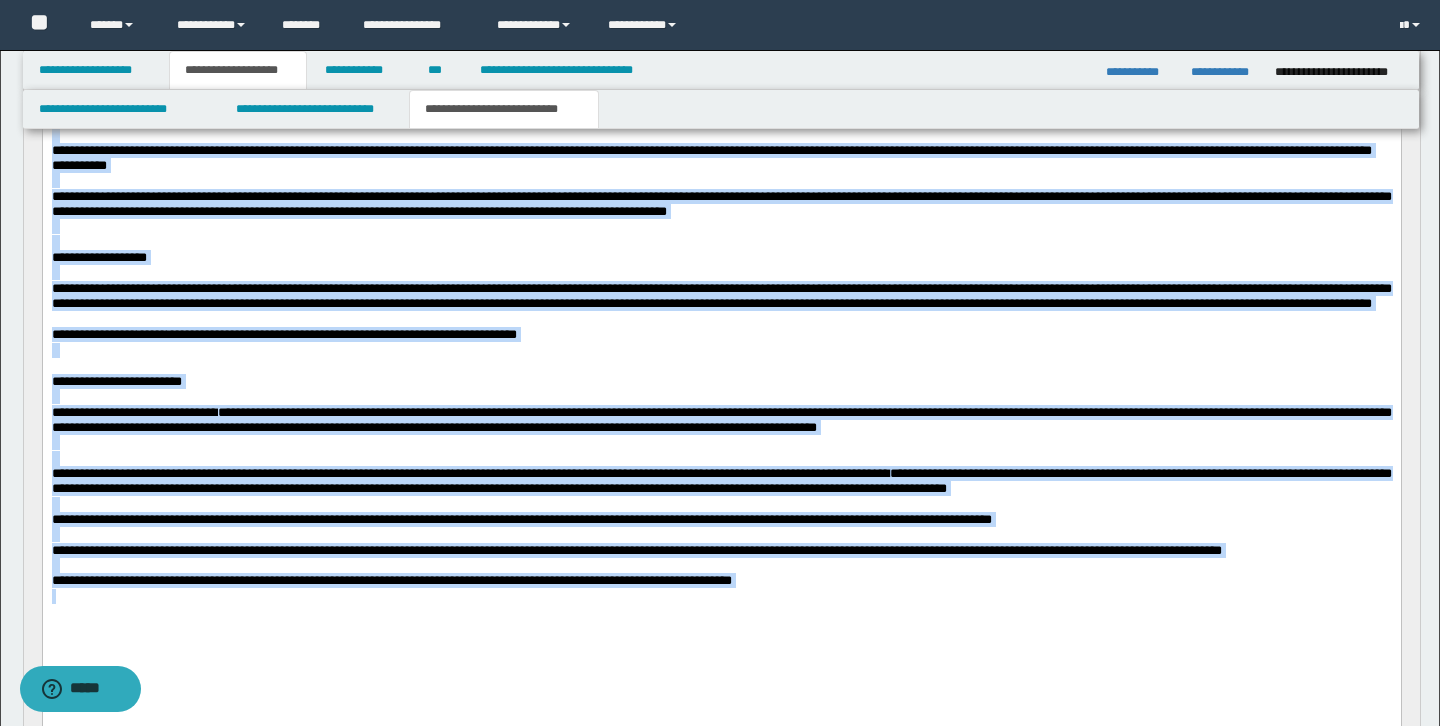 scroll, scrollTop: 693, scrollLeft: 0, axis: vertical 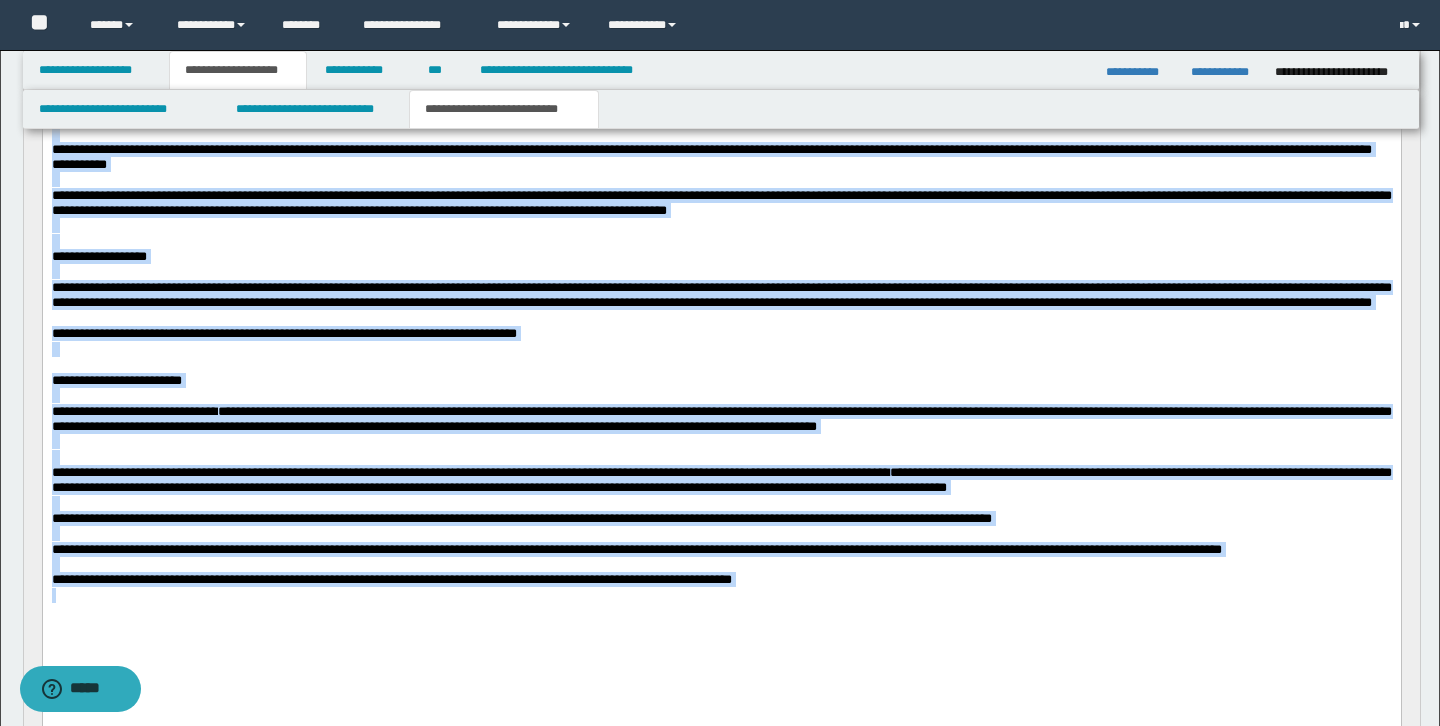 click on "**********" at bounding box center (93, 332) 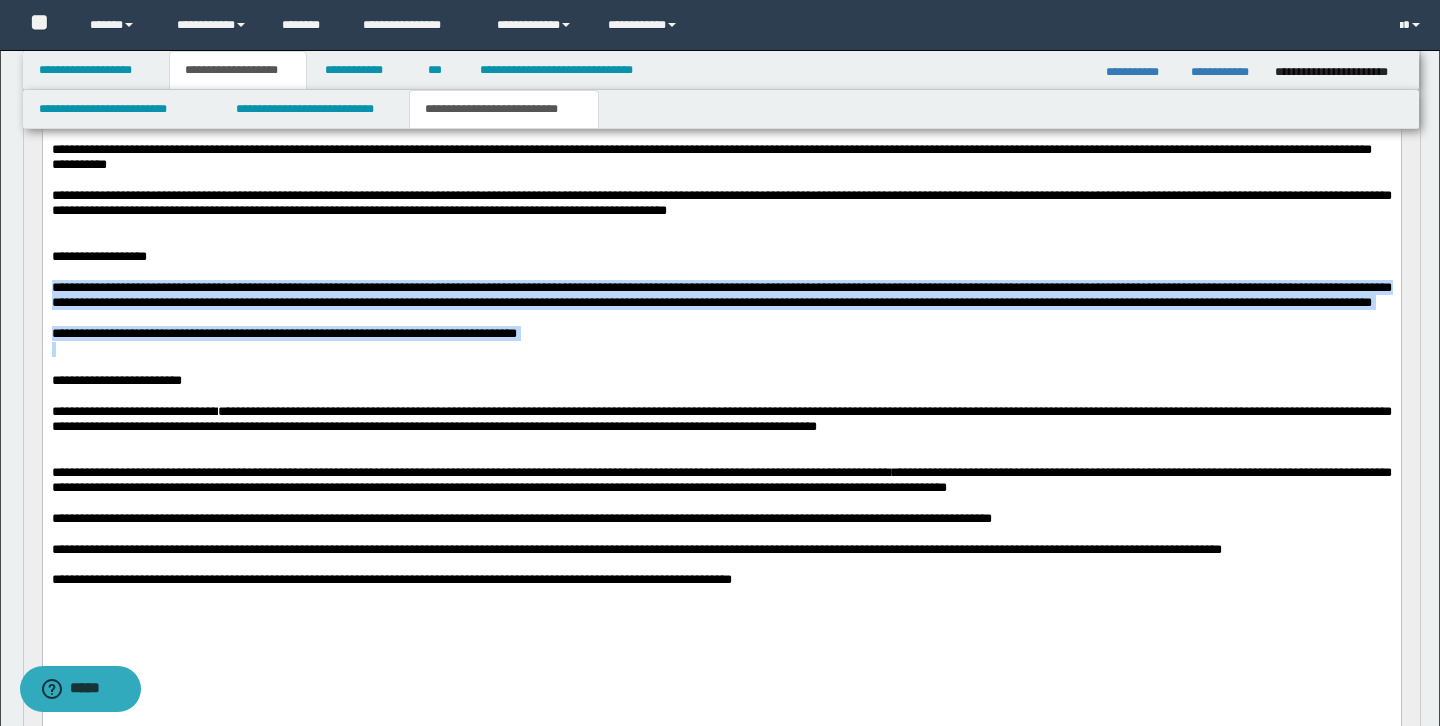 drag, startPoint x: 53, startPoint y: 285, endPoint x: 59, endPoint y: 359, distance: 74.24284 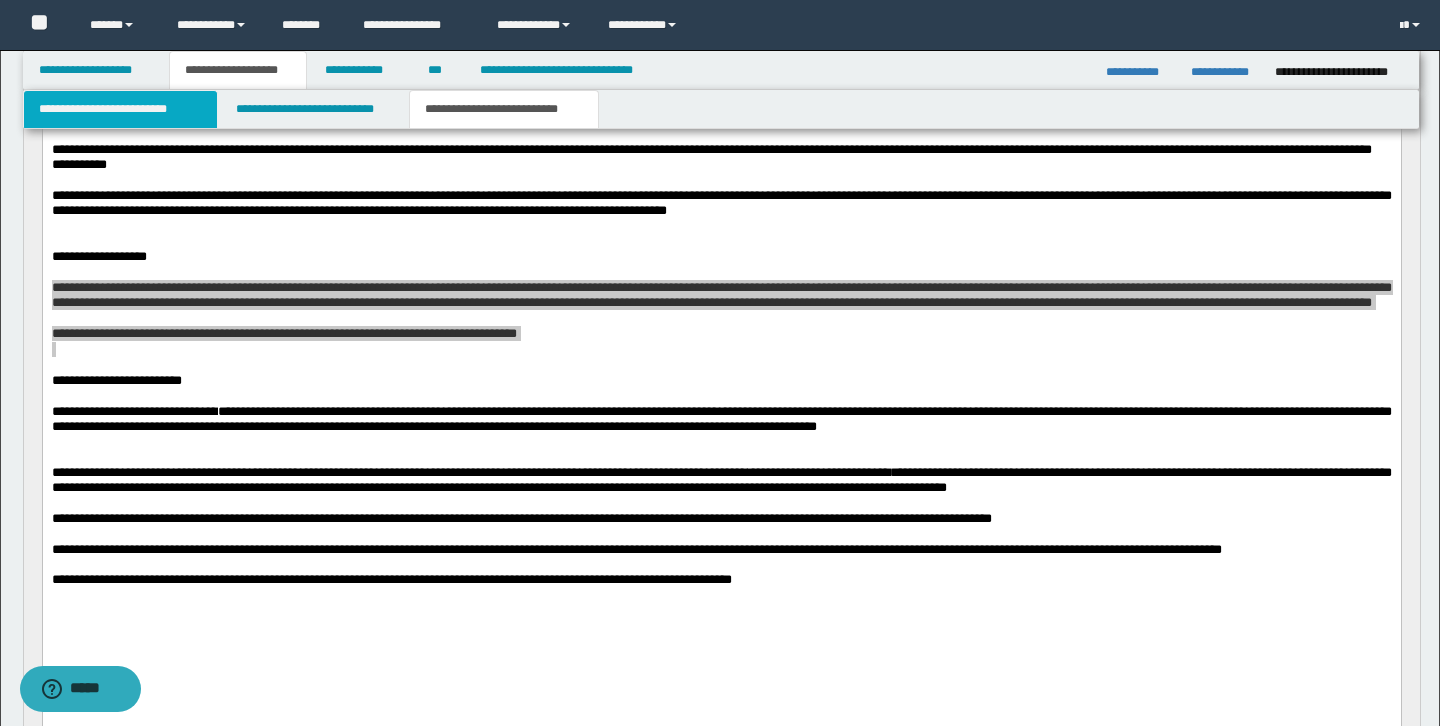 click on "**********" at bounding box center (120, 109) 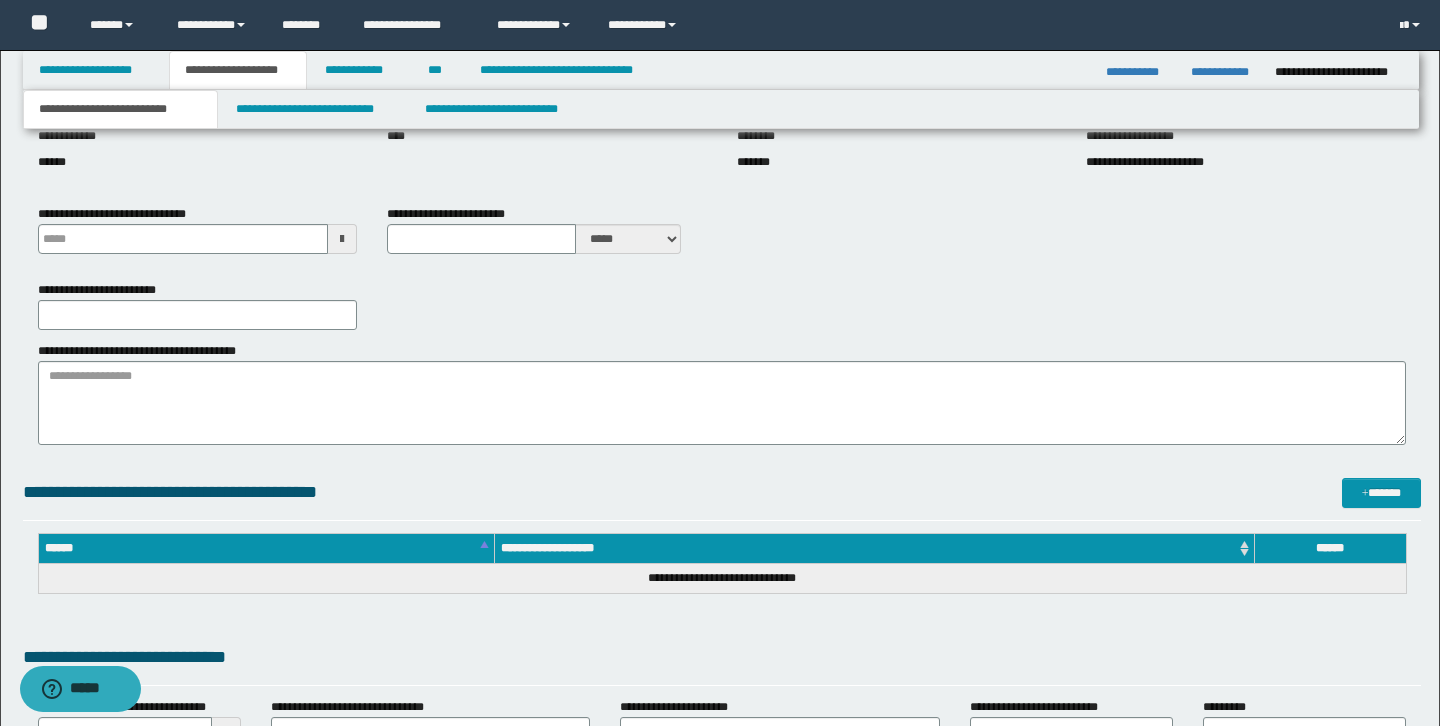 scroll, scrollTop: 326, scrollLeft: 0, axis: vertical 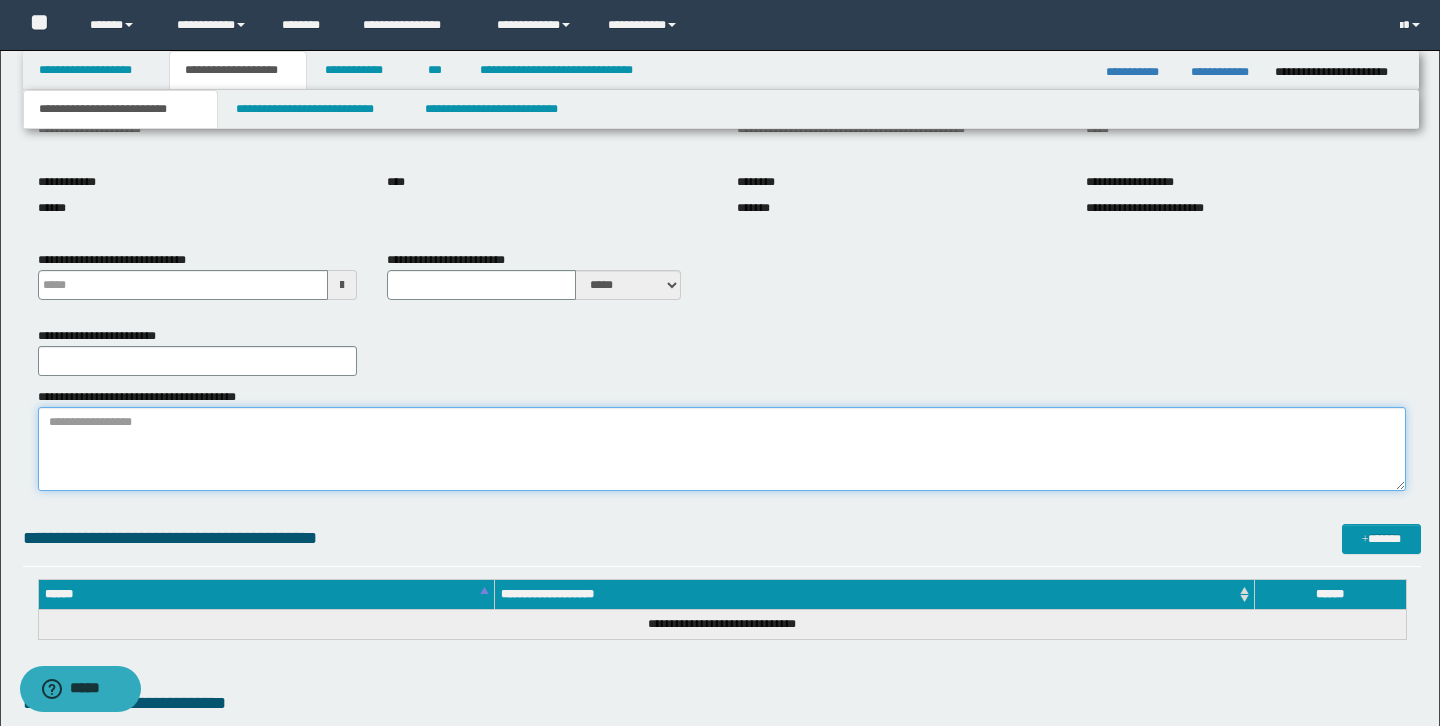 click on "**********" at bounding box center [722, 449] 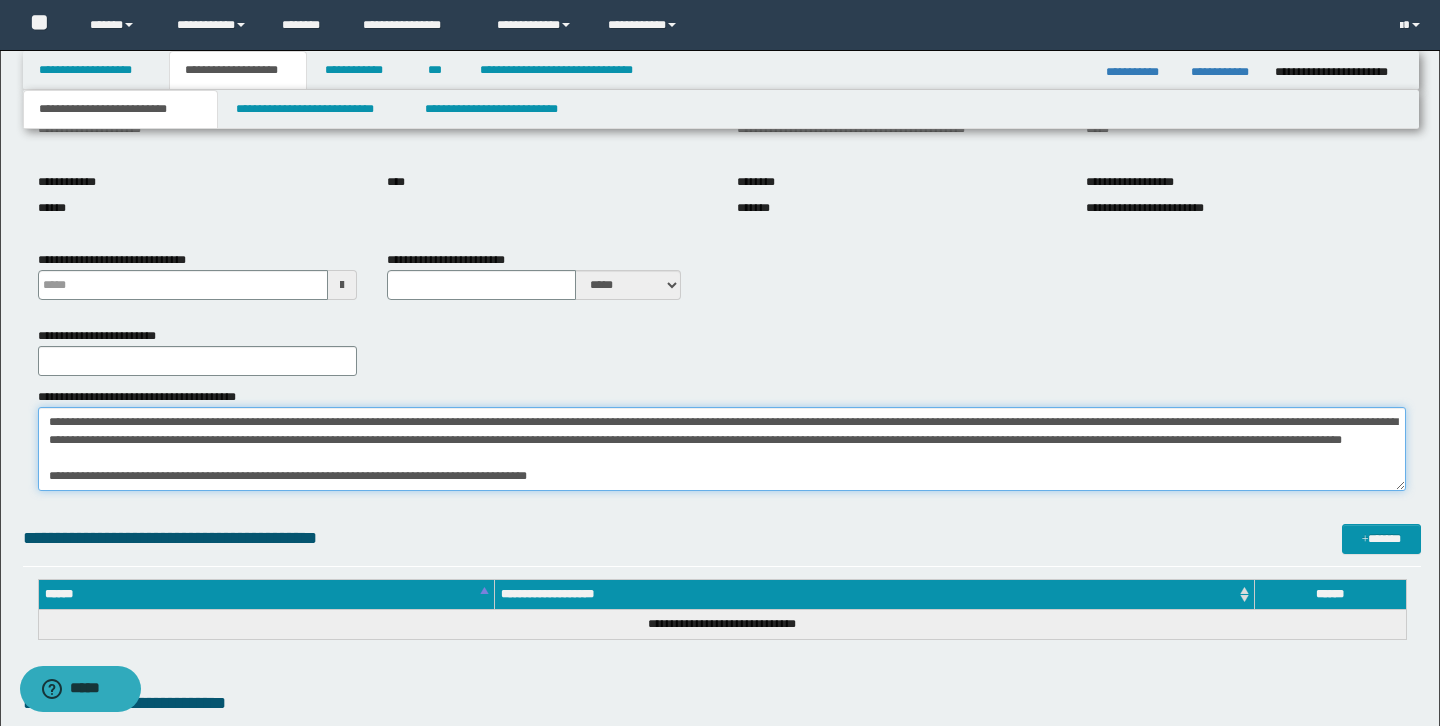 scroll, scrollTop: 0, scrollLeft: 0, axis: both 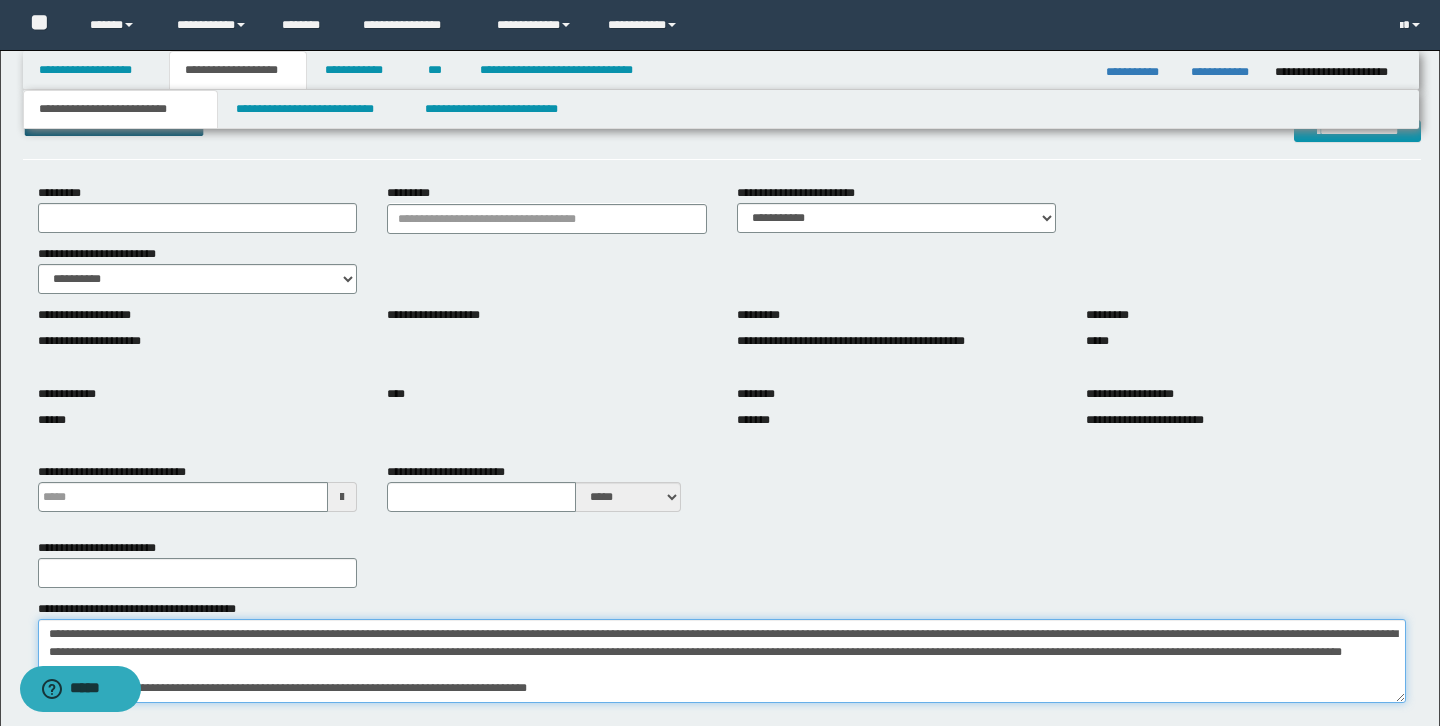 type on "**********" 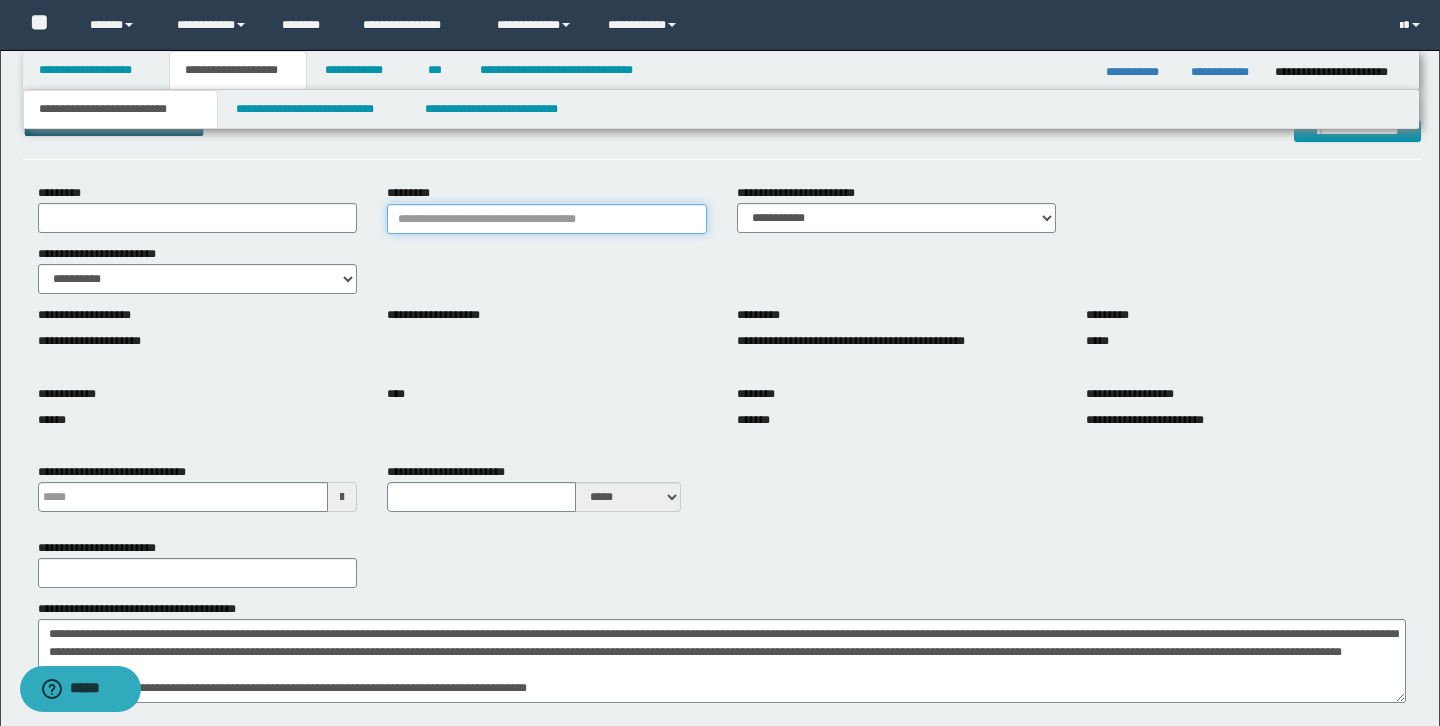 click on "*********" at bounding box center (547, 219) 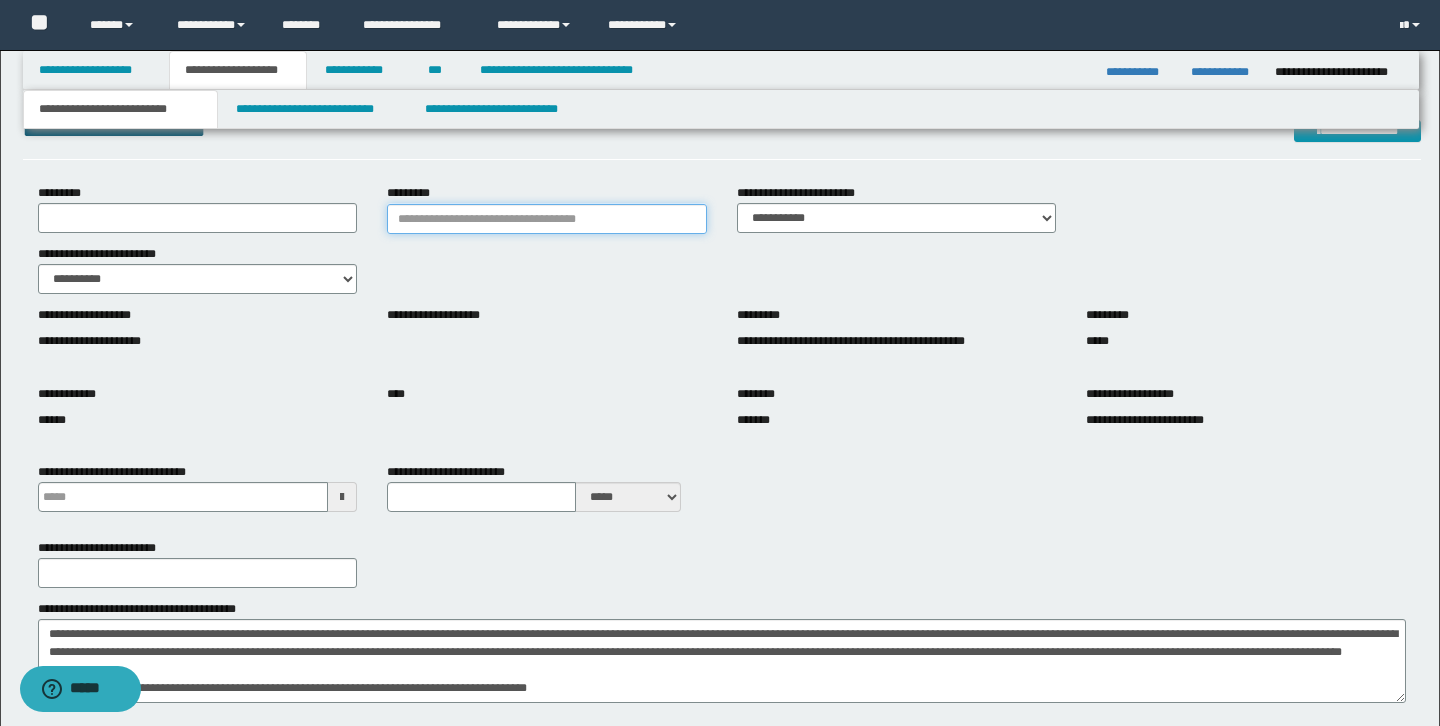 scroll, scrollTop: 0, scrollLeft: 0, axis: both 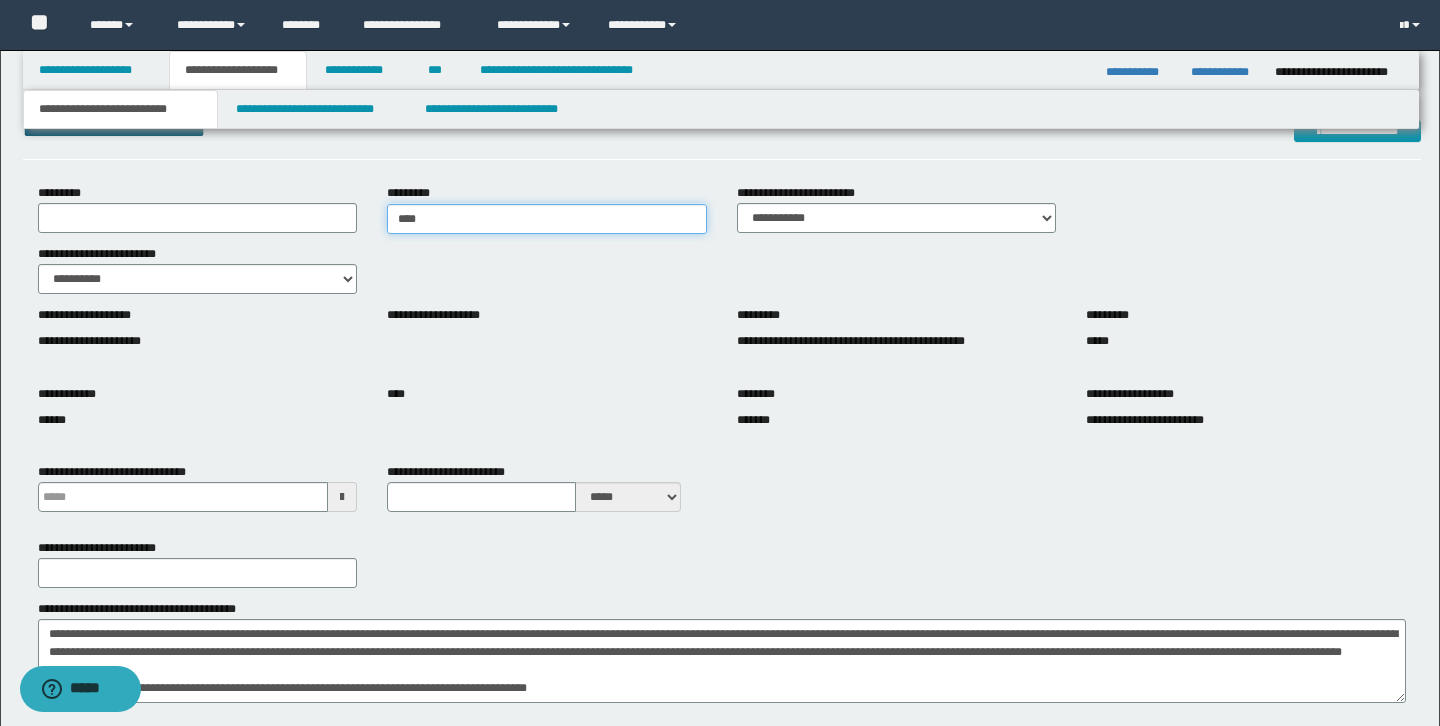type on "*****" 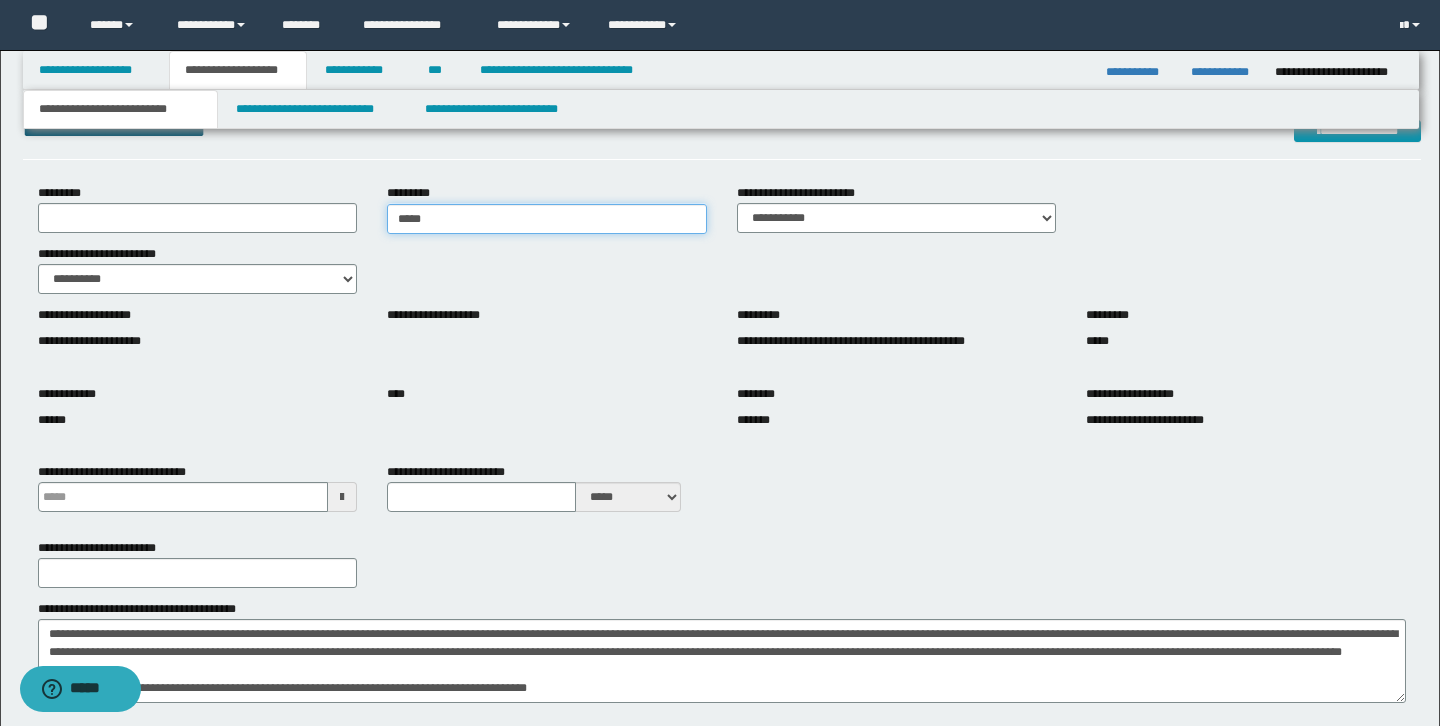 type on "**********" 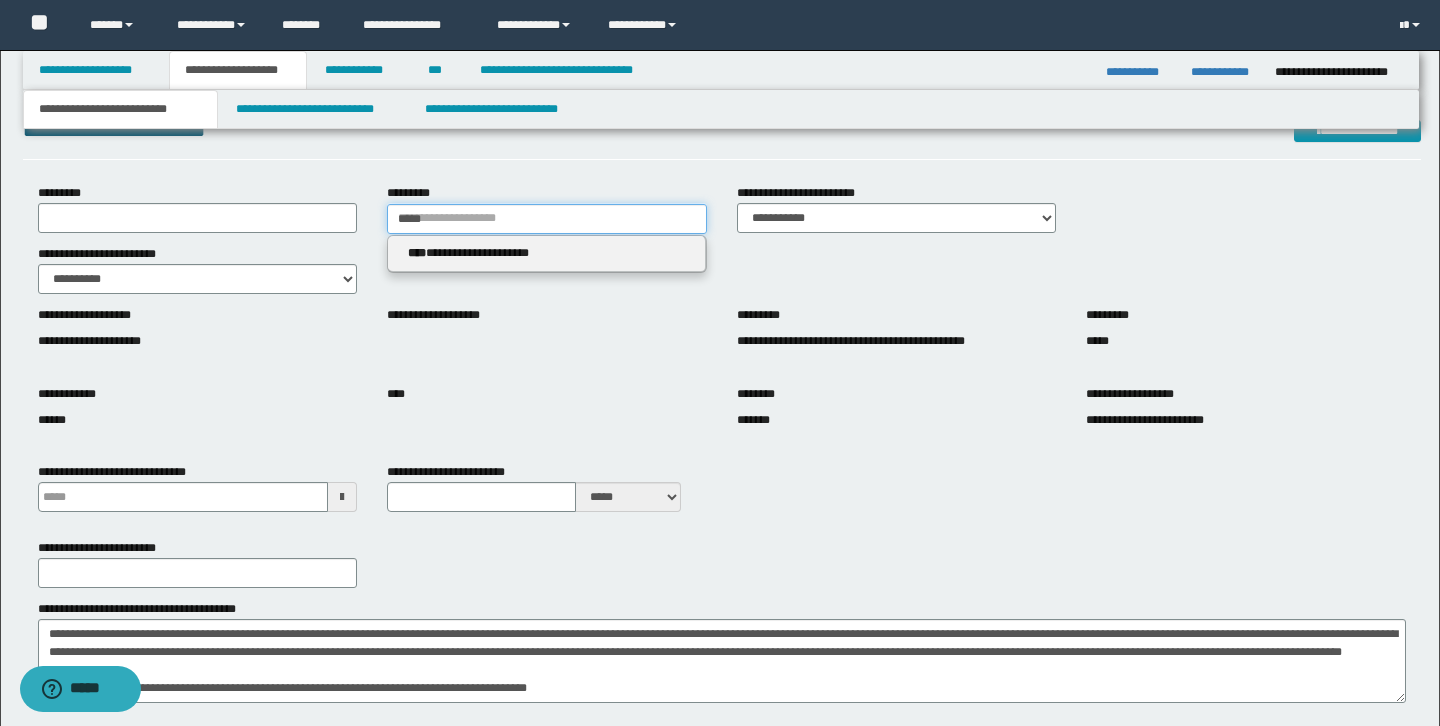 type 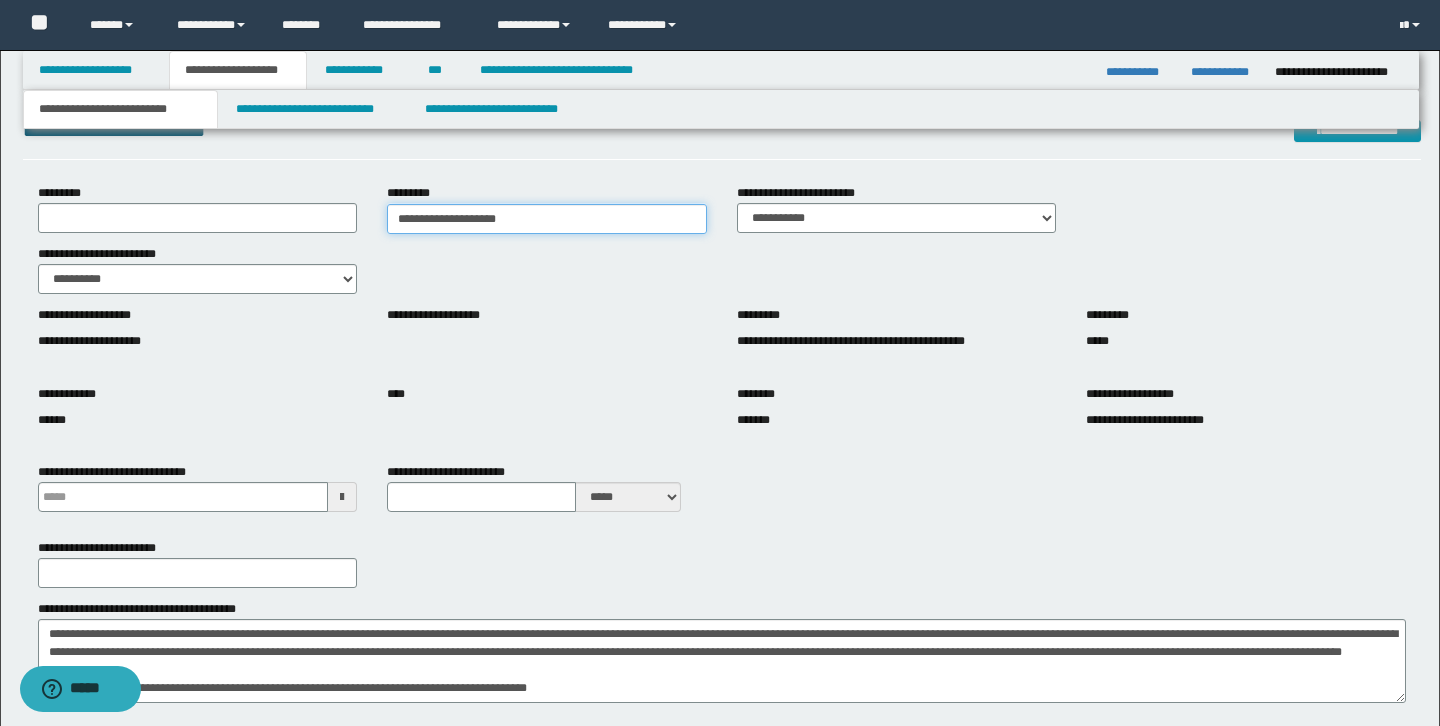 type on "**********" 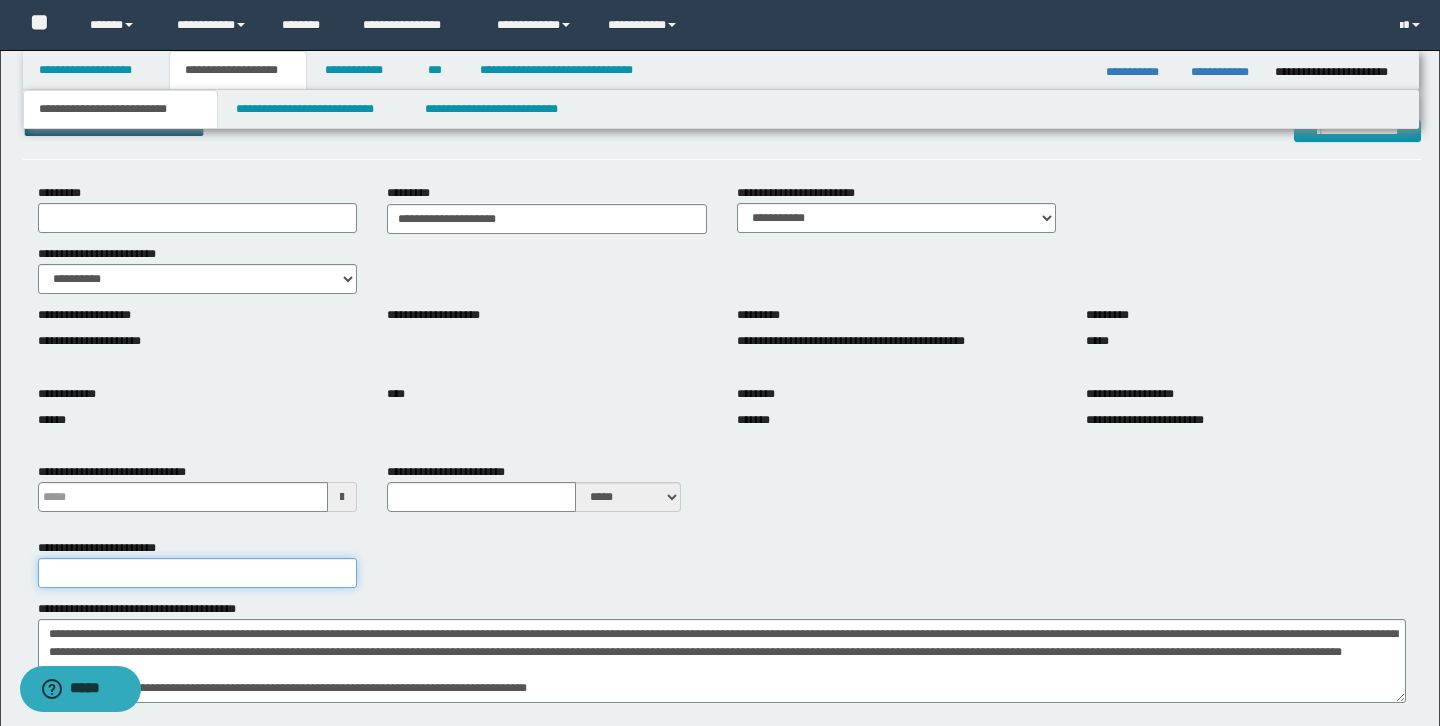 click on "**********" at bounding box center [198, 573] 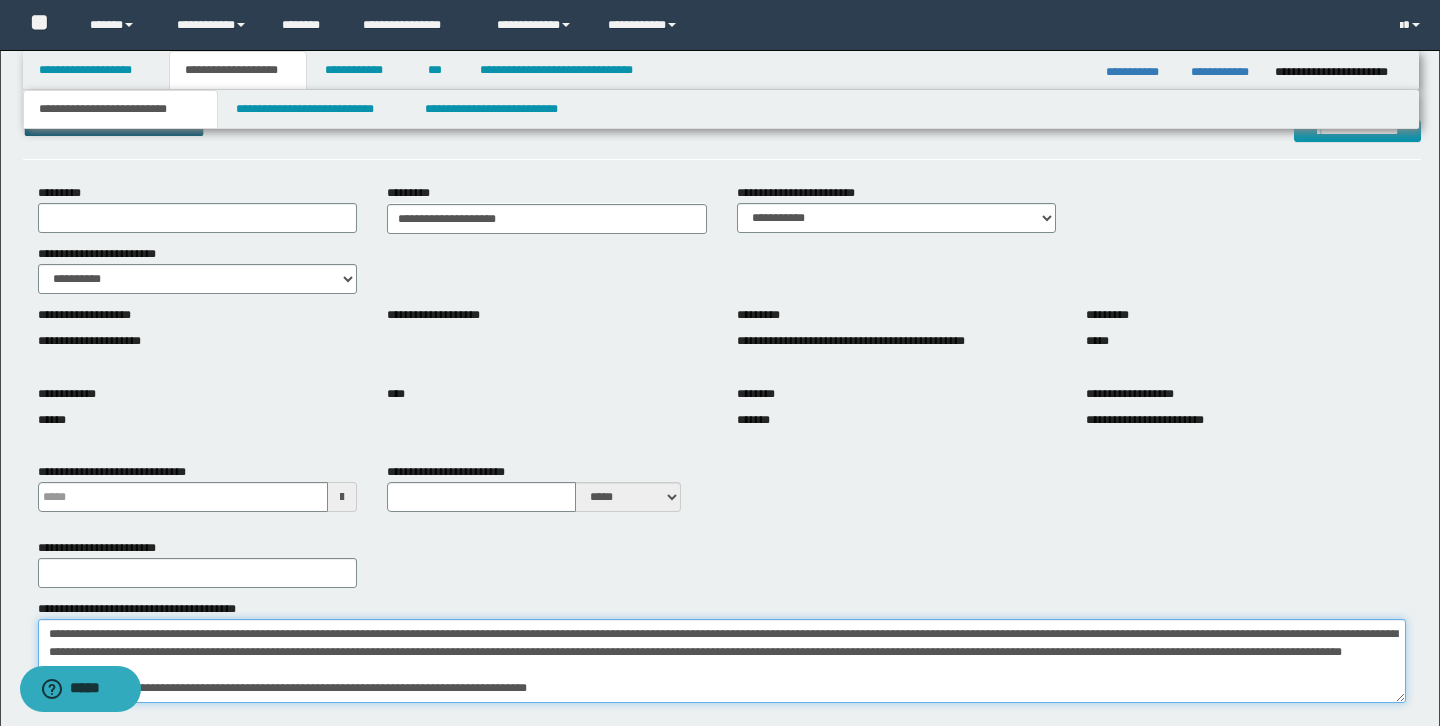 drag, startPoint x: 810, startPoint y: 637, endPoint x: 949, endPoint y: 637, distance: 139 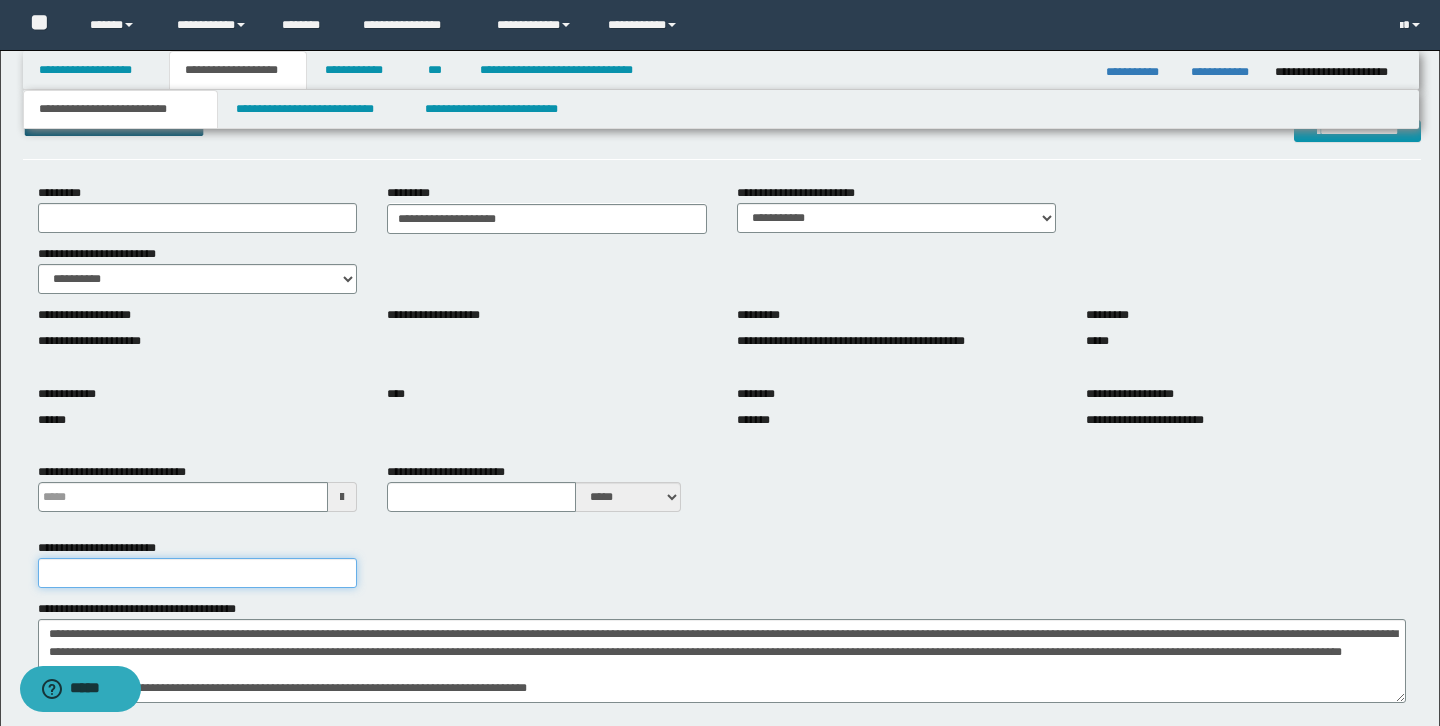 click on "**********" at bounding box center [198, 573] 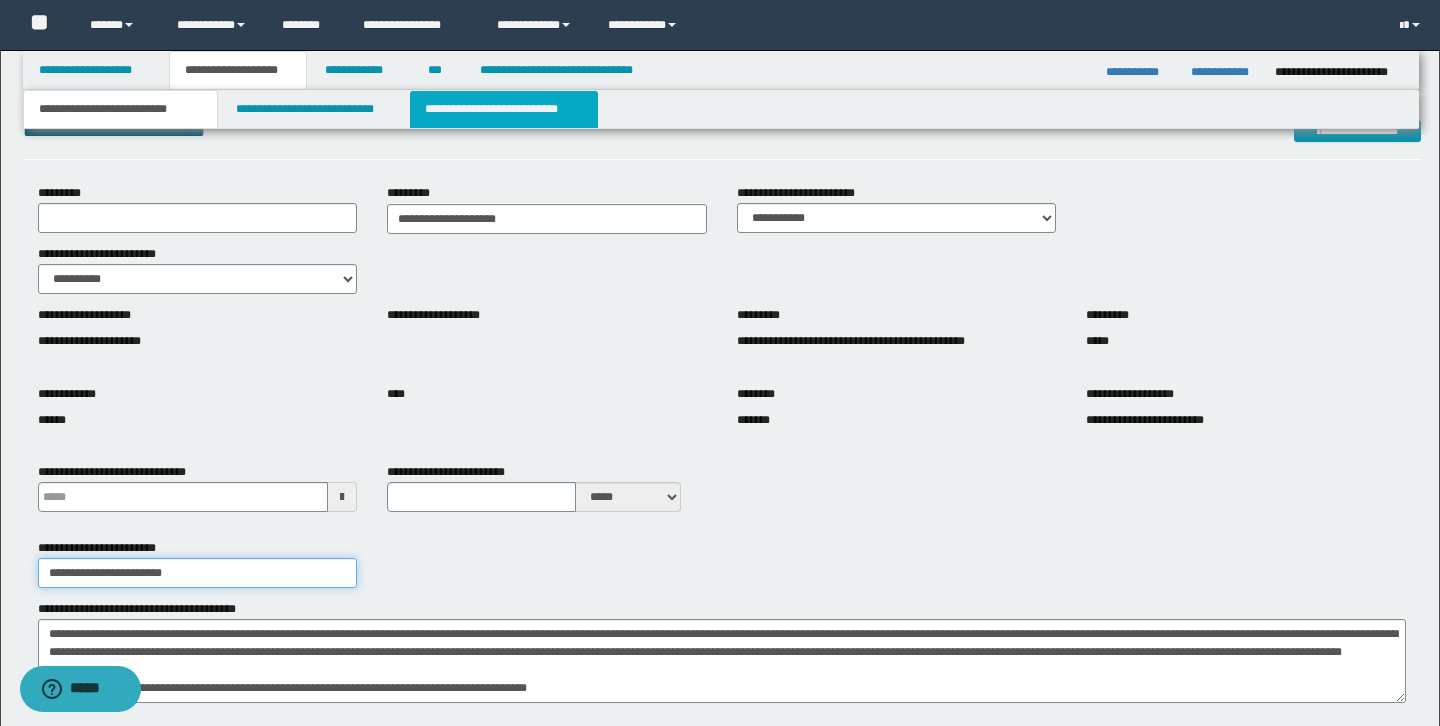 type on "**********" 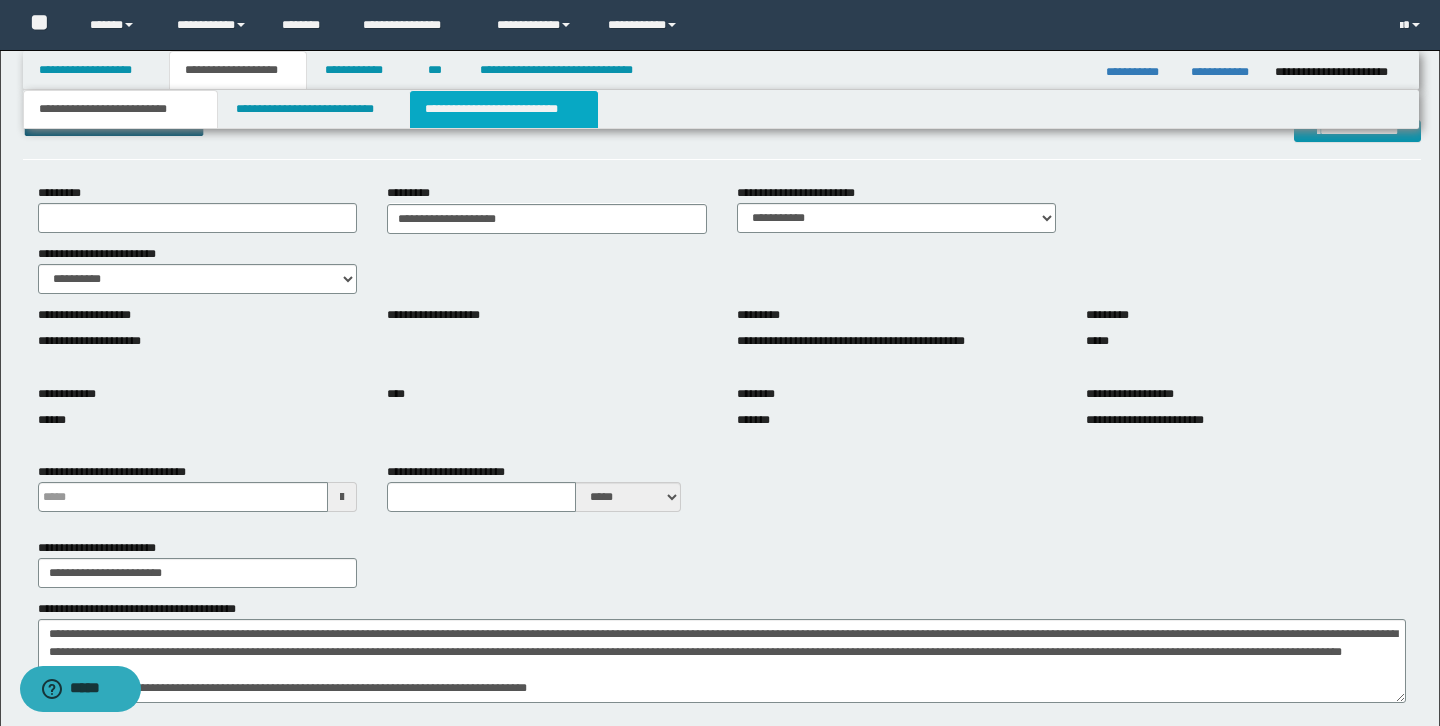 click on "**********" at bounding box center [504, 109] 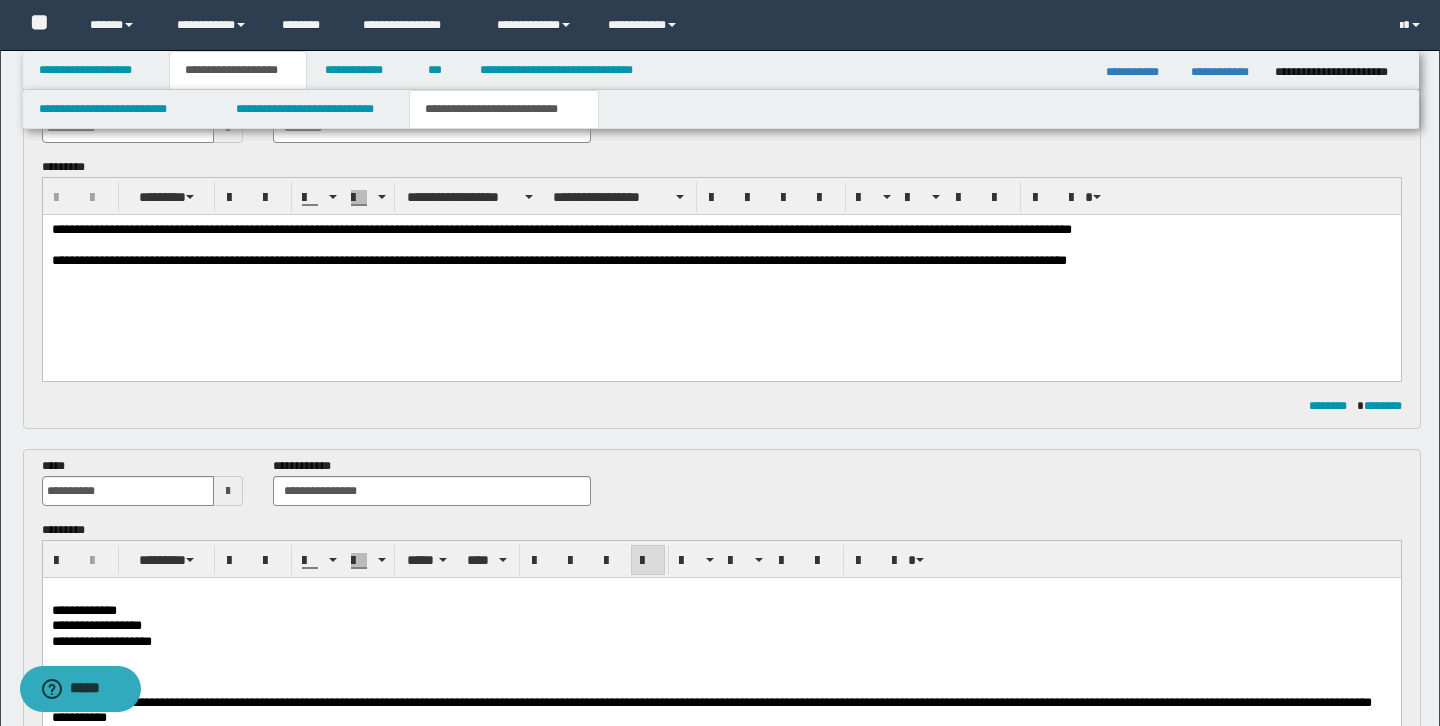 scroll, scrollTop: 0, scrollLeft: 0, axis: both 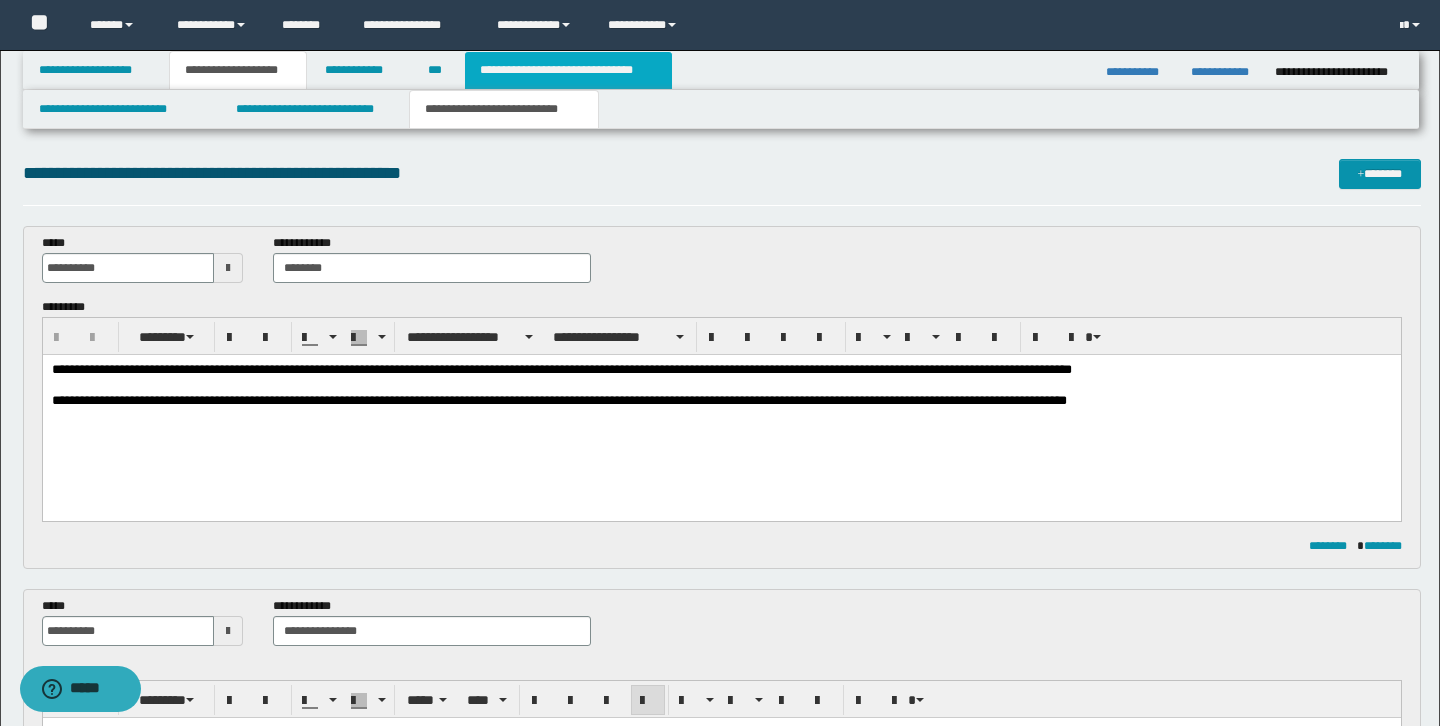 click on "**********" at bounding box center (568, 70) 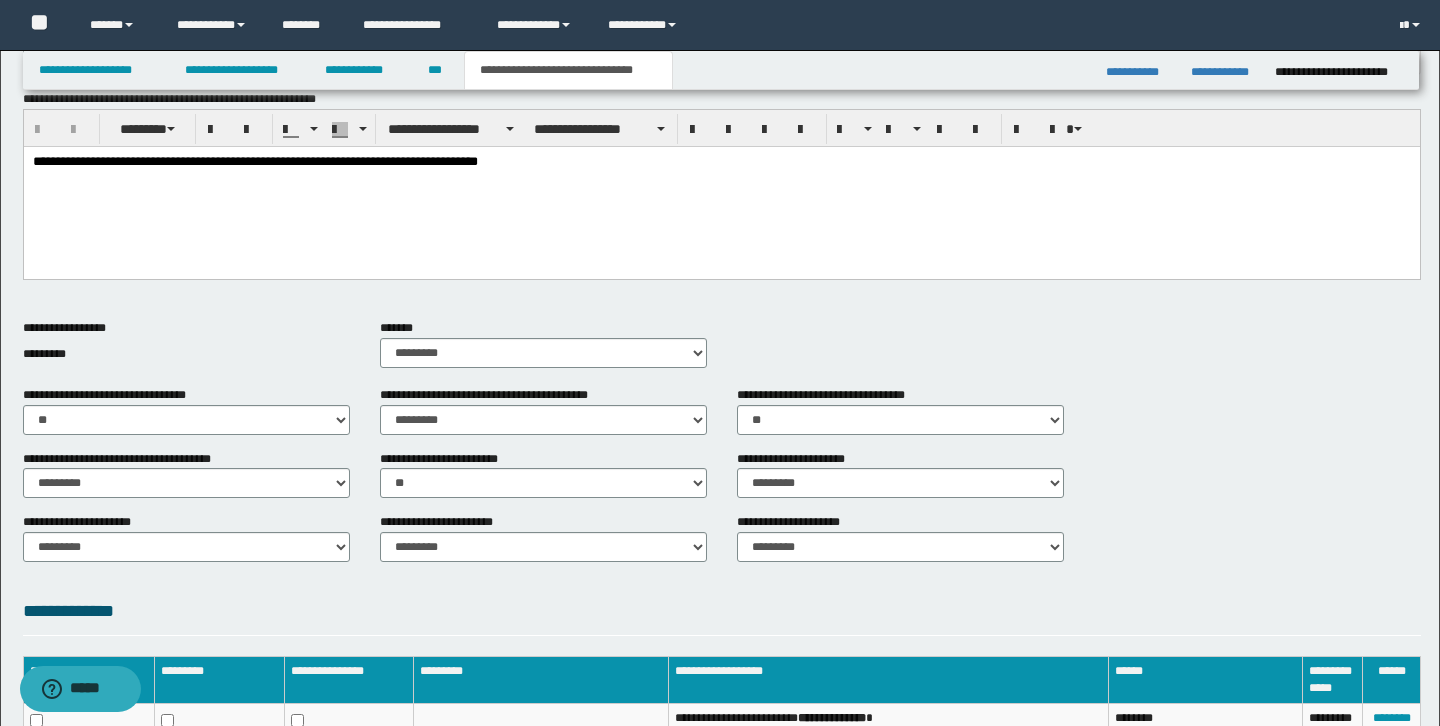 scroll, scrollTop: 0, scrollLeft: 0, axis: both 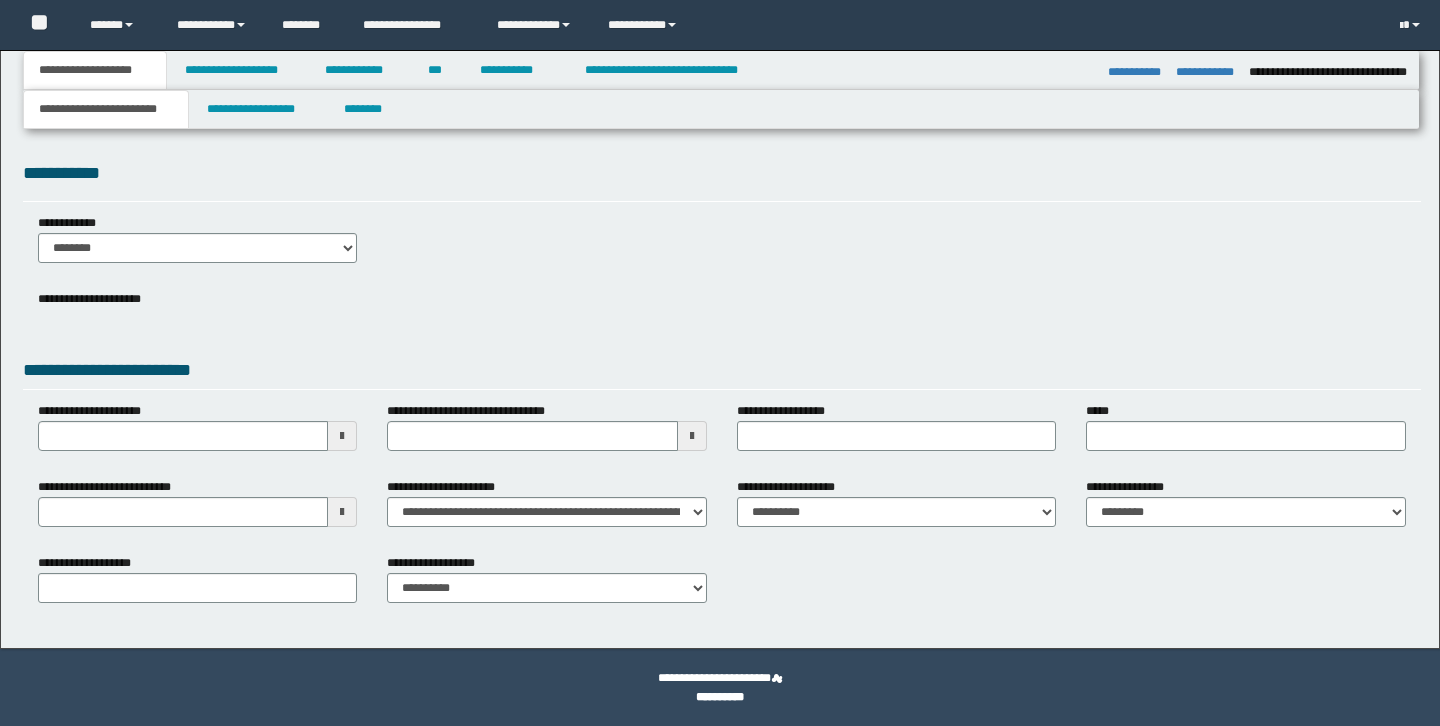 select on "*" 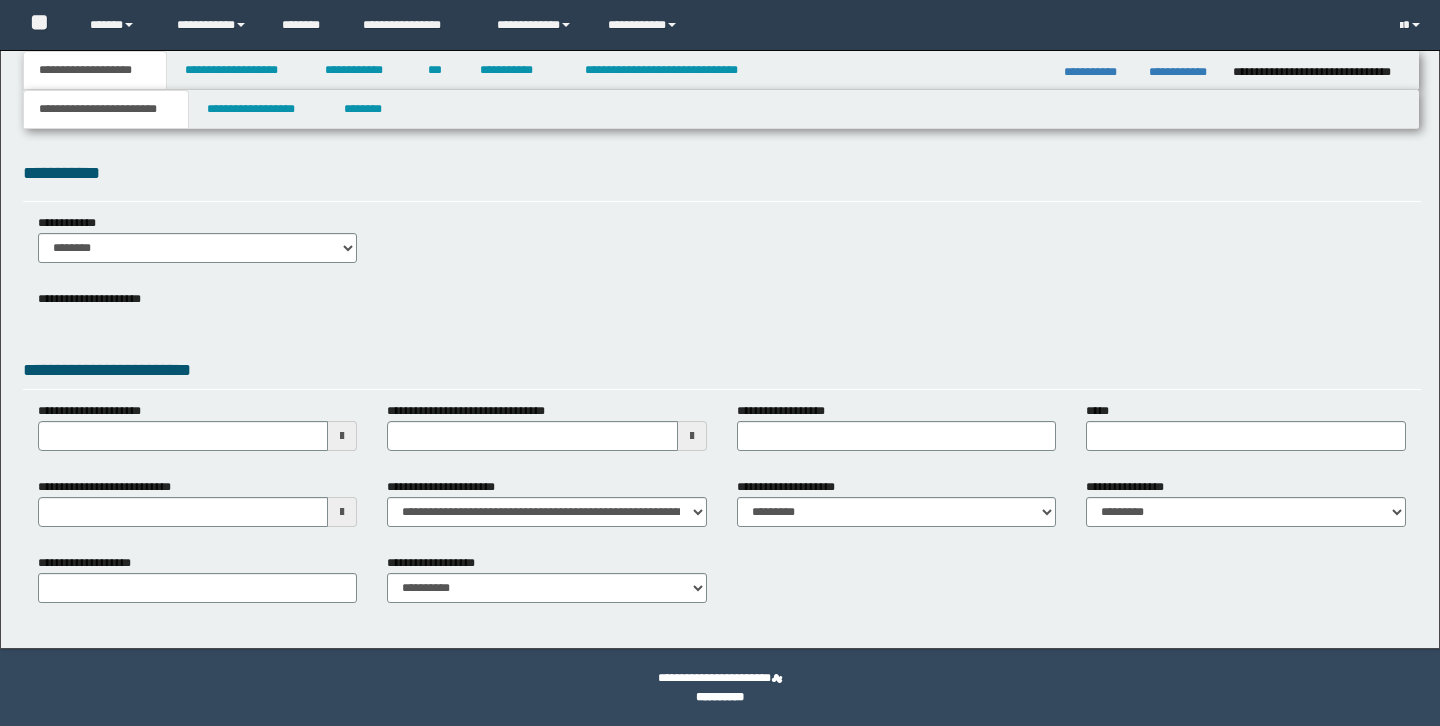 scroll, scrollTop: 0, scrollLeft: 0, axis: both 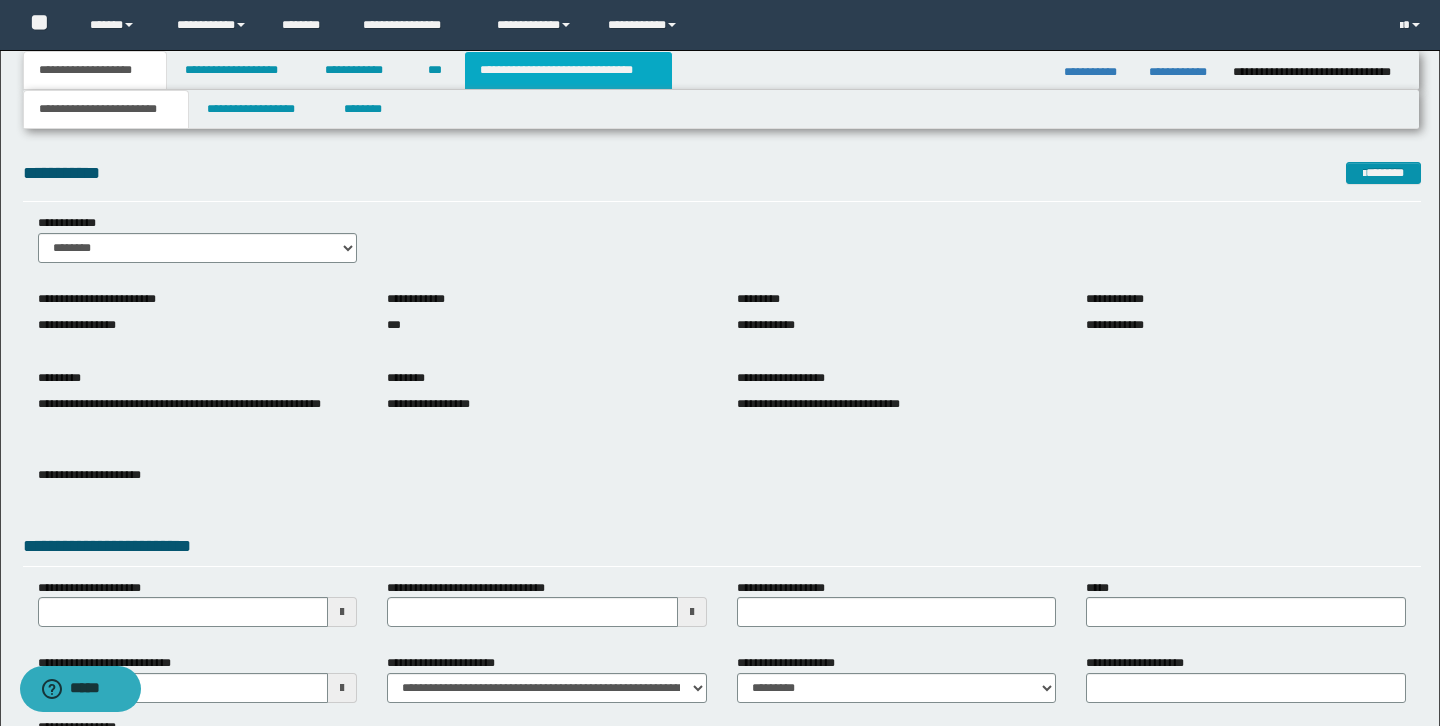 click on "**********" at bounding box center (568, 70) 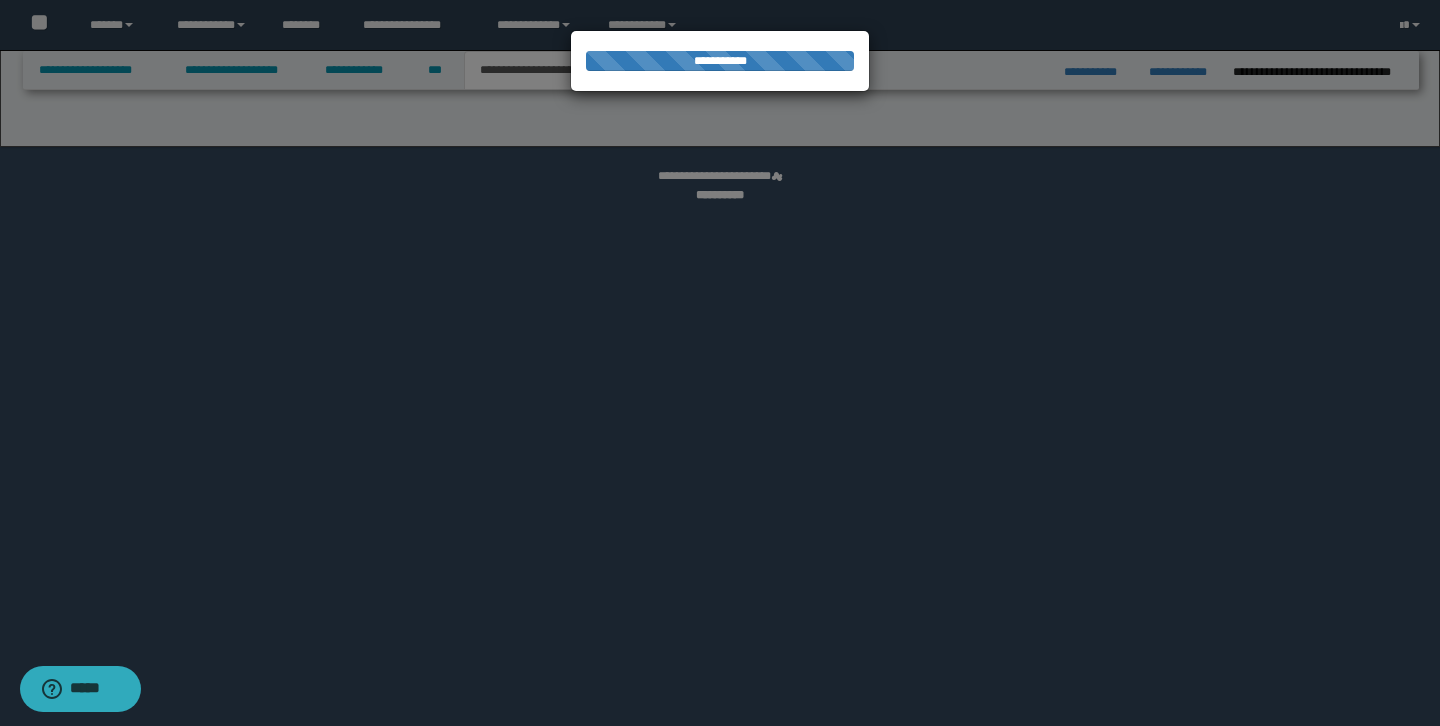 select on "*" 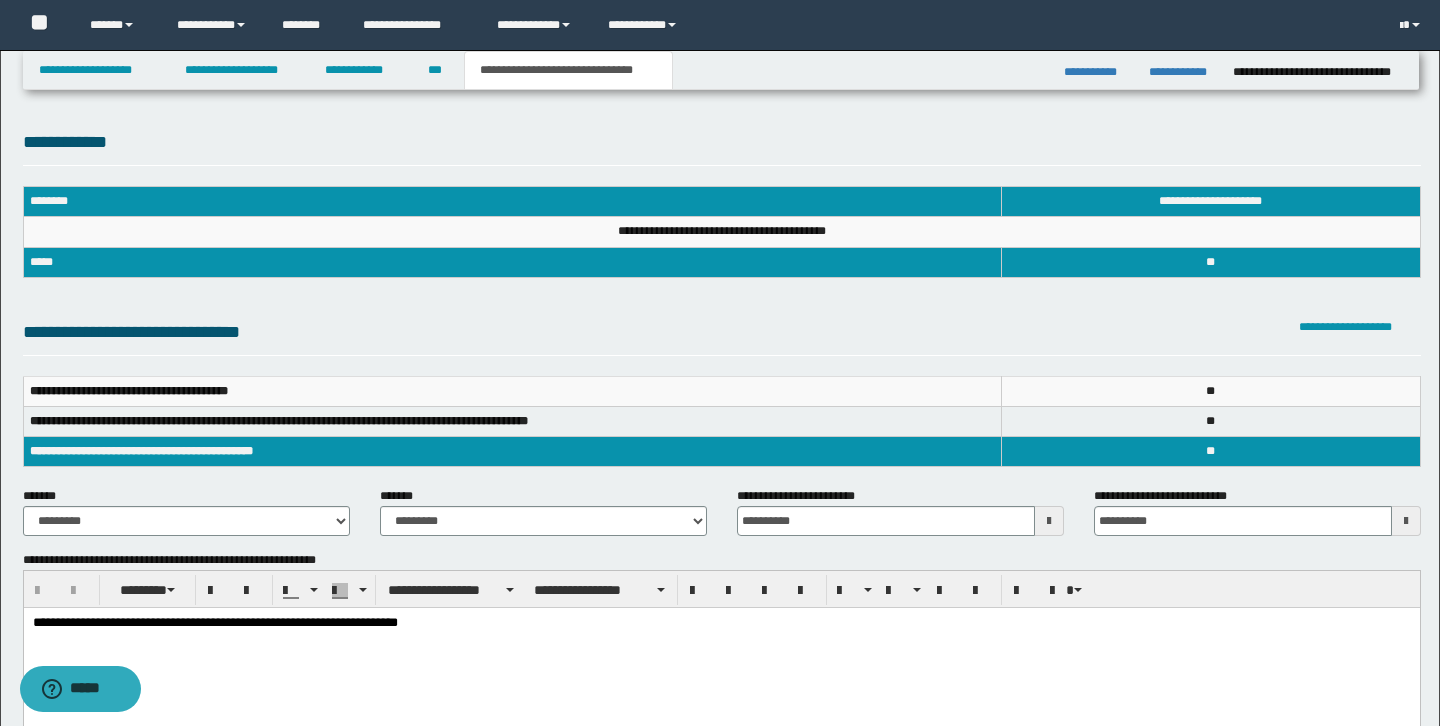 scroll, scrollTop: 0, scrollLeft: 0, axis: both 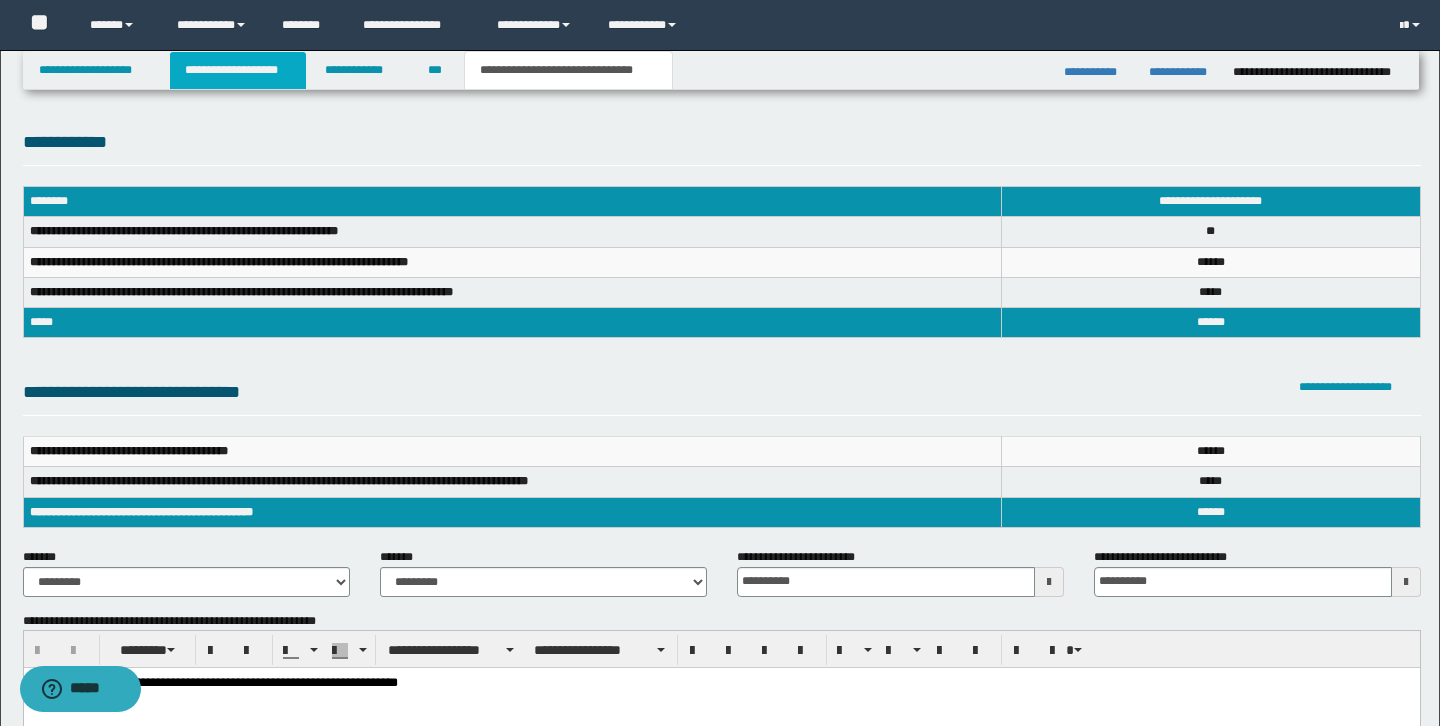 click on "**********" at bounding box center [238, 70] 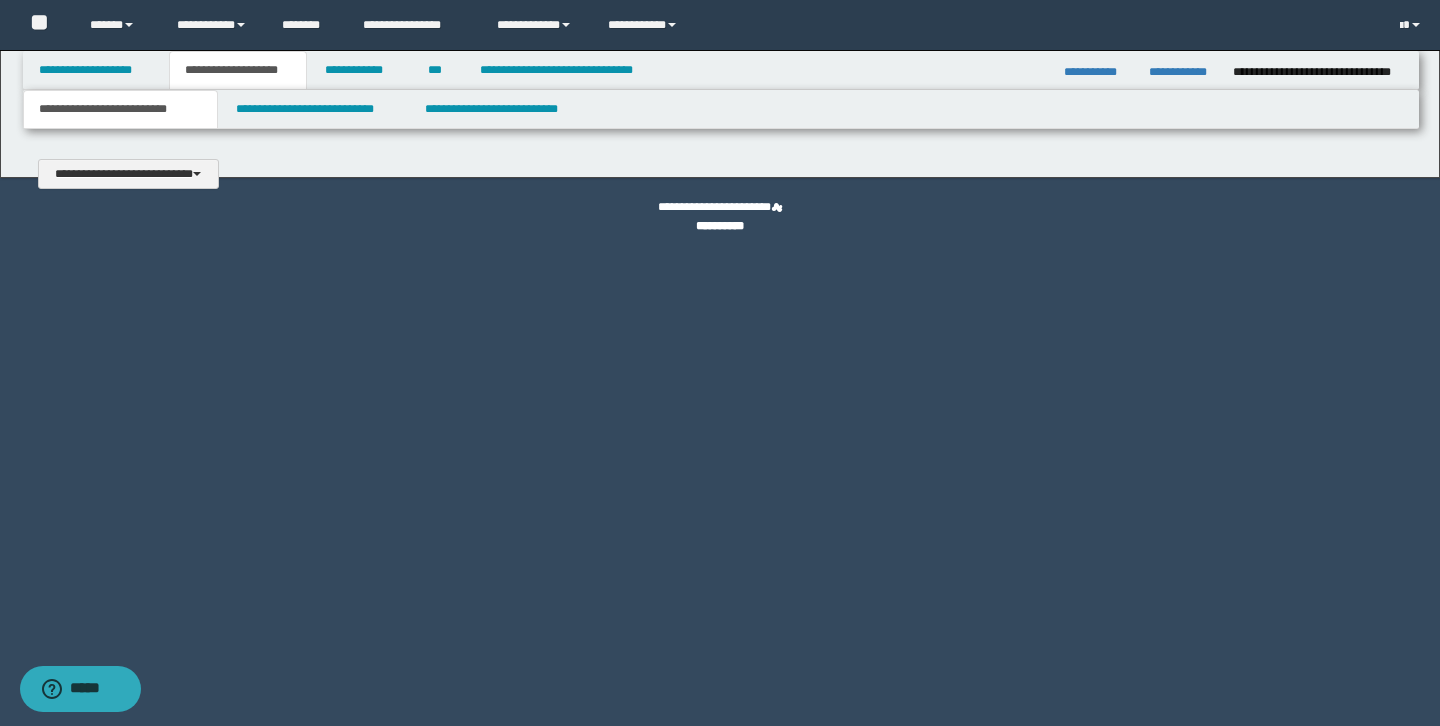 scroll, scrollTop: 0, scrollLeft: 0, axis: both 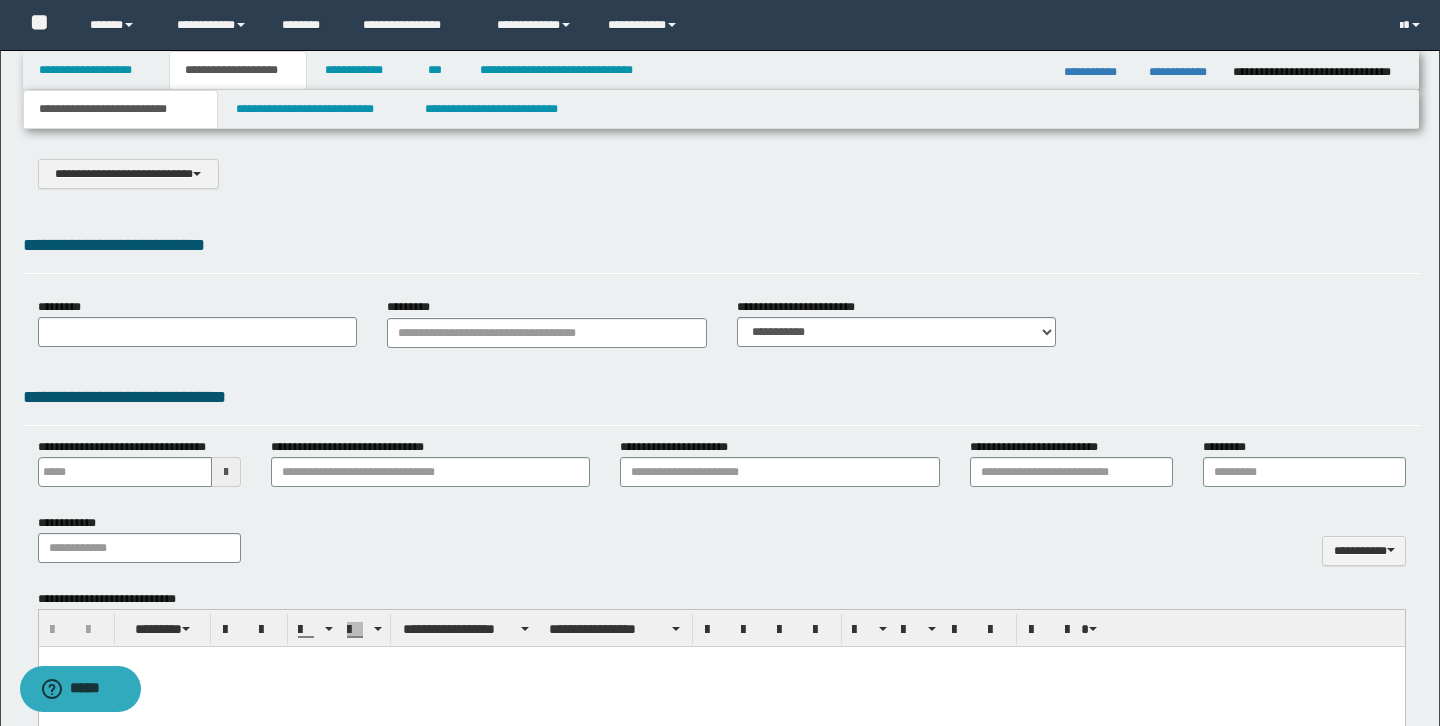 type on "**********" 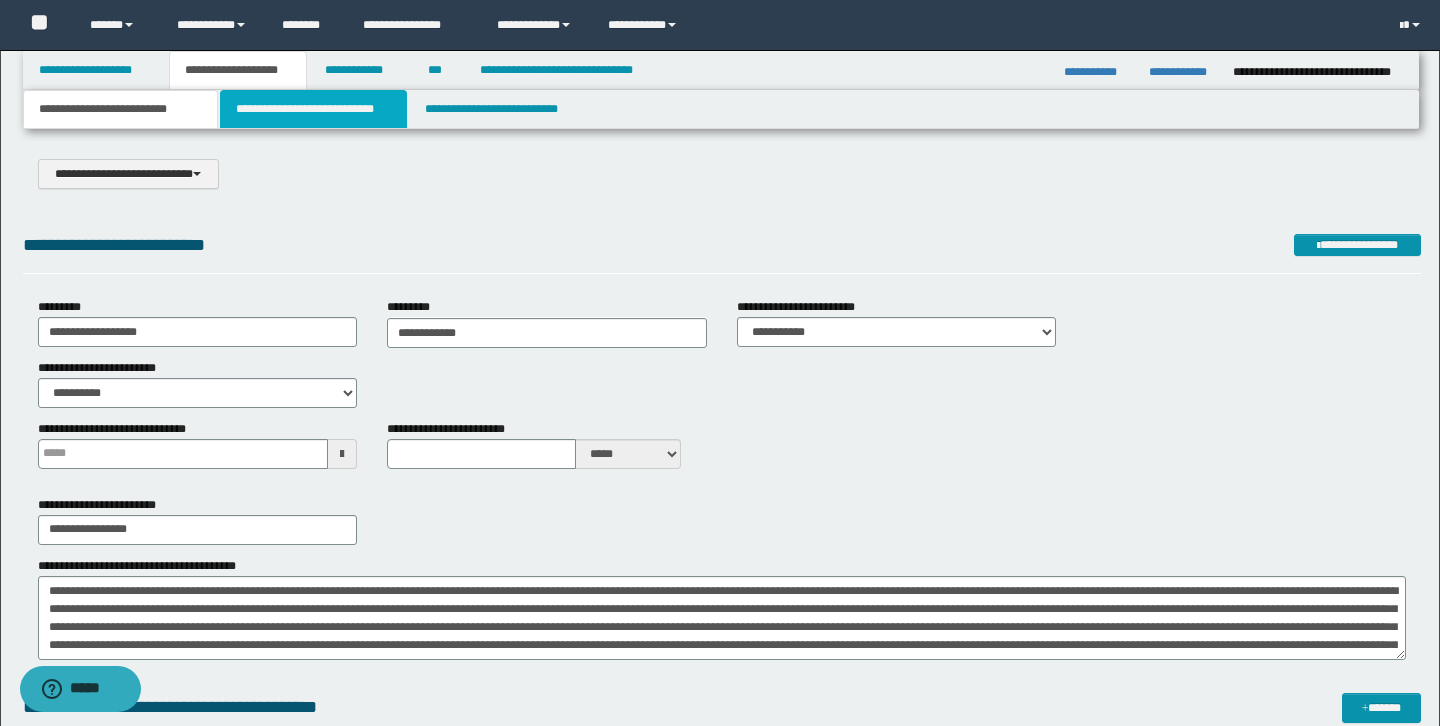 click on "**********" at bounding box center [314, 109] 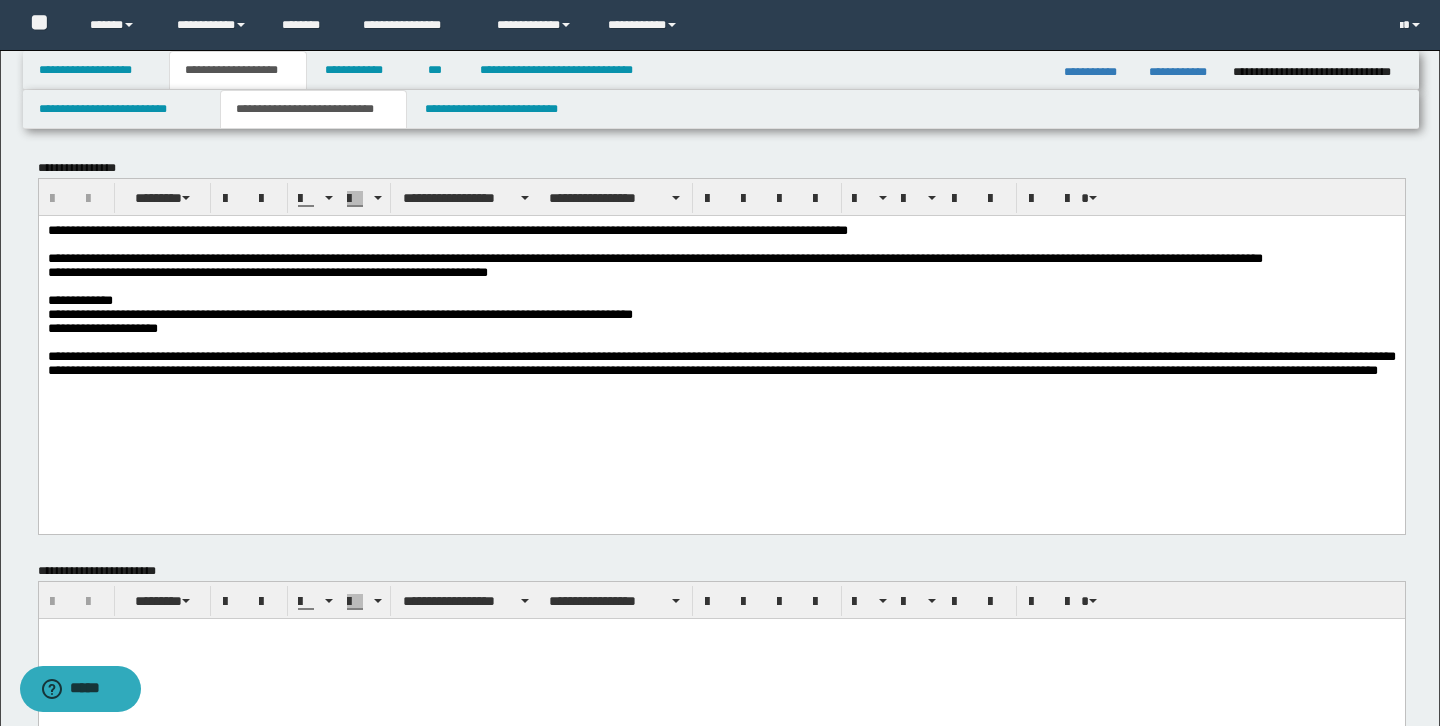 scroll, scrollTop: 0, scrollLeft: 0, axis: both 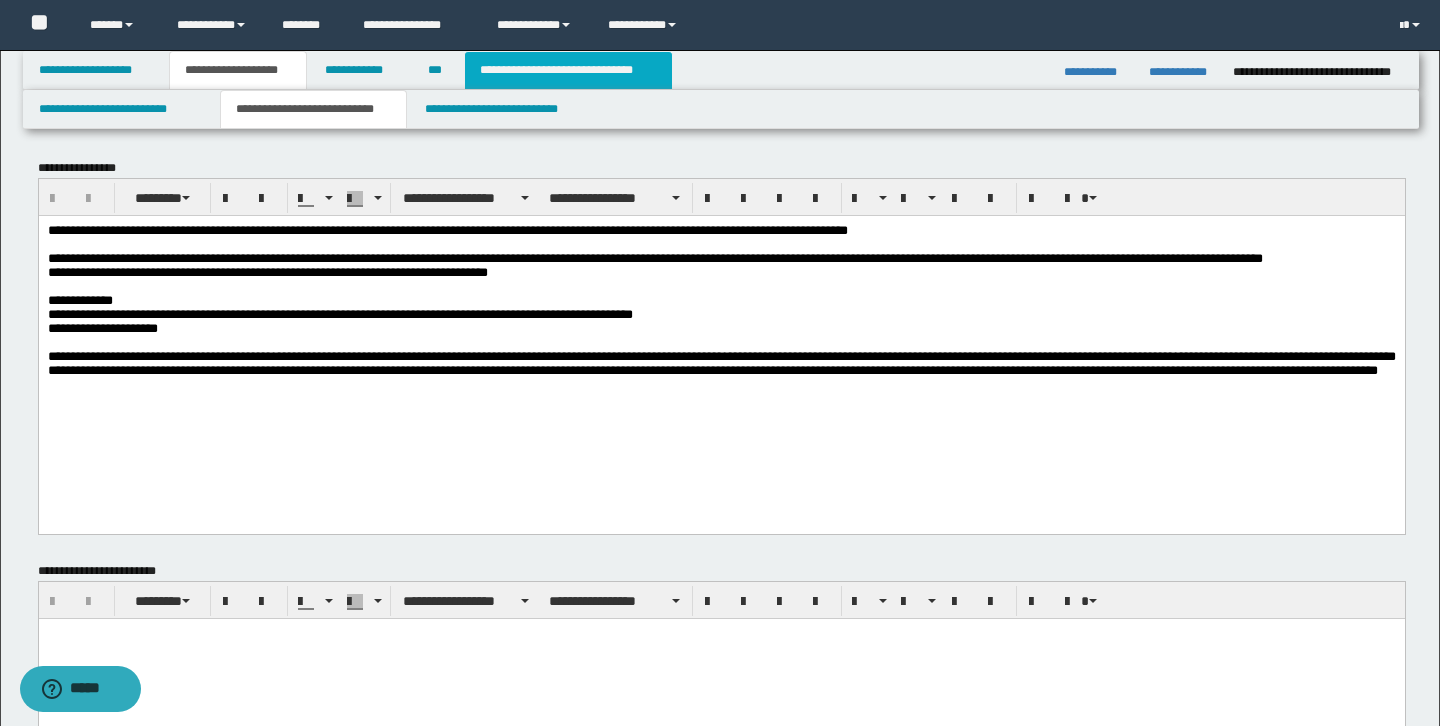 click on "**********" at bounding box center (568, 70) 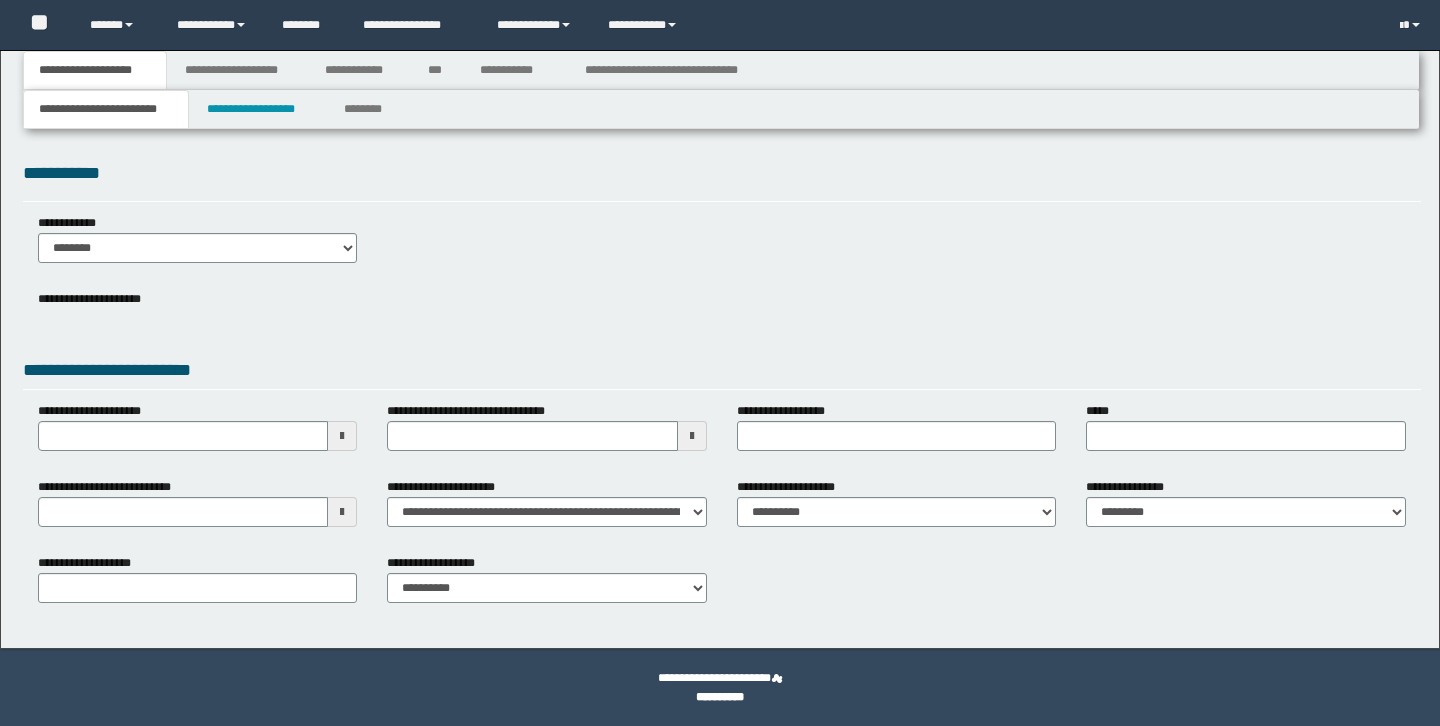 scroll, scrollTop: 0, scrollLeft: 0, axis: both 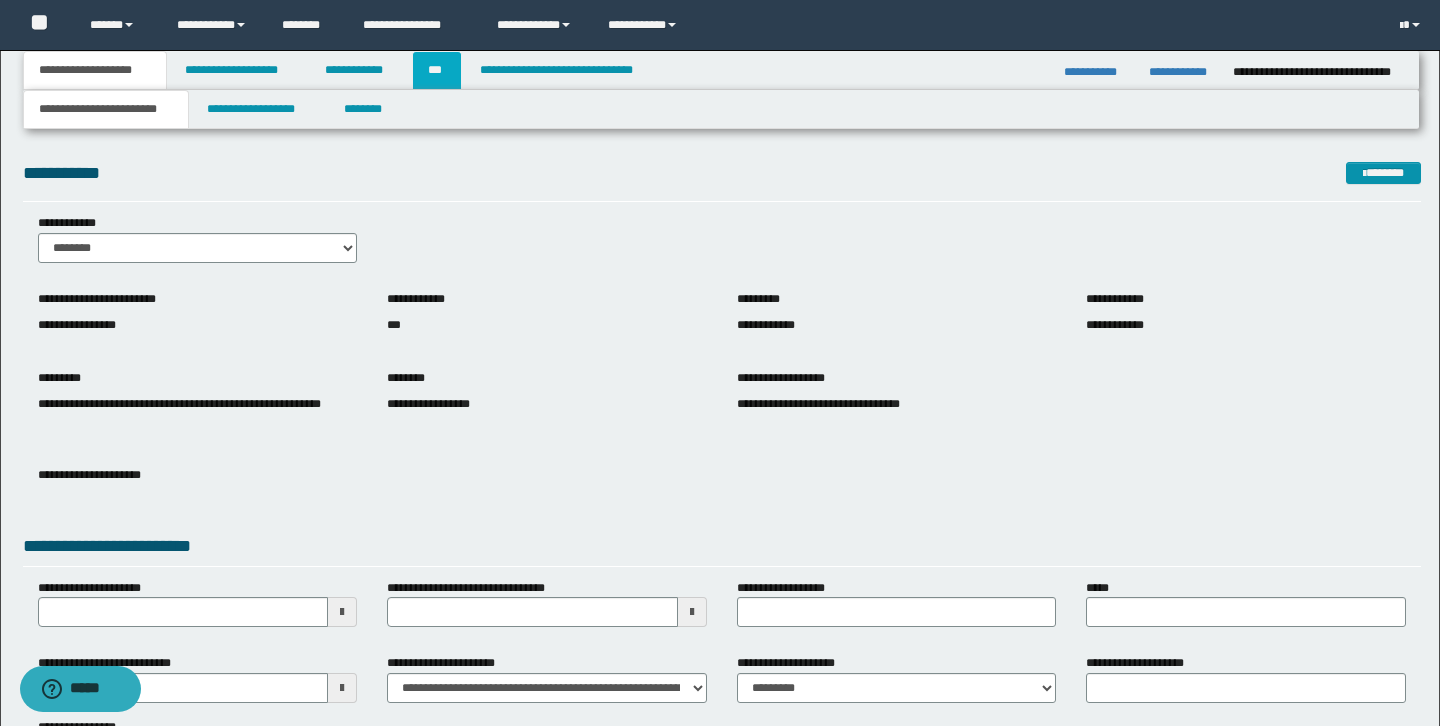 click on "***" at bounding box center (437, 70) 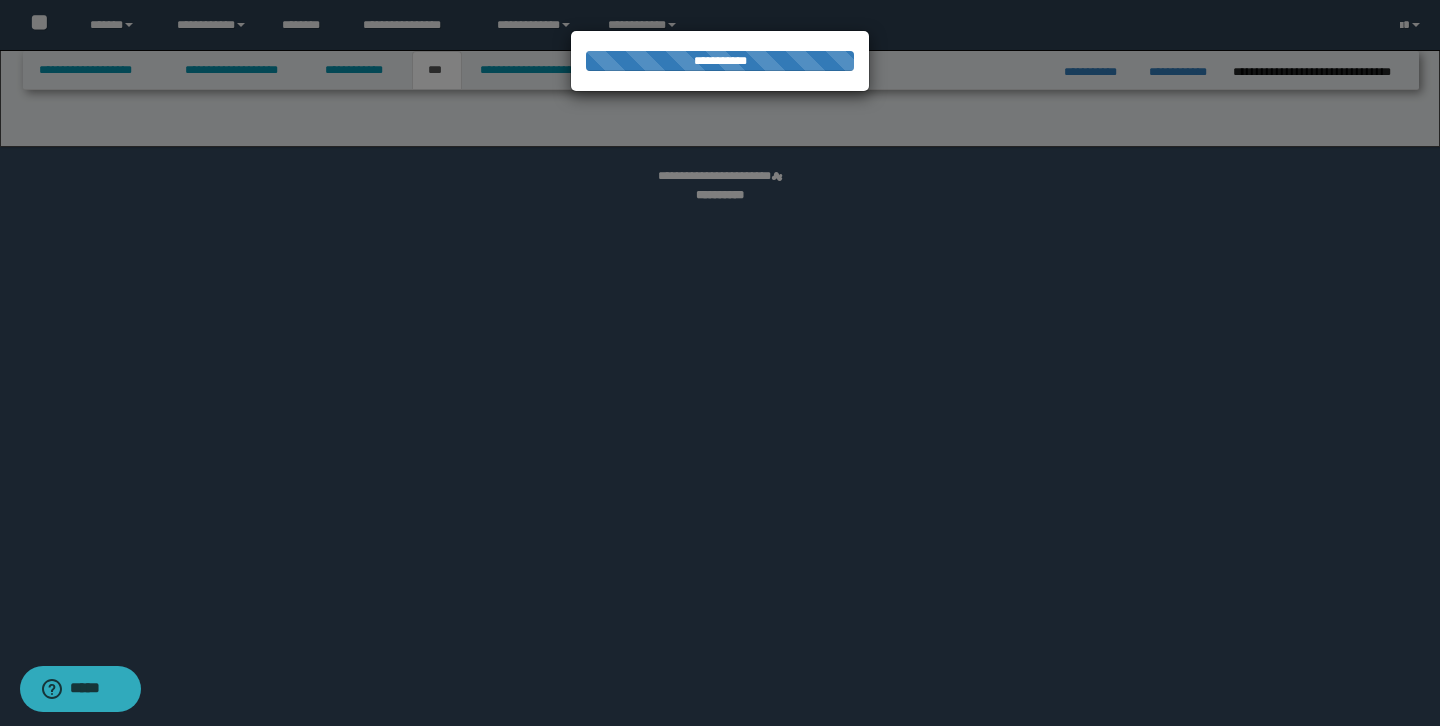 select on "**" 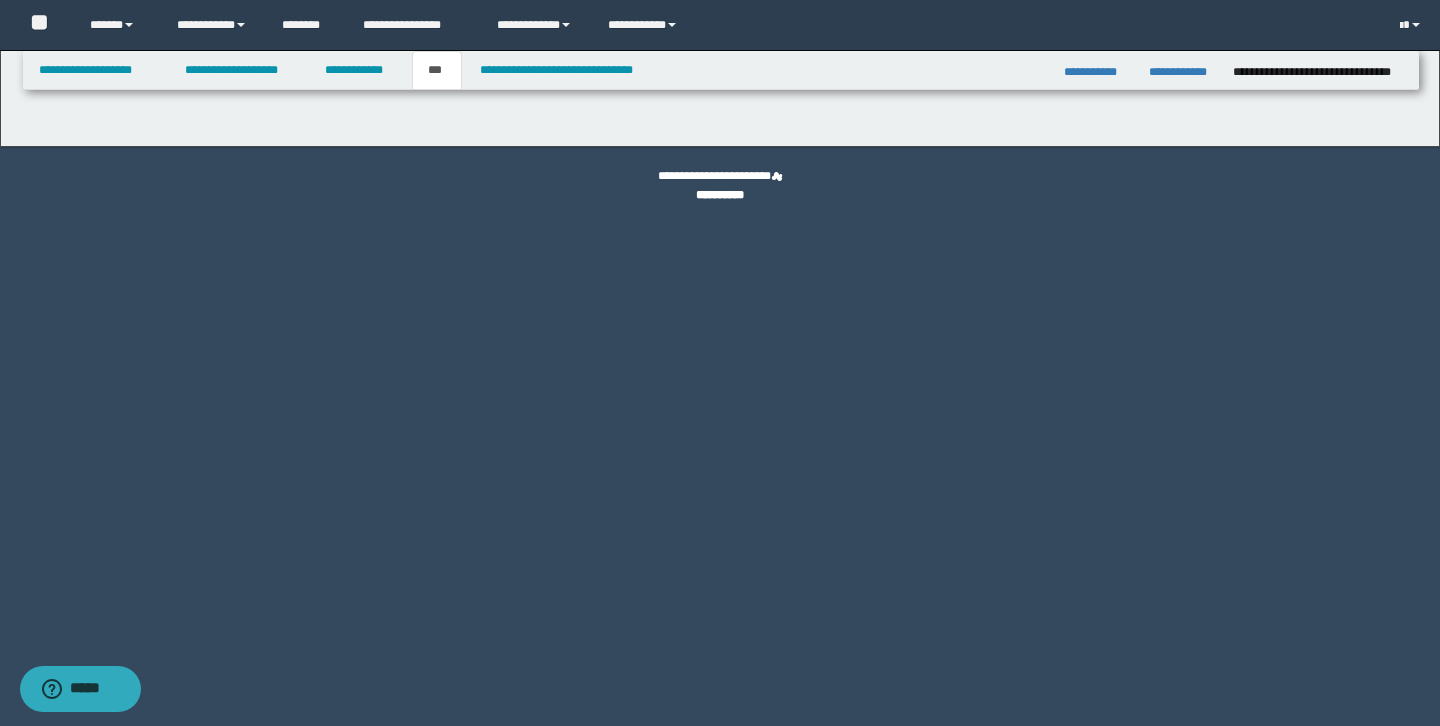 select on "***" 